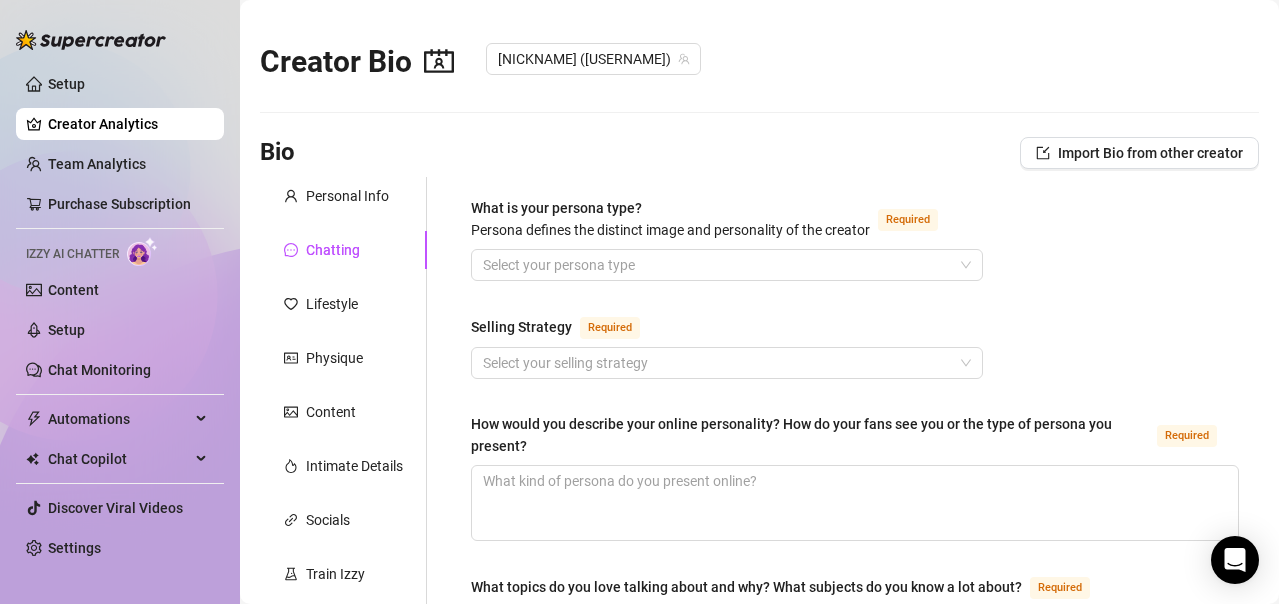 scroll, scrollTop: 0, scrollLeft: 0, axis: both 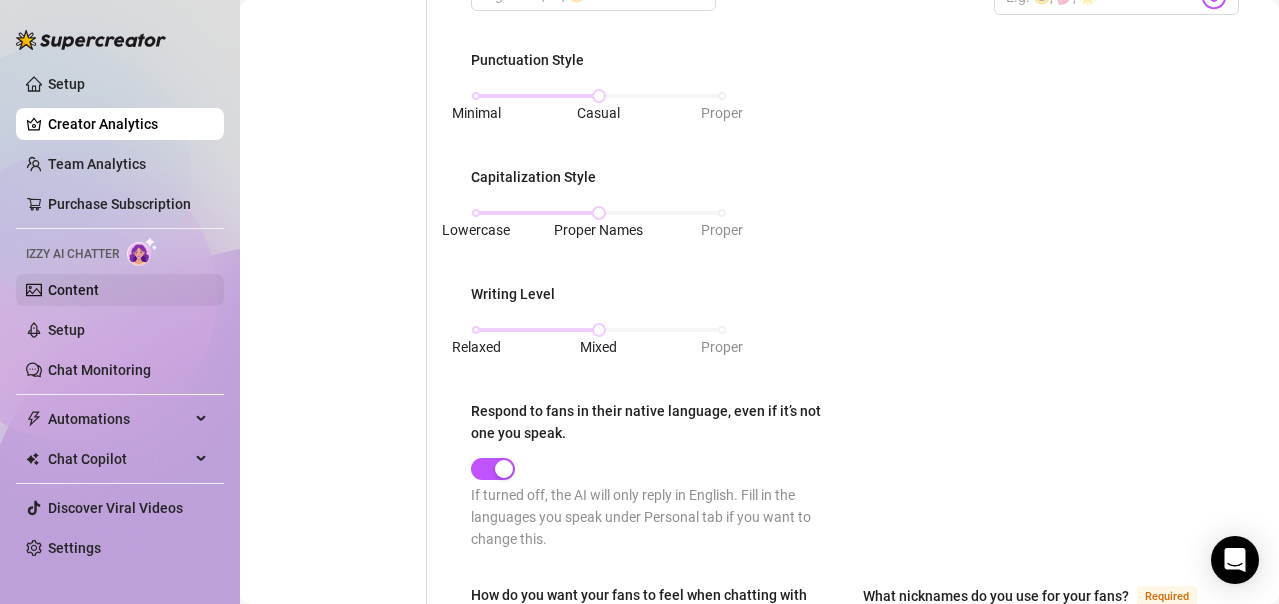 click on "Content" at bounding box center [73, 290] 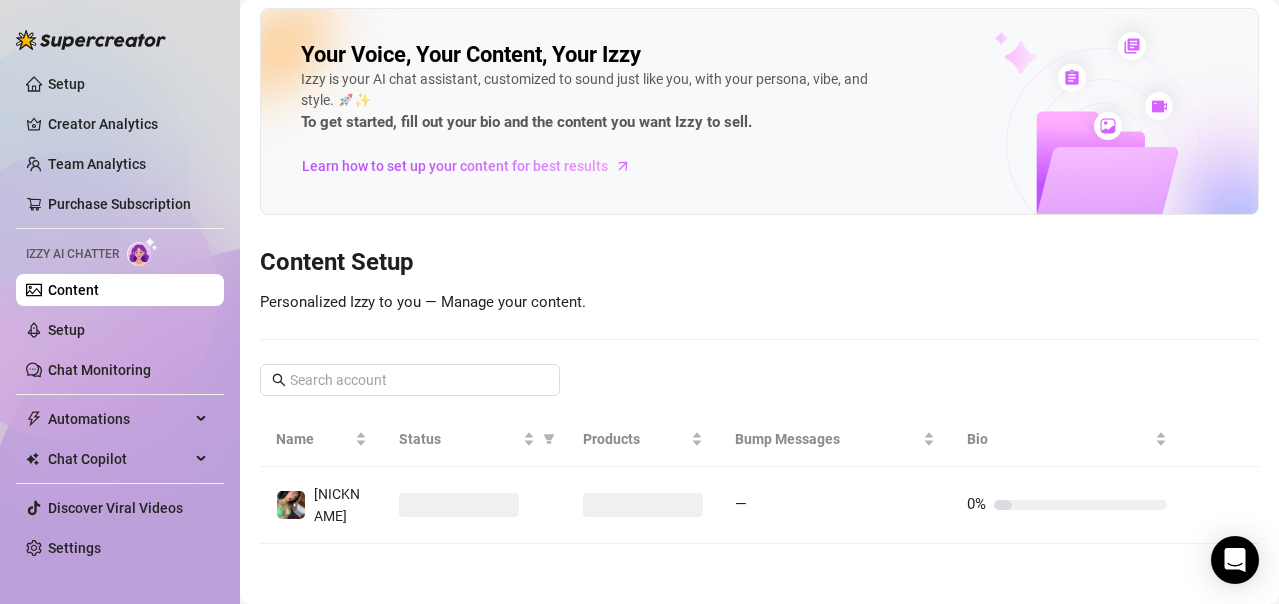 scroll, scrollTop: 0, scrollLeft: 0, axis: both 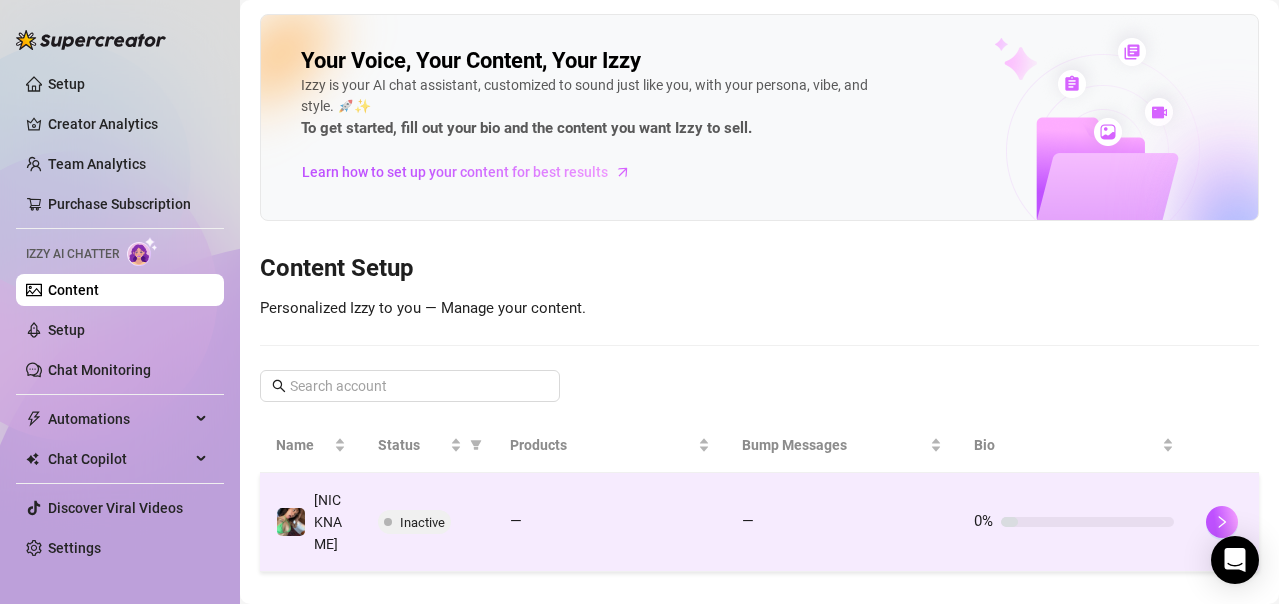 click on "—" at bounding box center (610, 522) 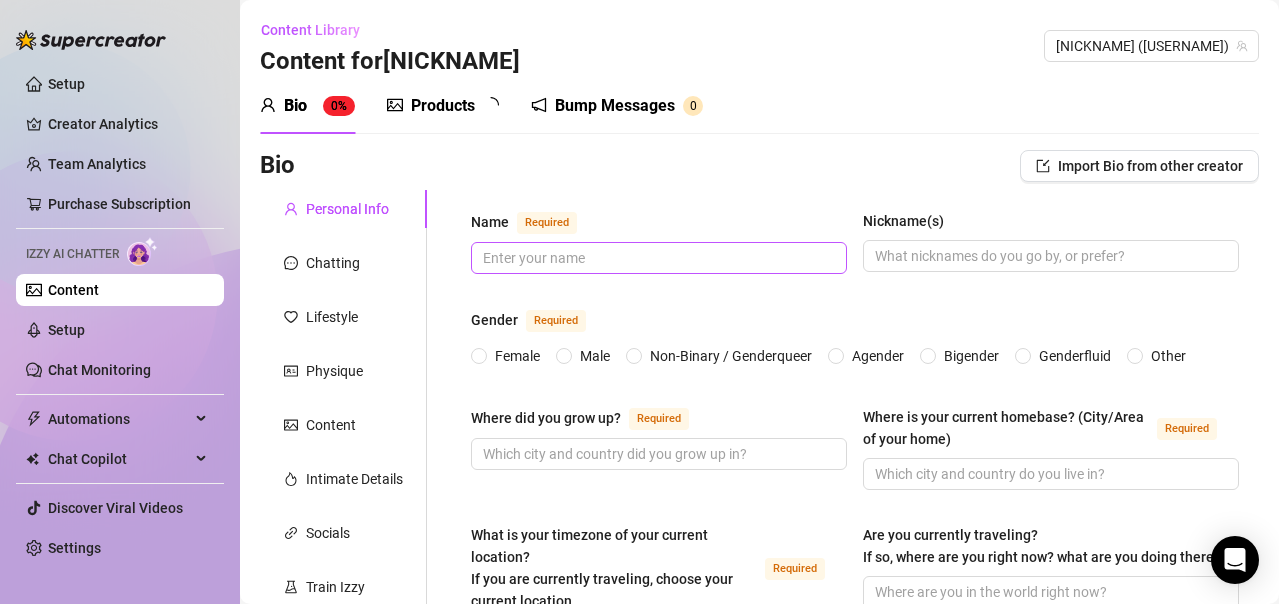 type 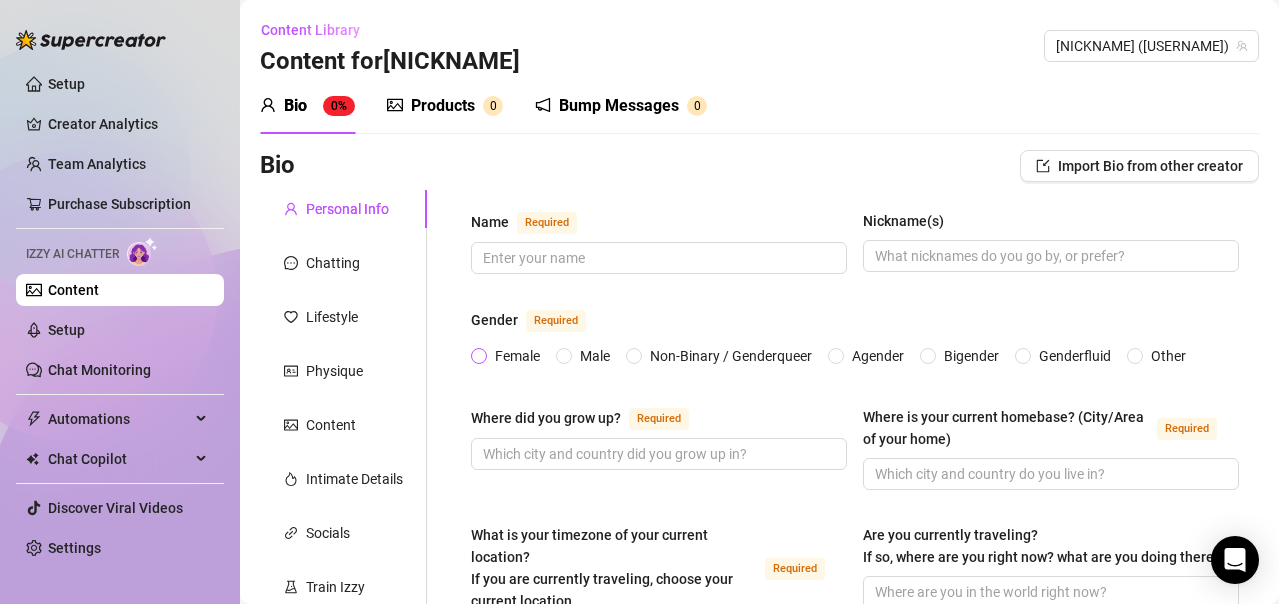 click on "Female" at bounding box center [517, 356] 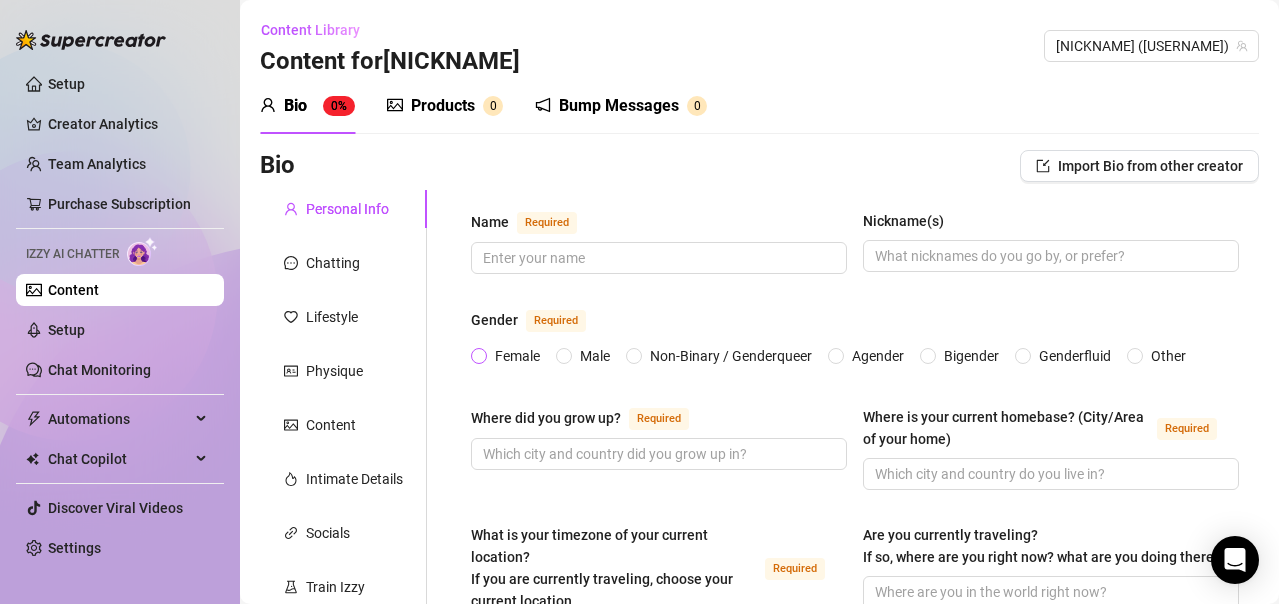 radio on "true" 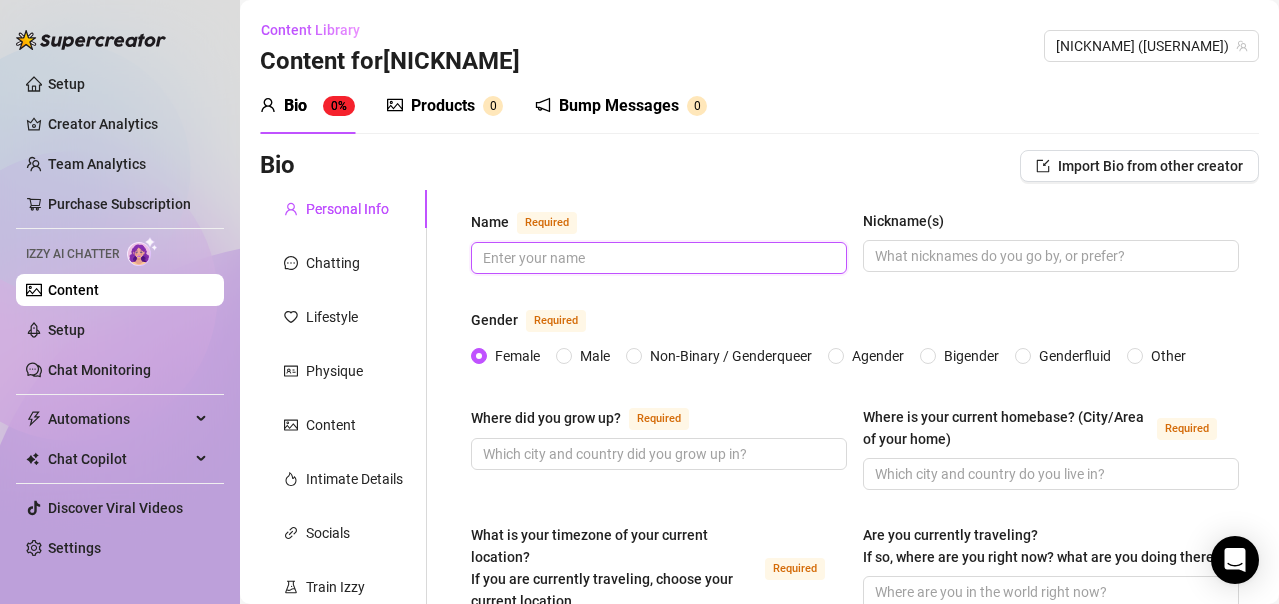 click on "Name Required" at bounding box center [657, 258] 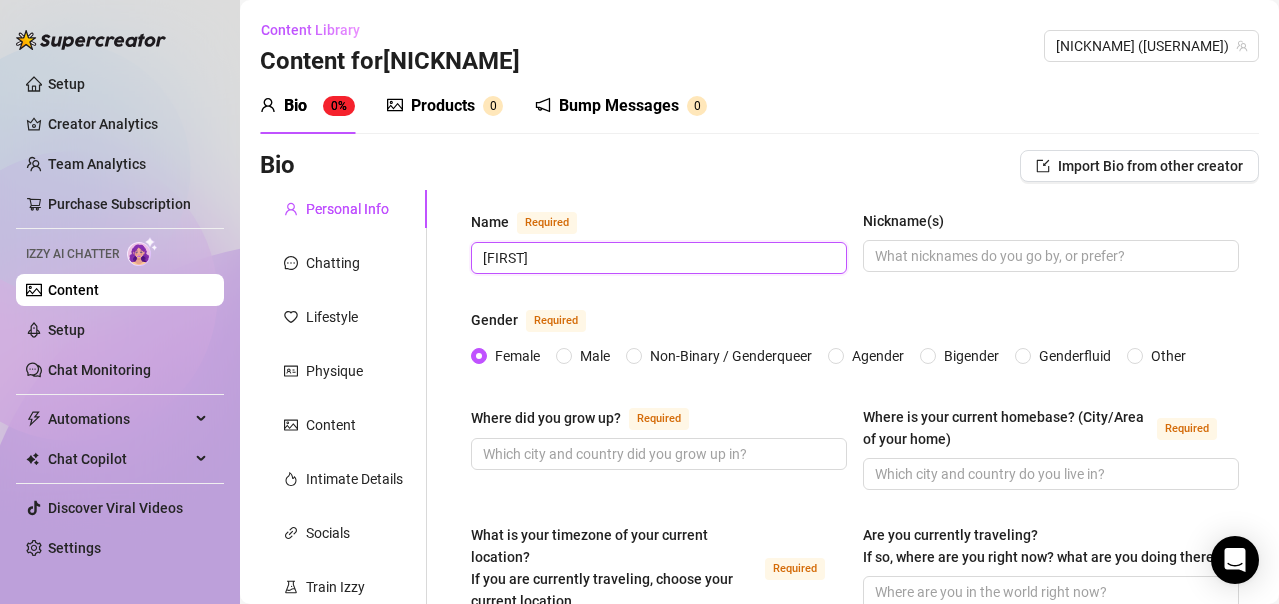 type on "[FIRST]" 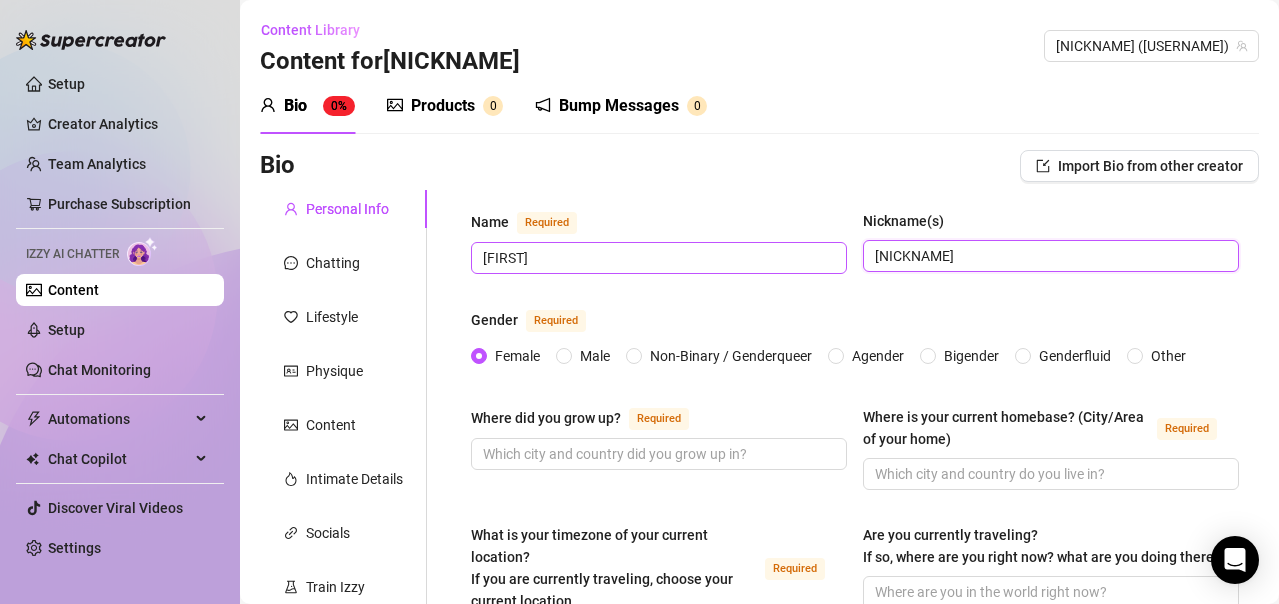 type on "[NICKNAME]" 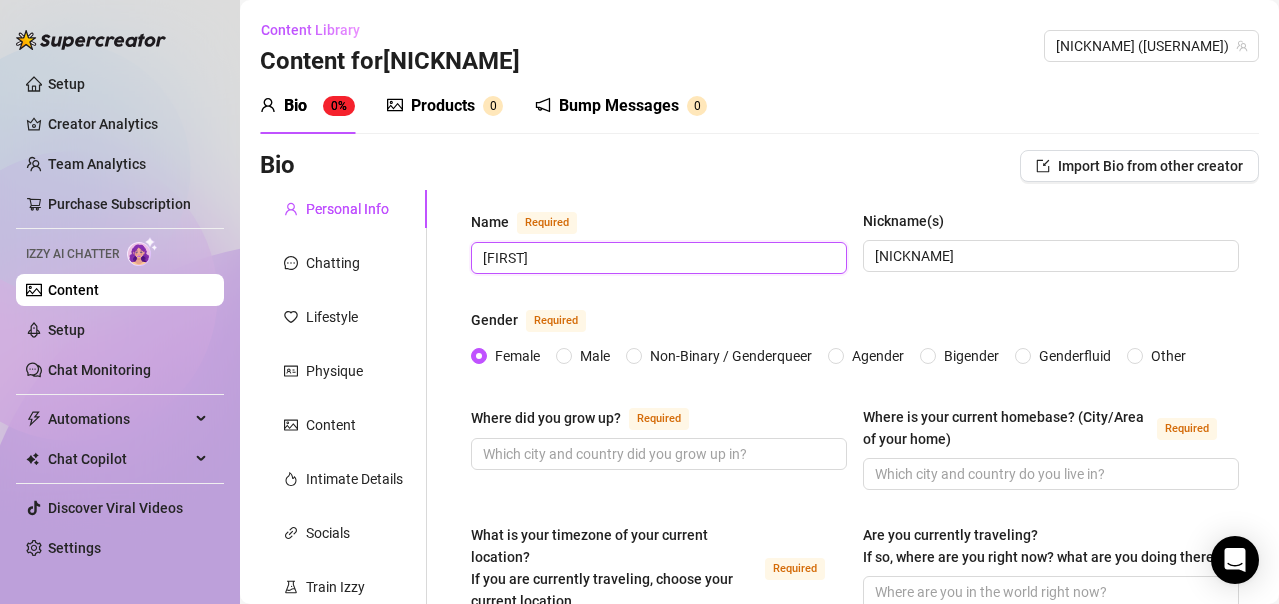click on "[FIRST]" at bounding box center [657, 258] 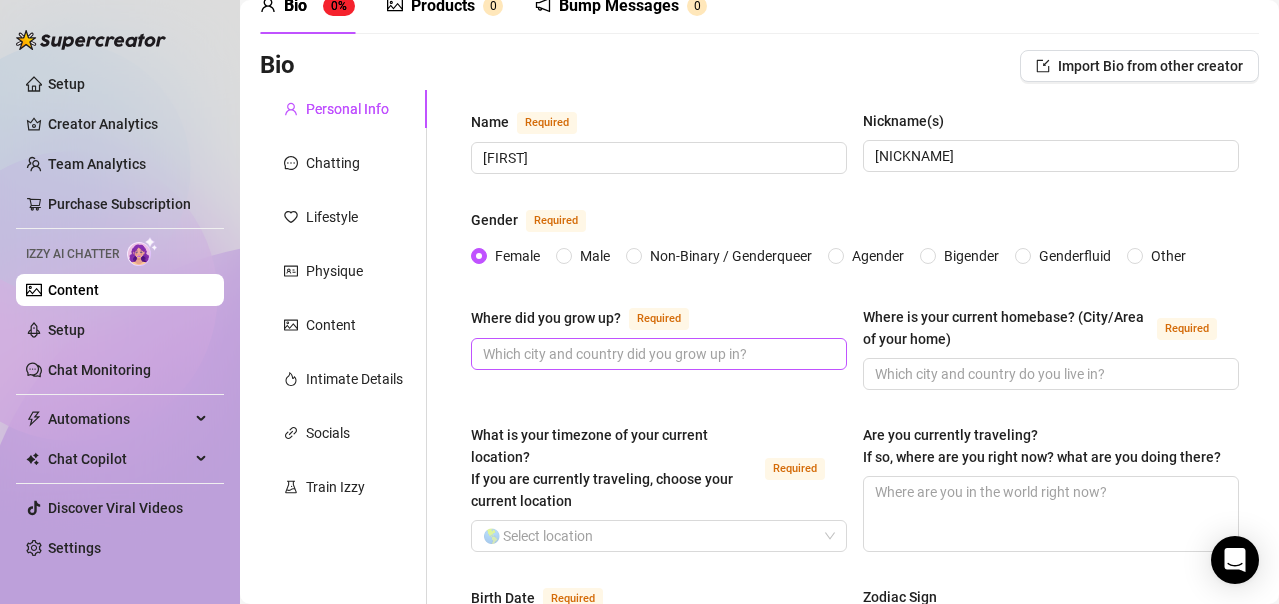 click at bounding box center [659, 354] 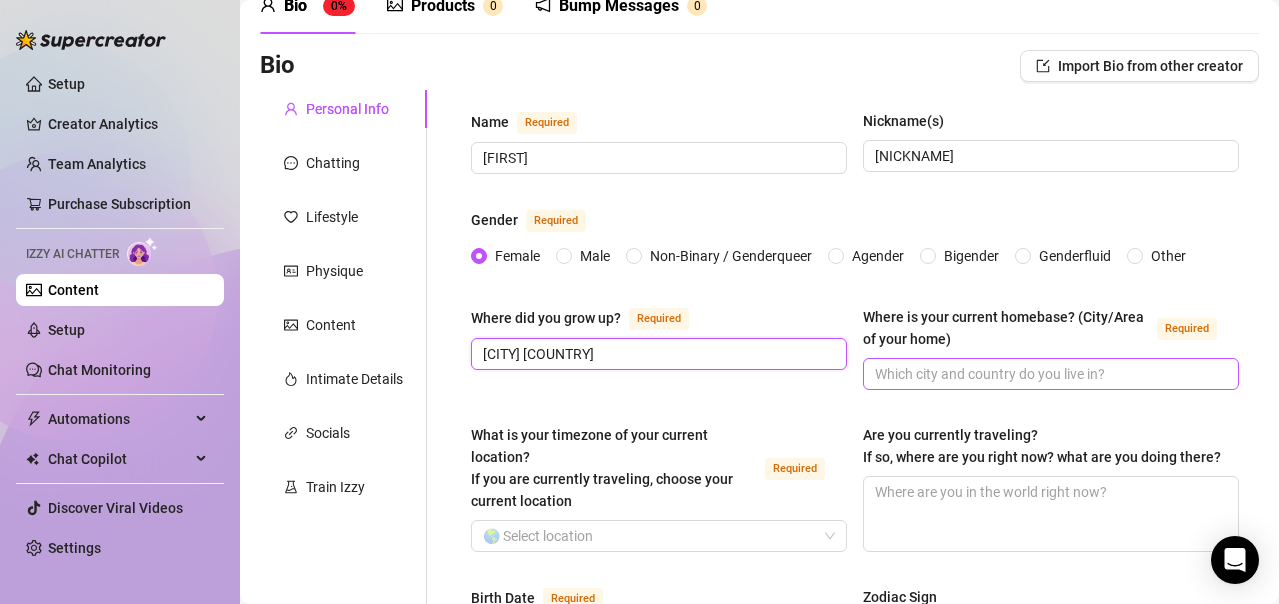 type on "[CITY] [COUNTRY]" 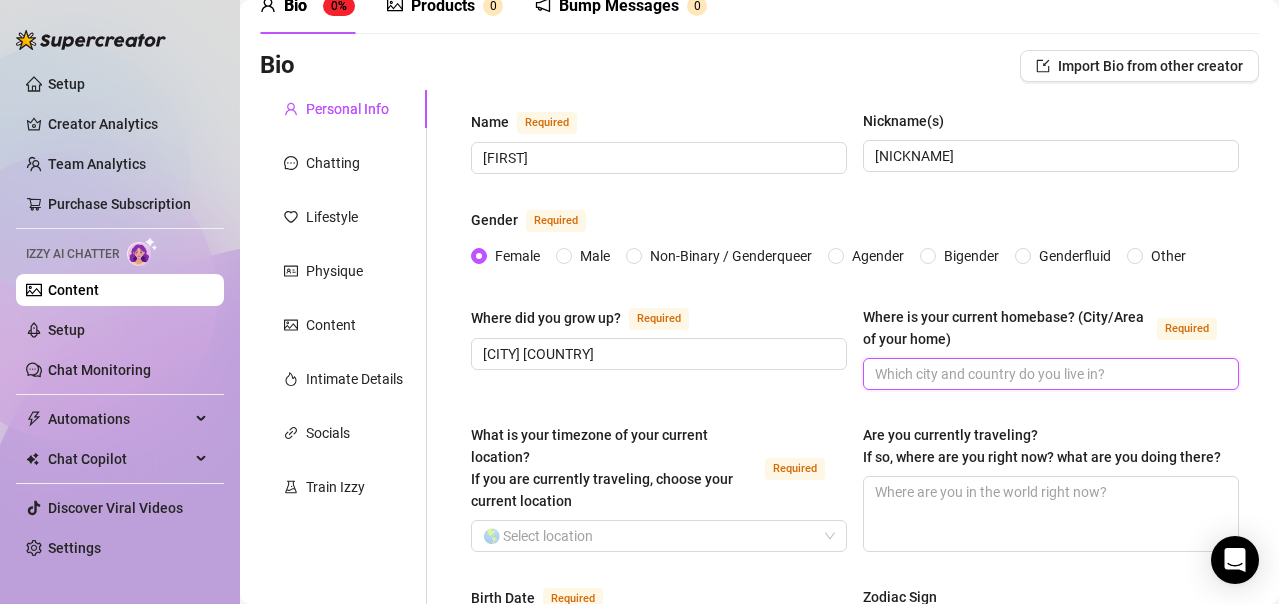 click on "Where is your current homebase? (City/Area of your home) Required" at bounding box center [1049, 374] 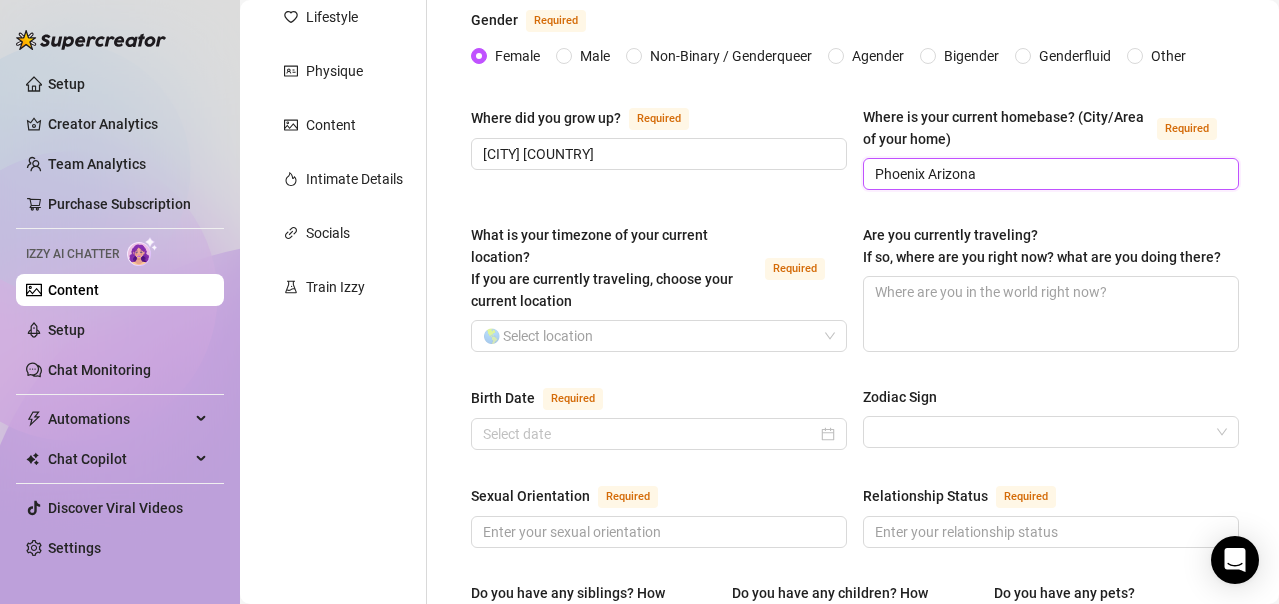 scroll, scrollTop: 400, scrollLeft: 0, axis: vertical 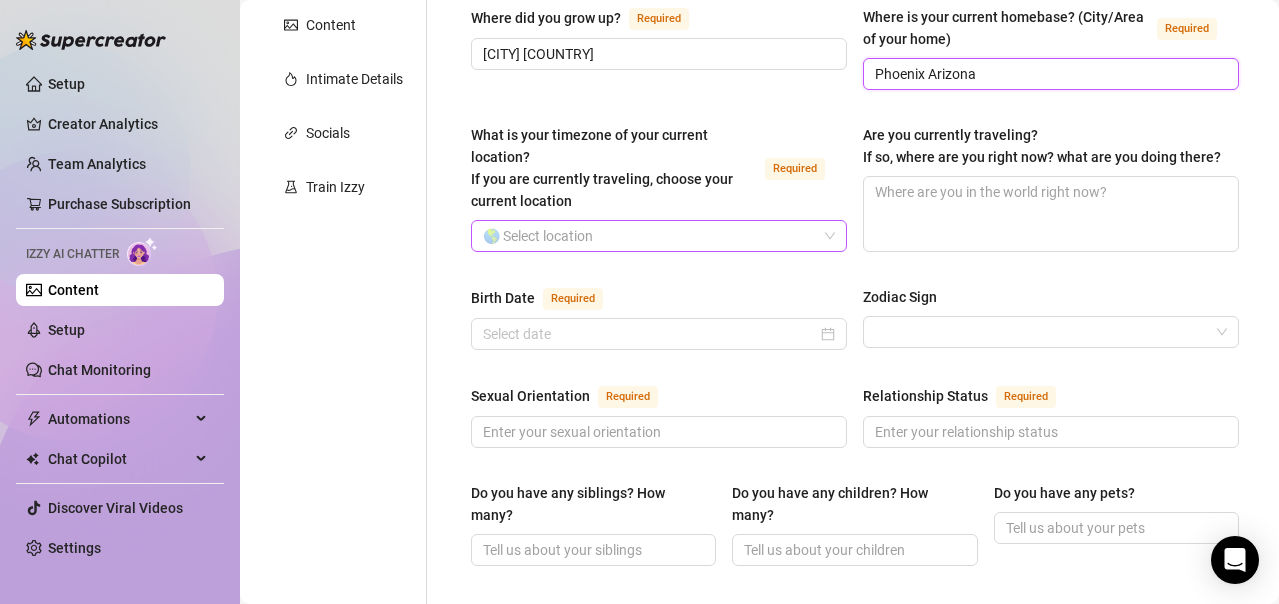 type on "Phoenix Arizona" 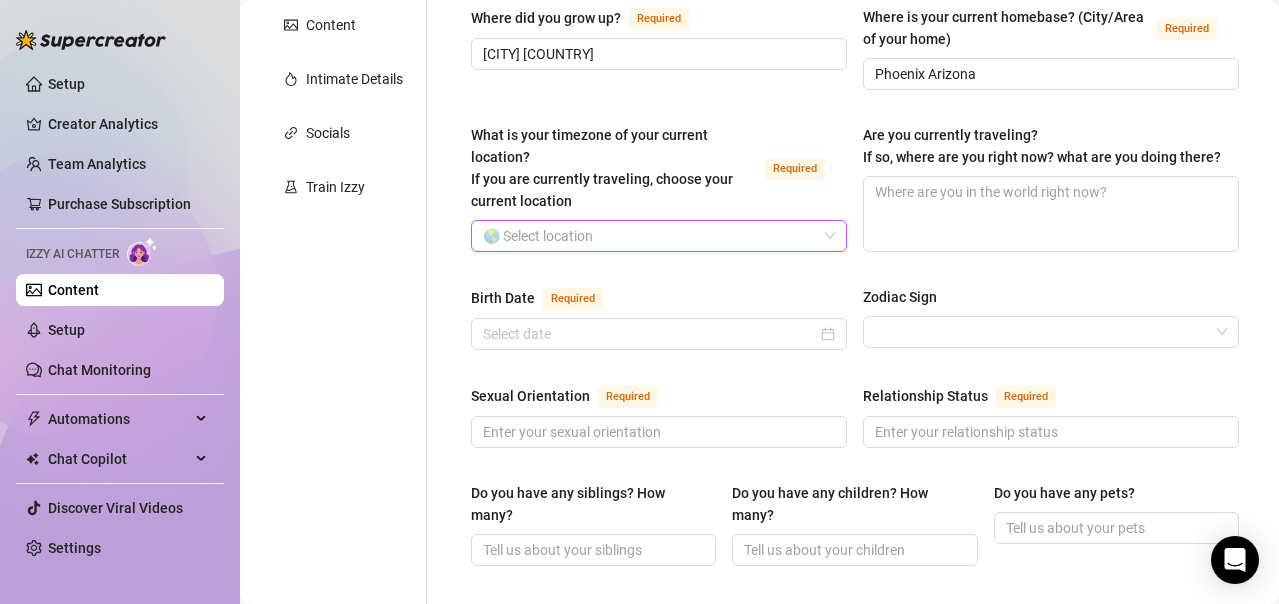 click on "What is your timezone of your current location? If you are currently traveling, choose your current location Required" at bounding box center [650, 236] 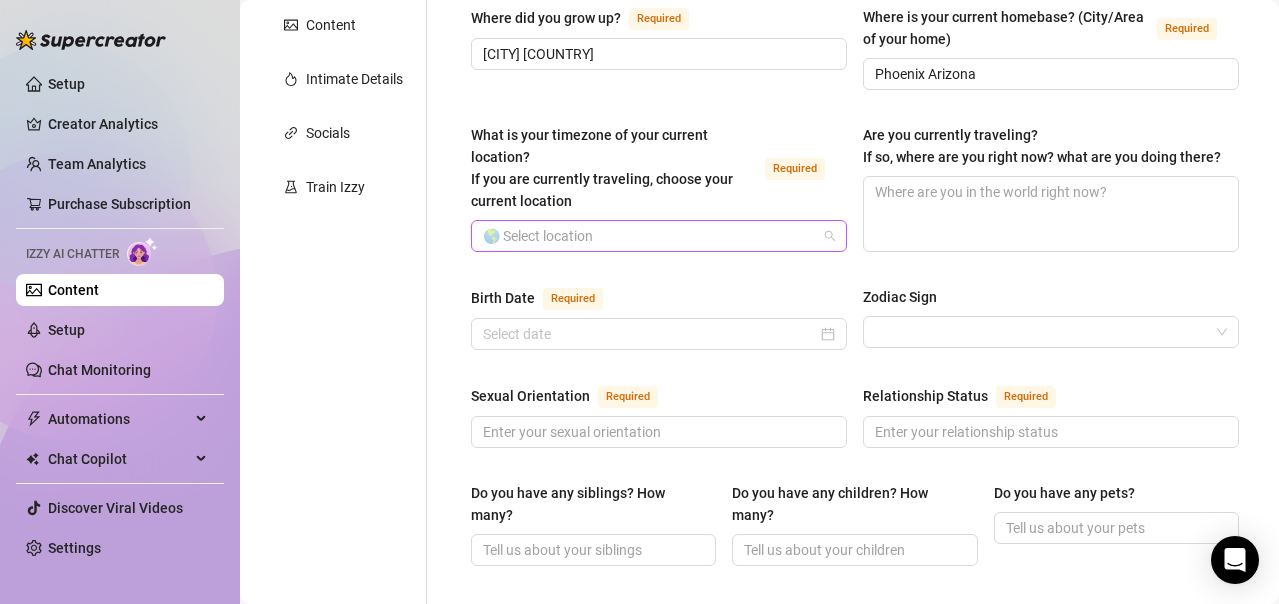 click on "What is your timezone of your current location? If you are currently traveling, choose your current location Required" at bounding box center (650, 236) 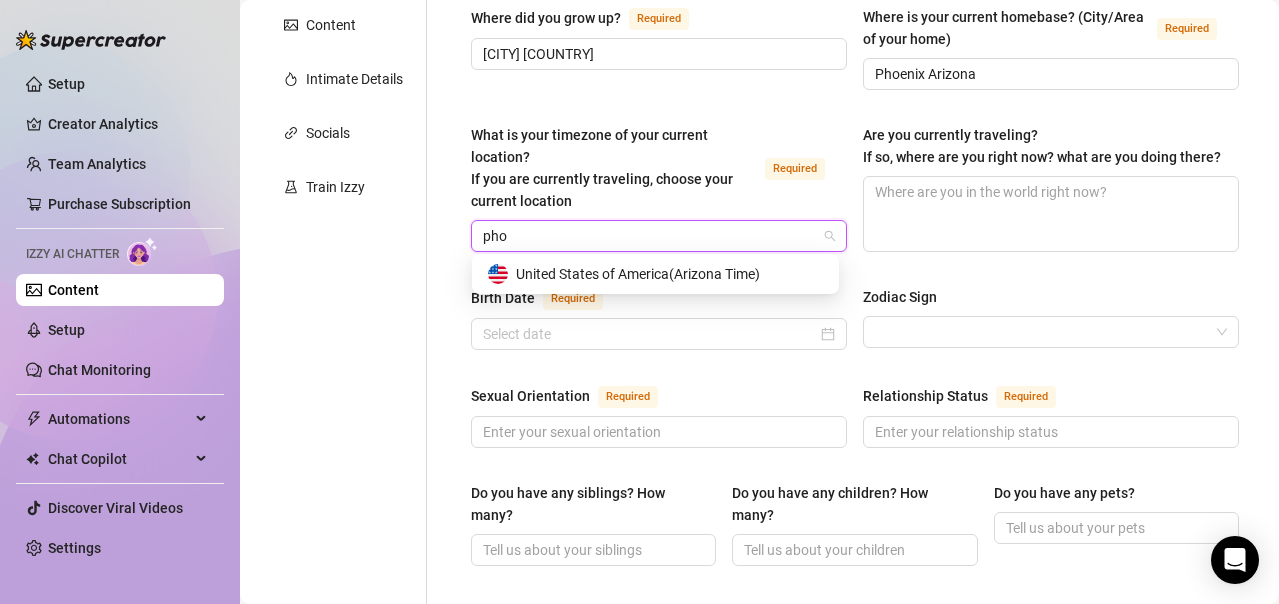 type on "phoe" 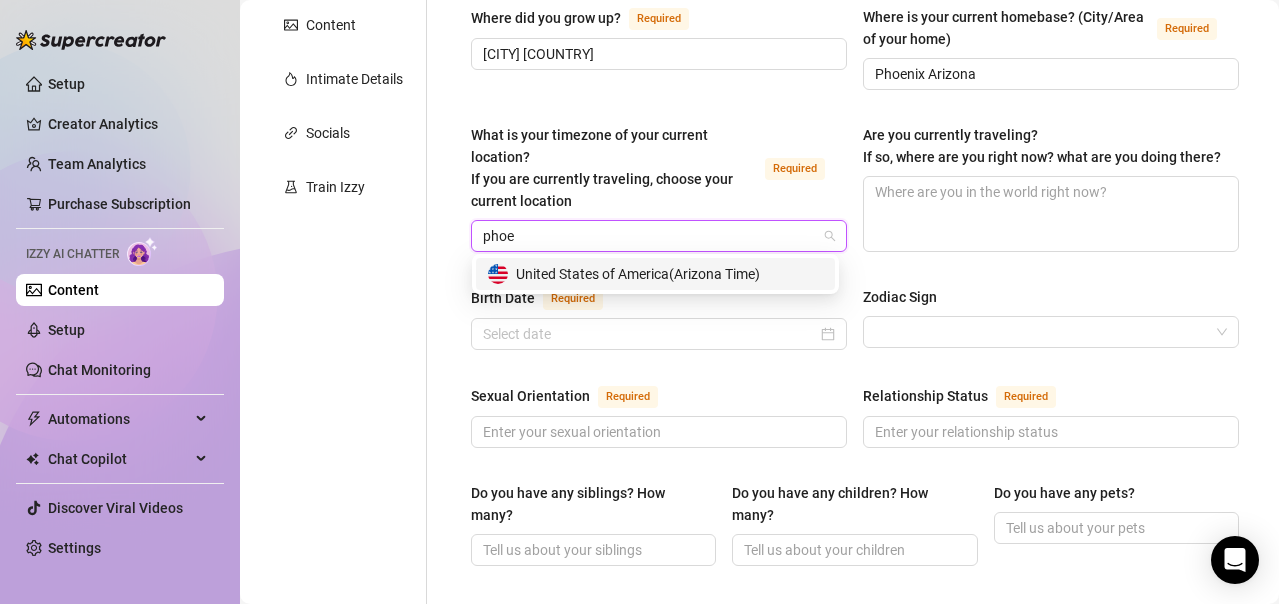 click on "United States of America  ( Arizona Time )" at bounding box center (638, 274) 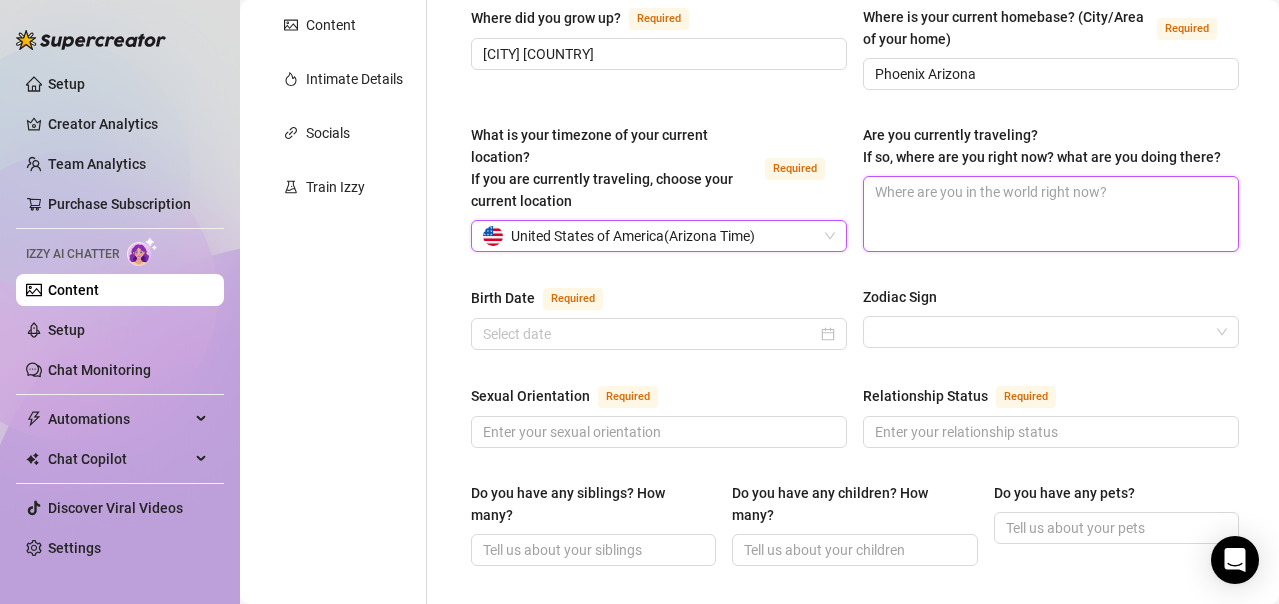 click on "Are you currently traveling? If so, where are you right now? what are you doing there?" at bounding box center [1051, 214] 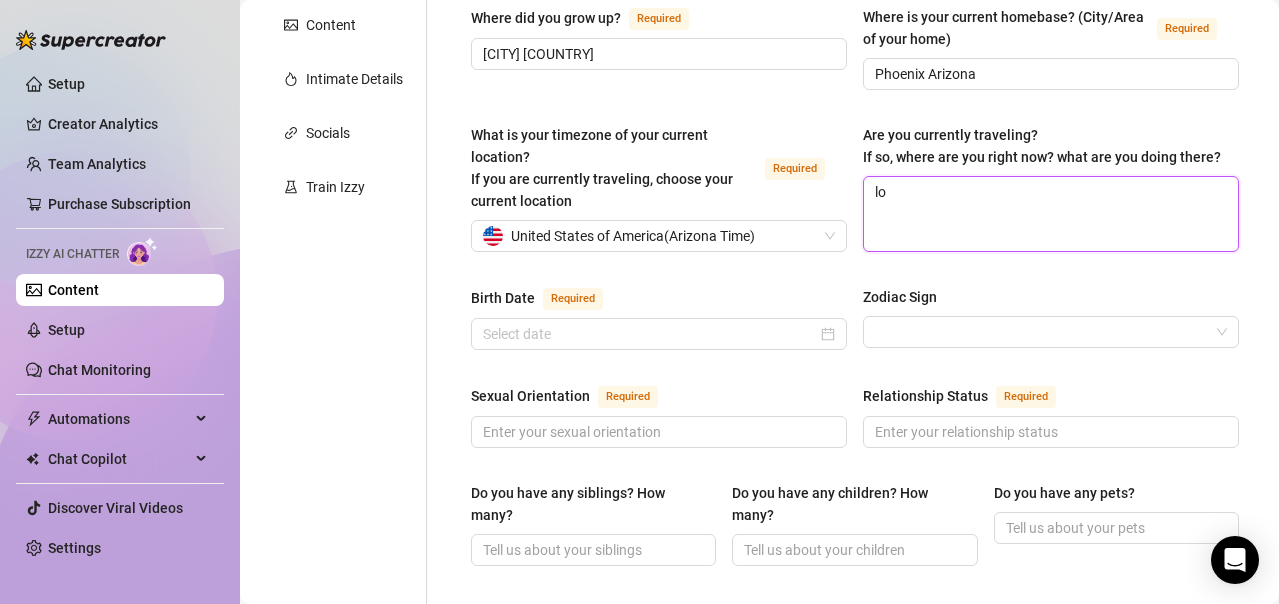 type on "los" 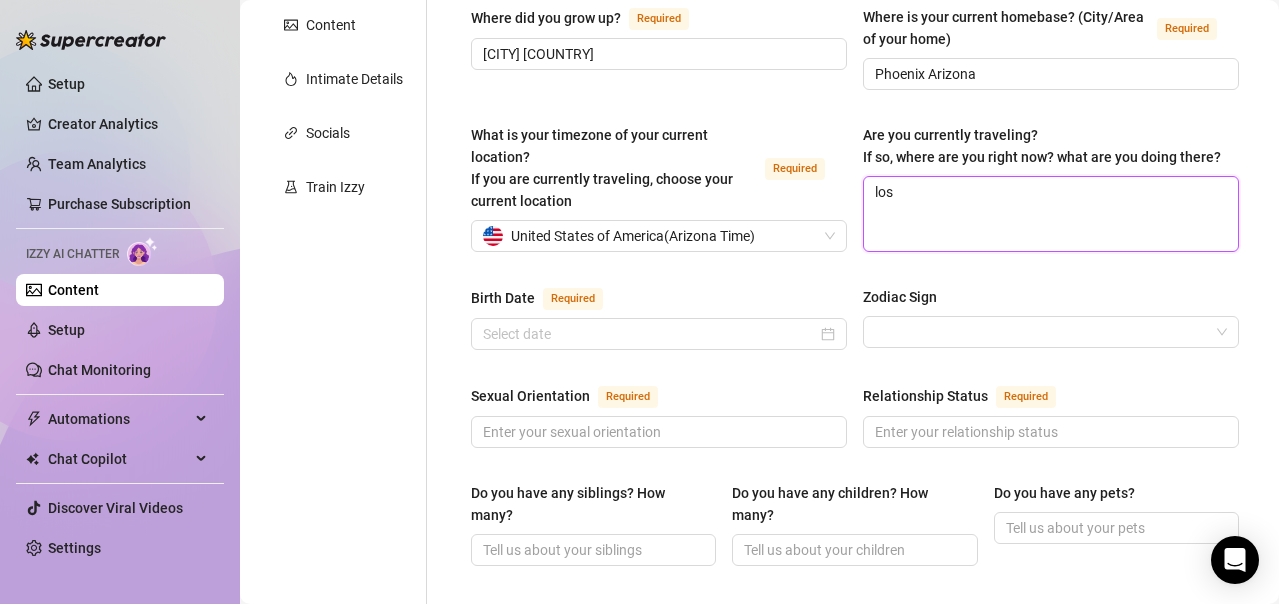type 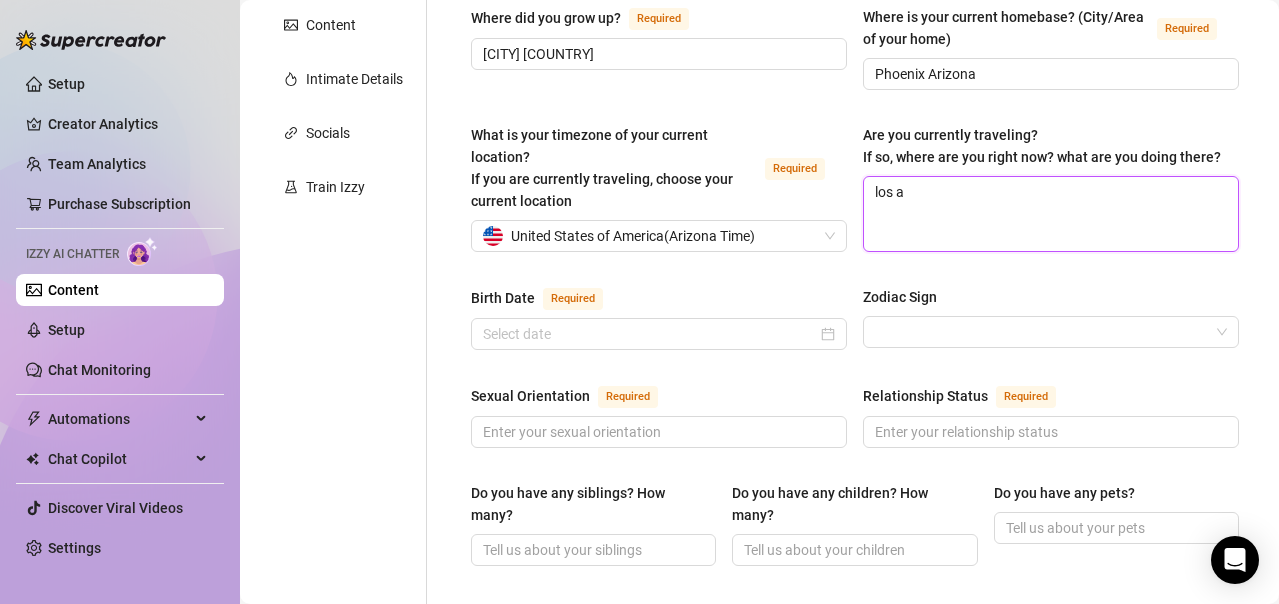 type 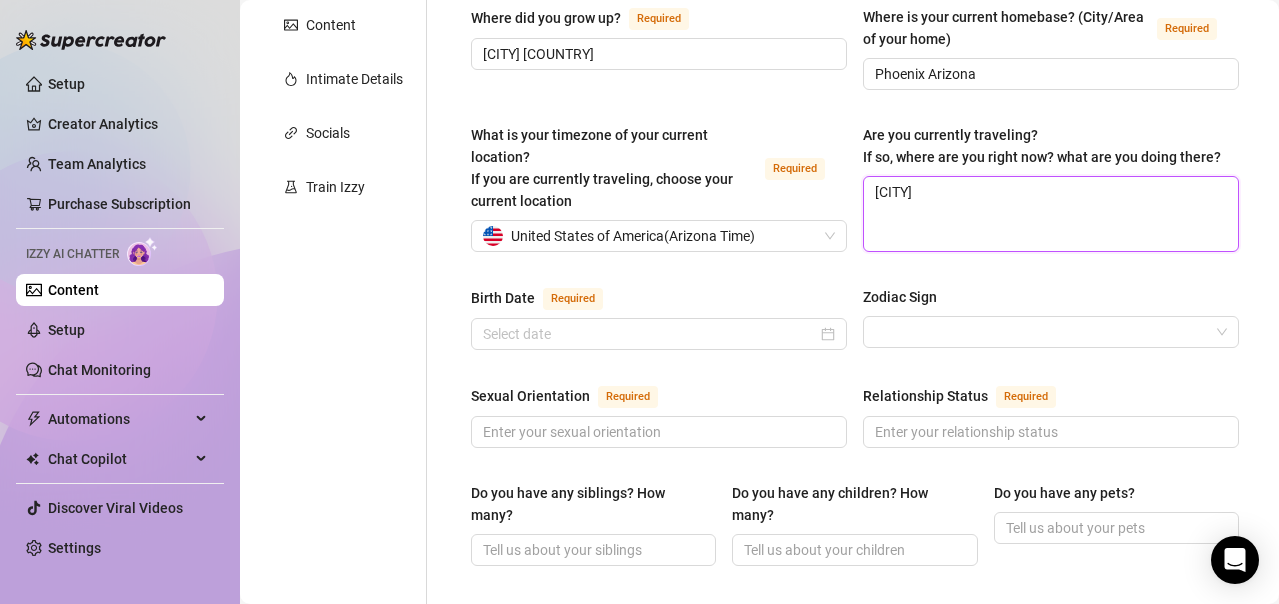 type 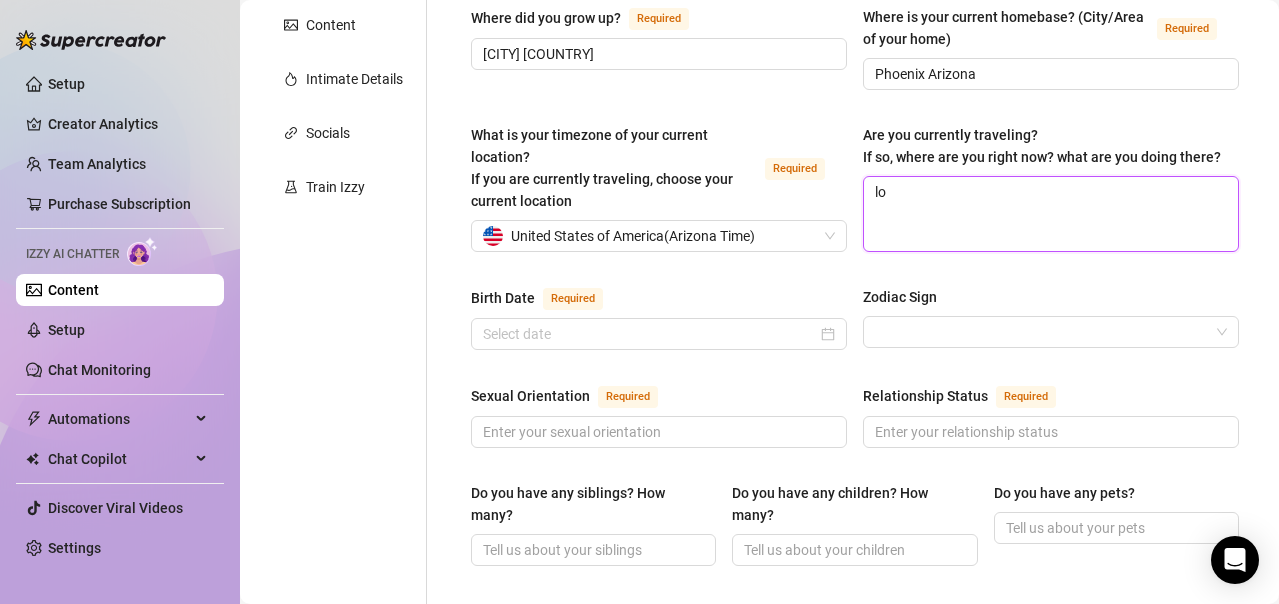 type on "l" 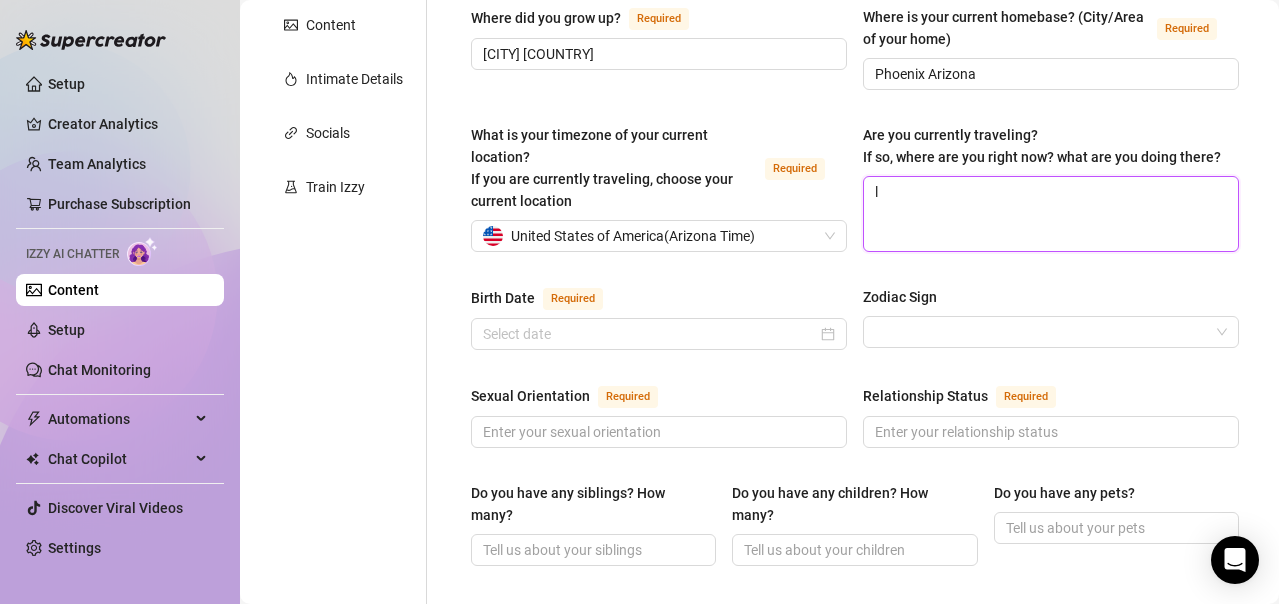 type 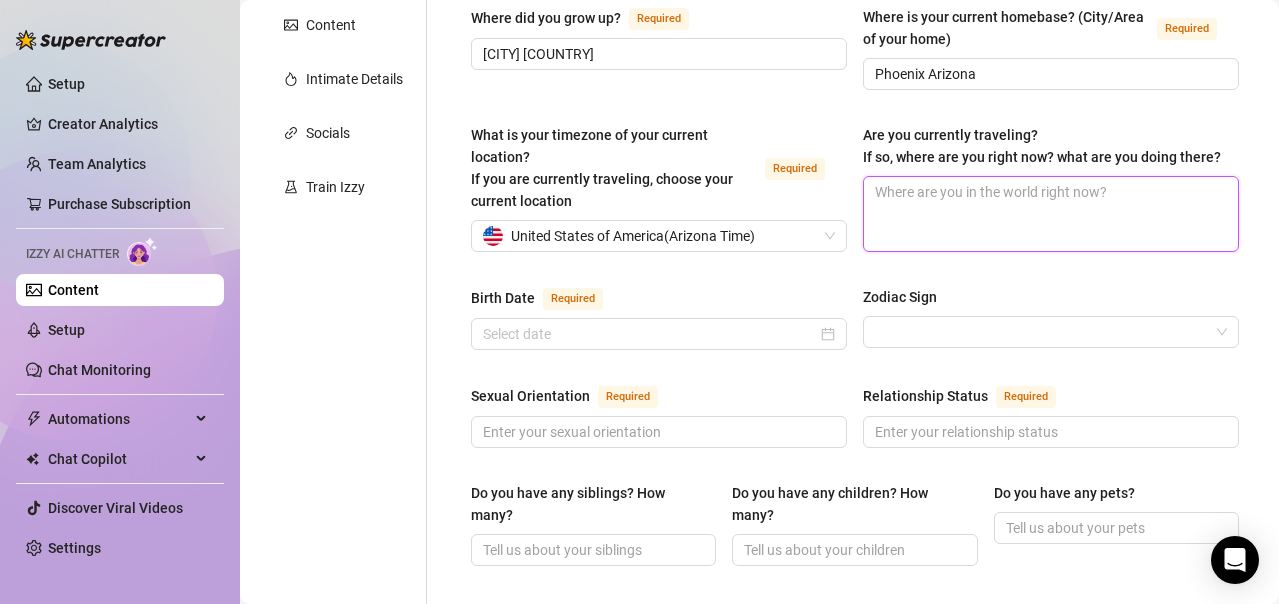 type 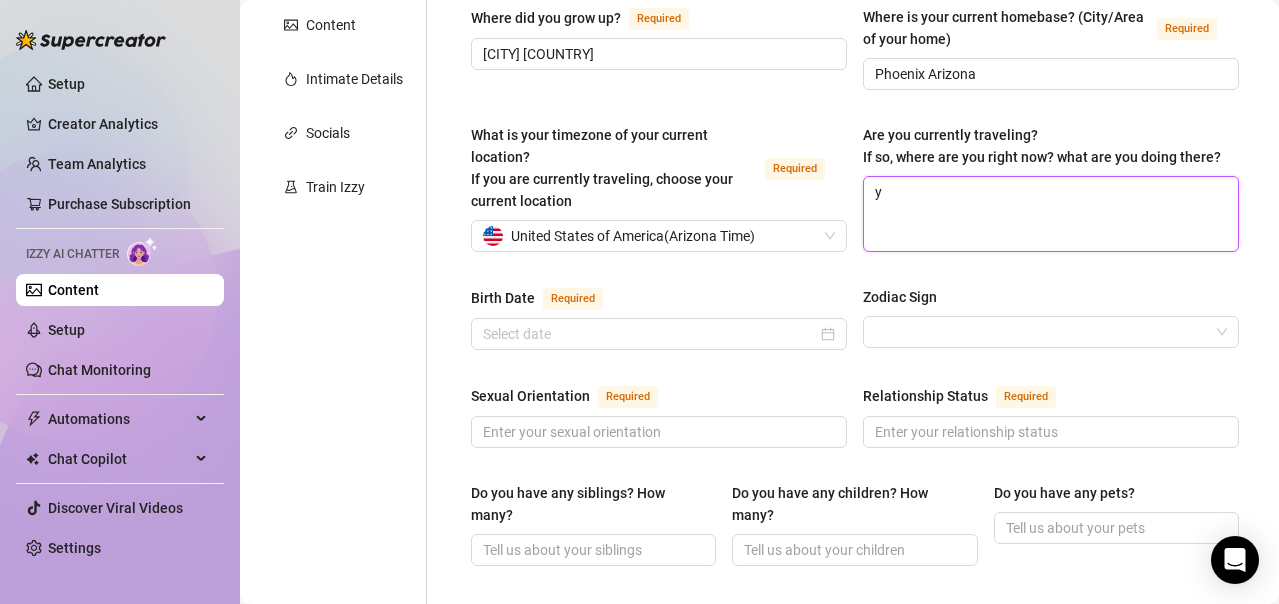 type 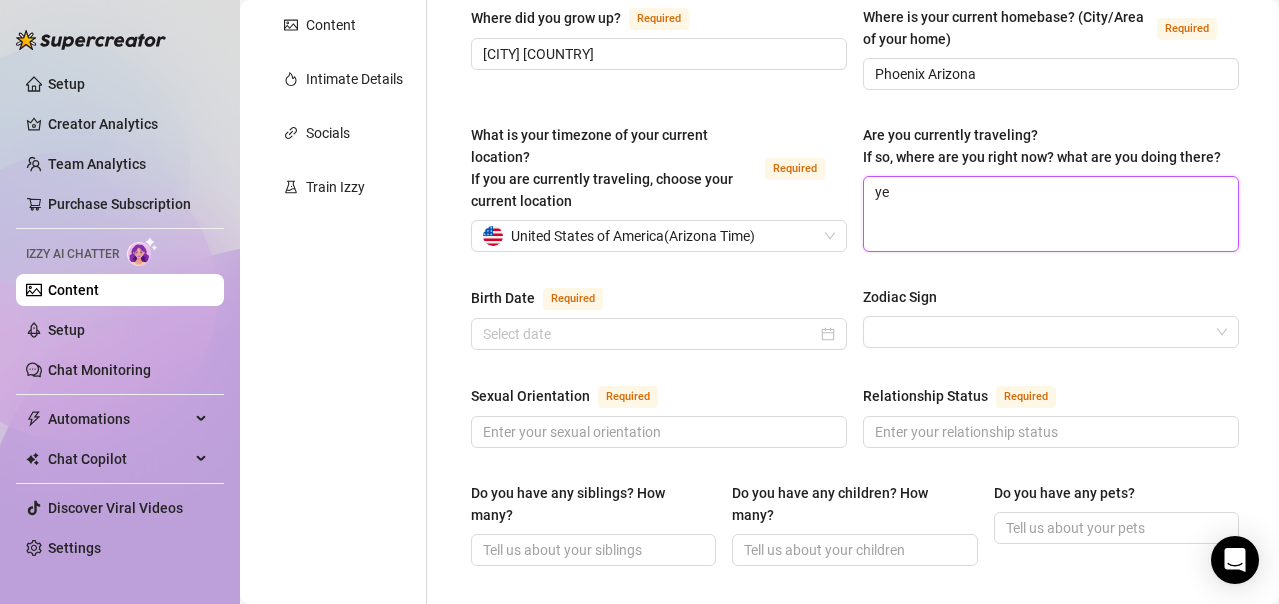 type 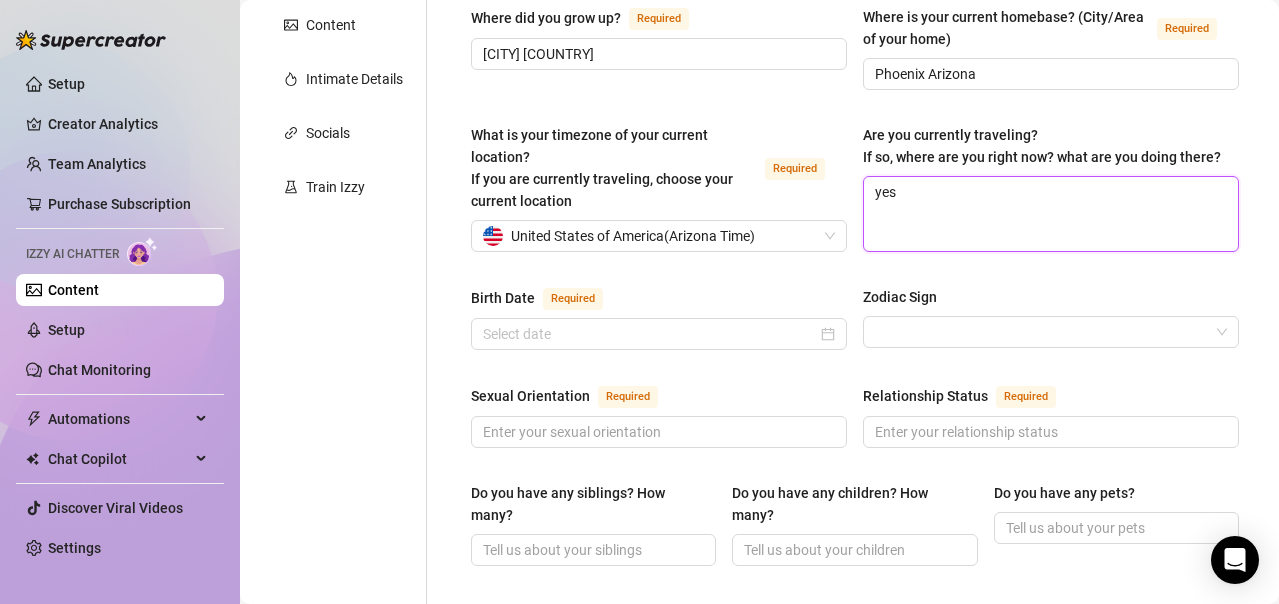 type 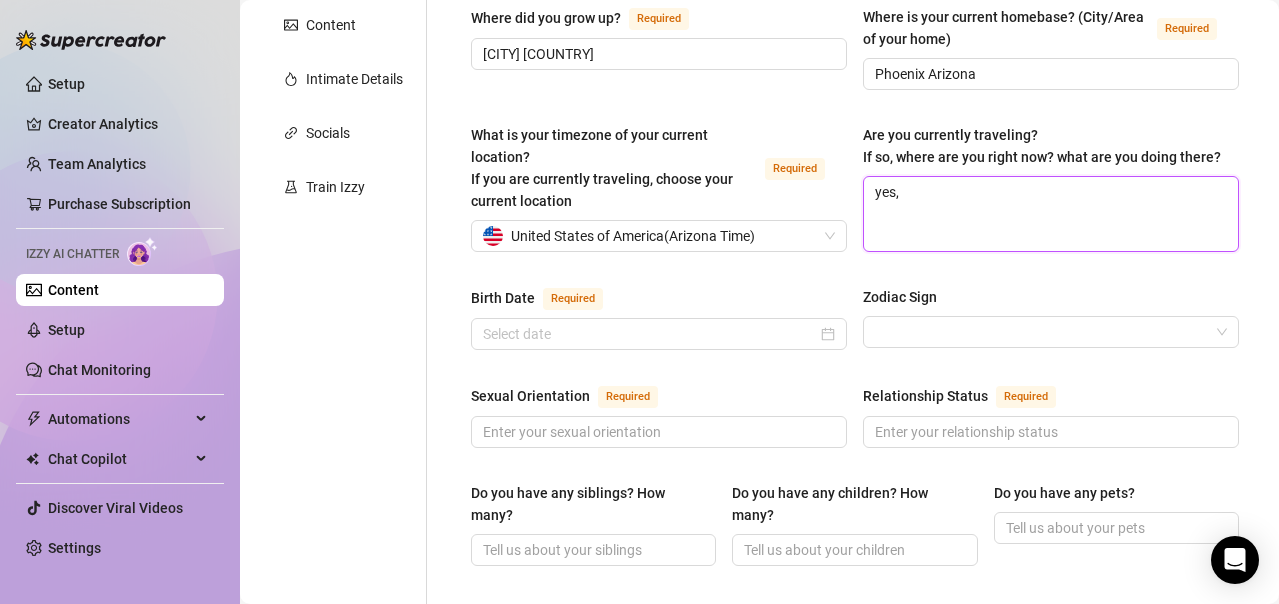 type 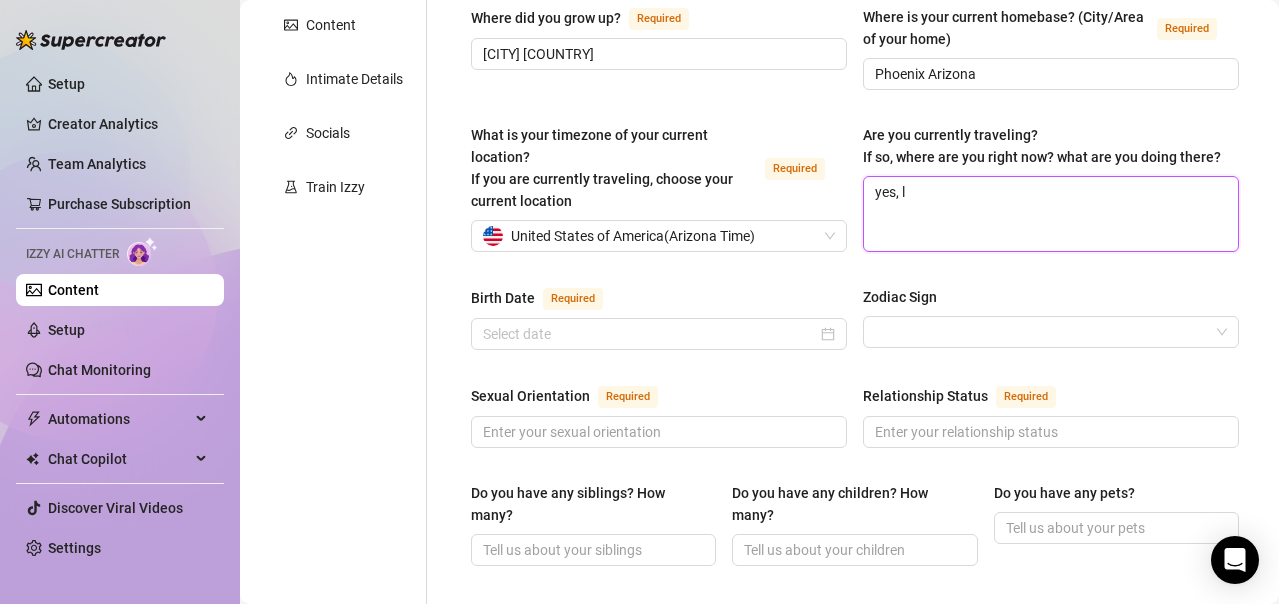 type 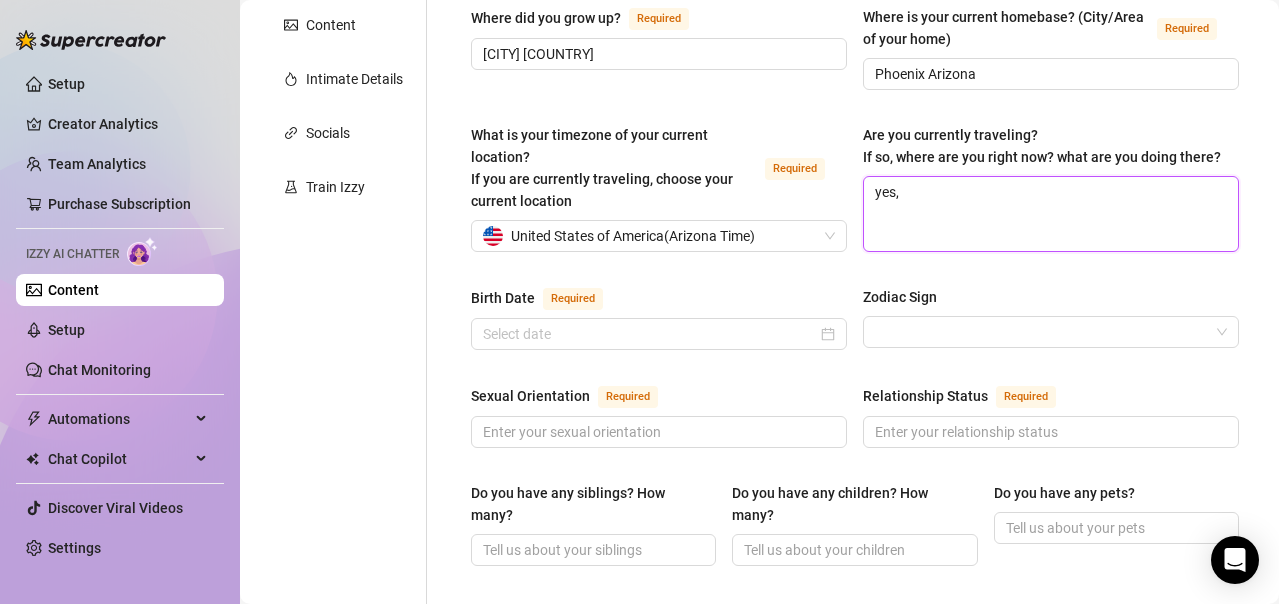 type 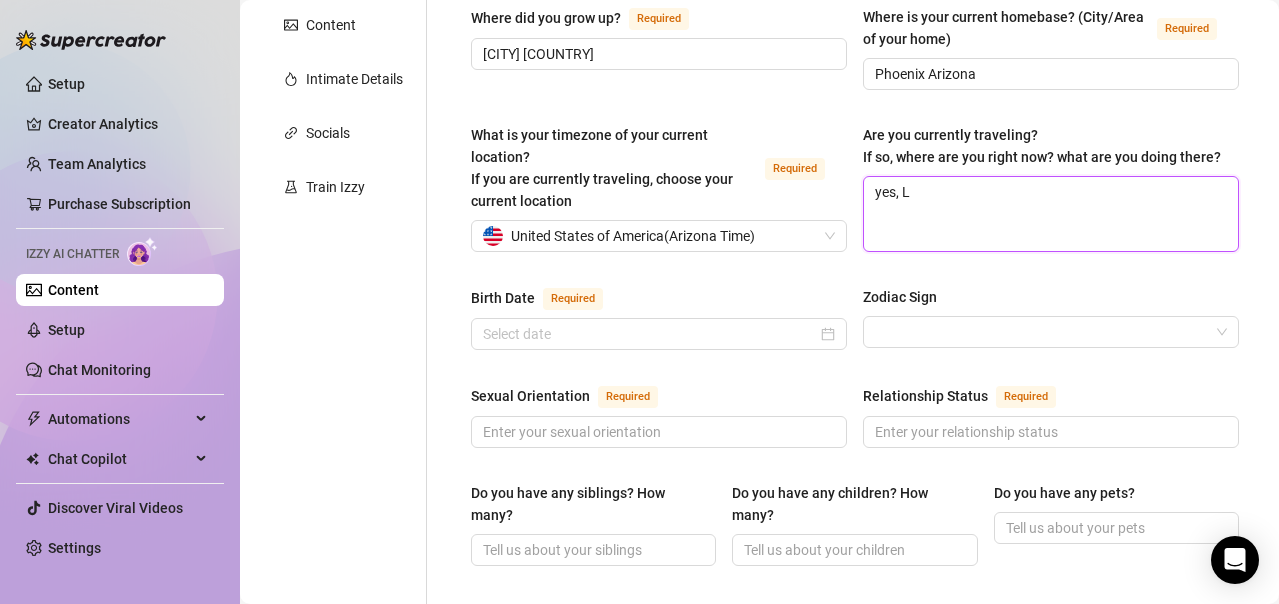 type 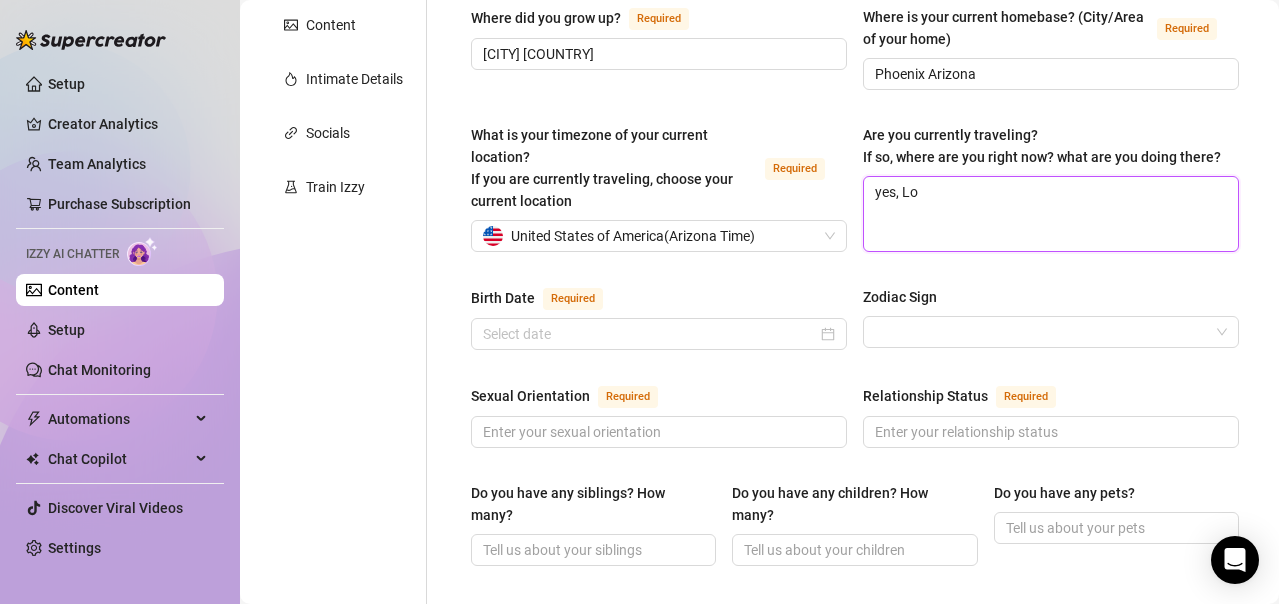 type 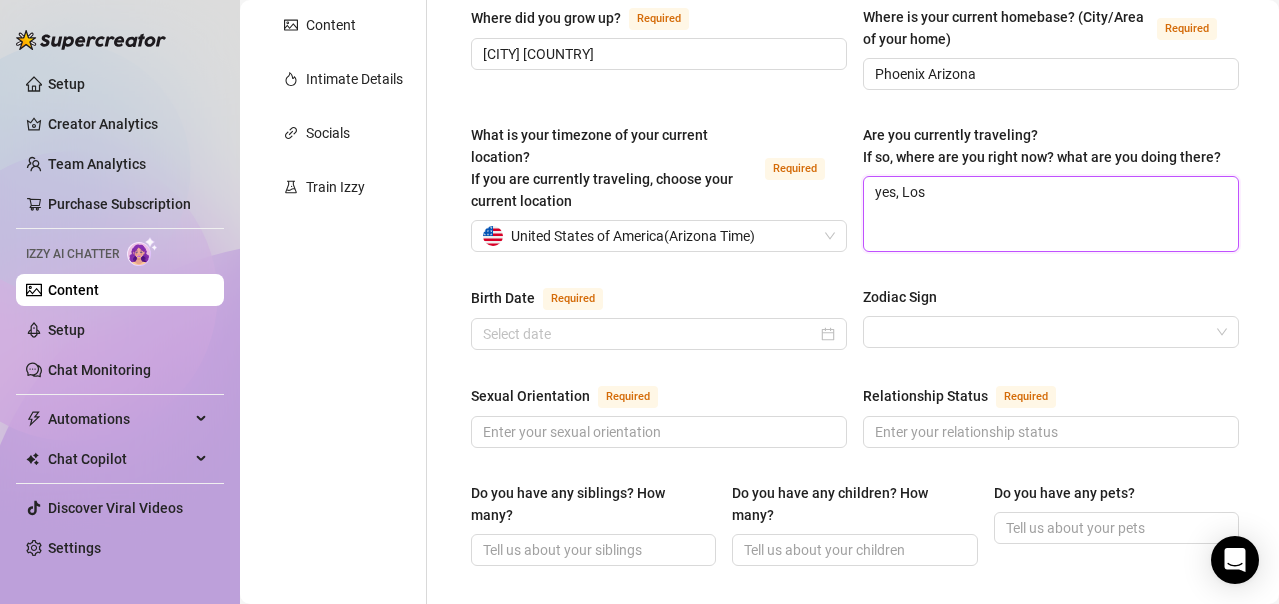 type on "yes, Los" 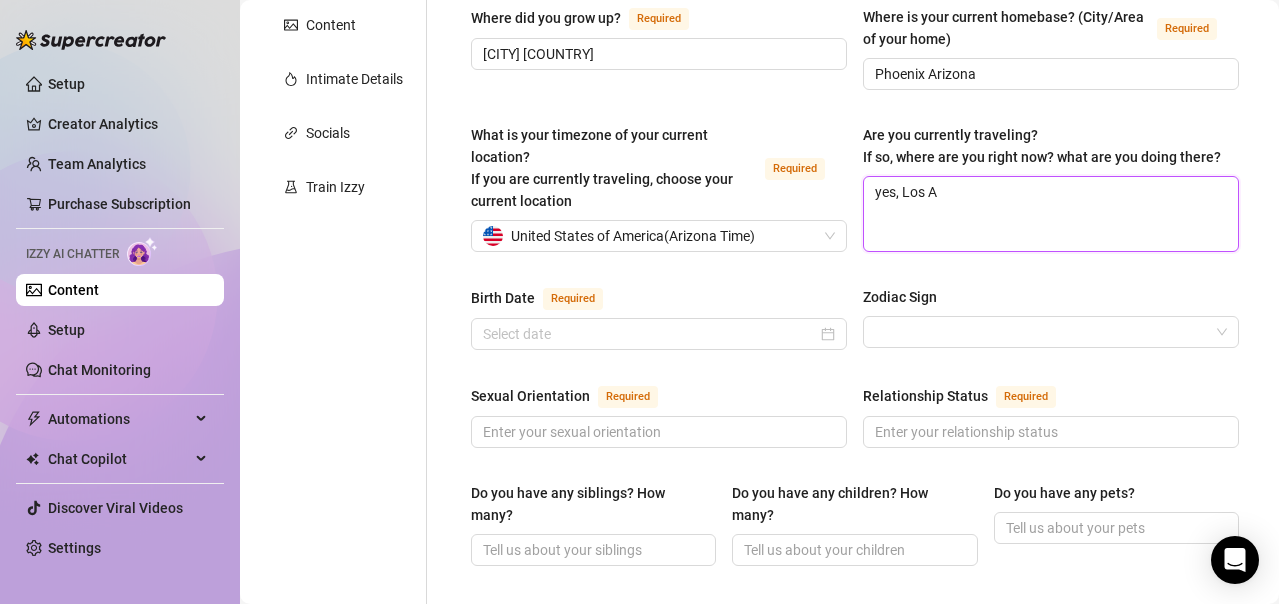 type 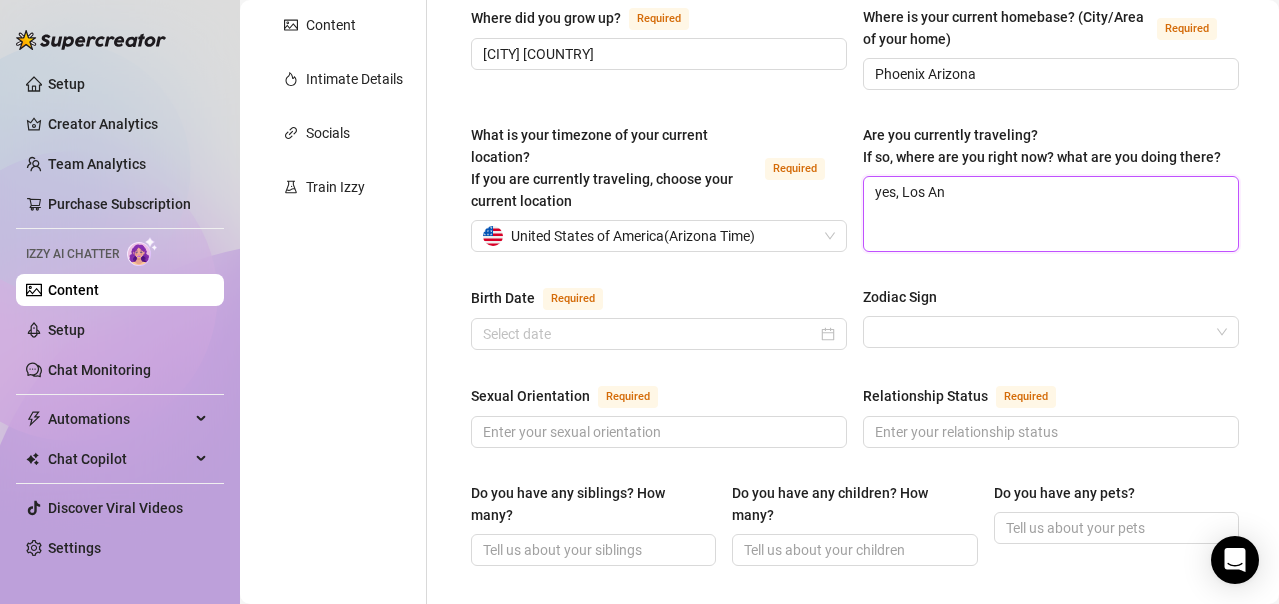 type 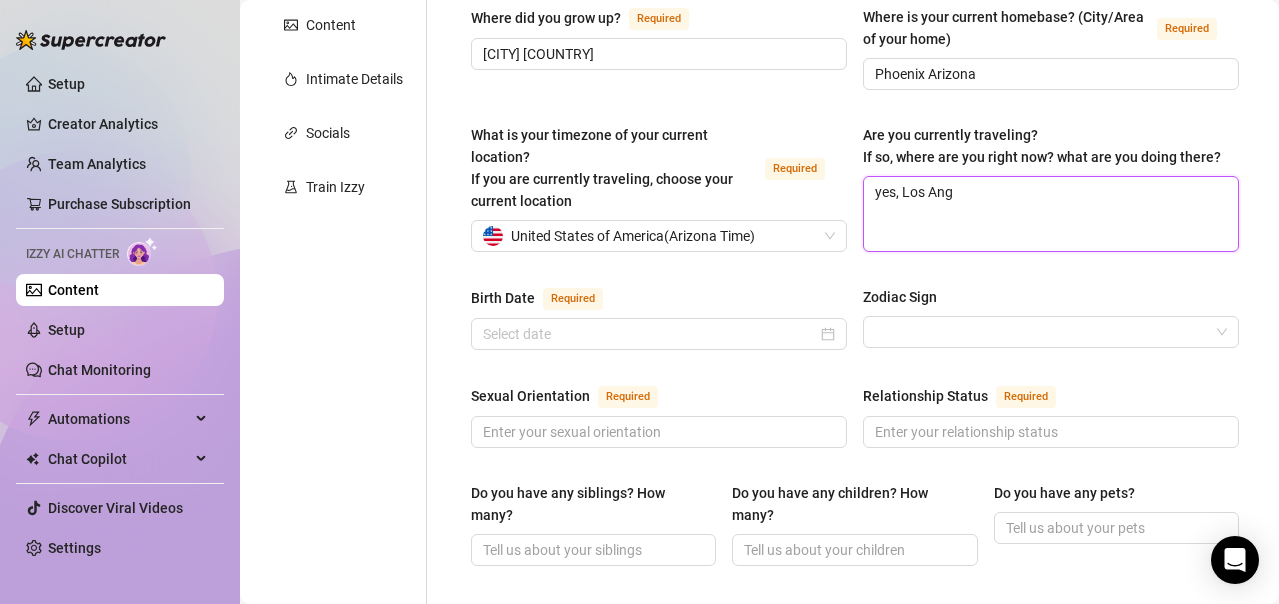 type 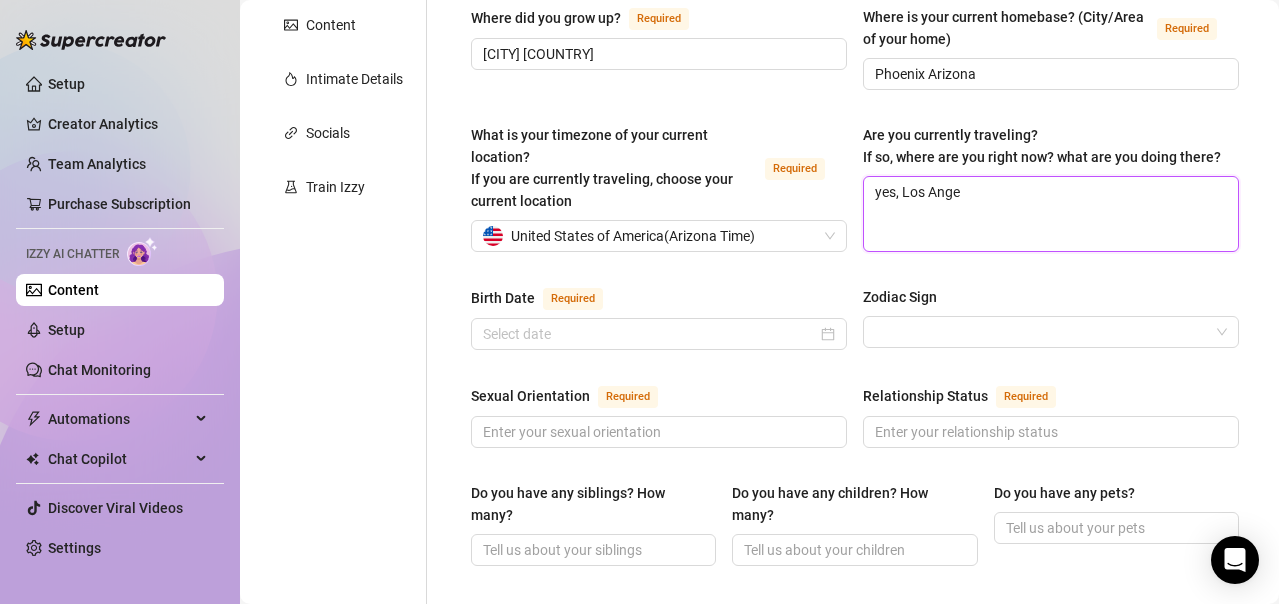 type 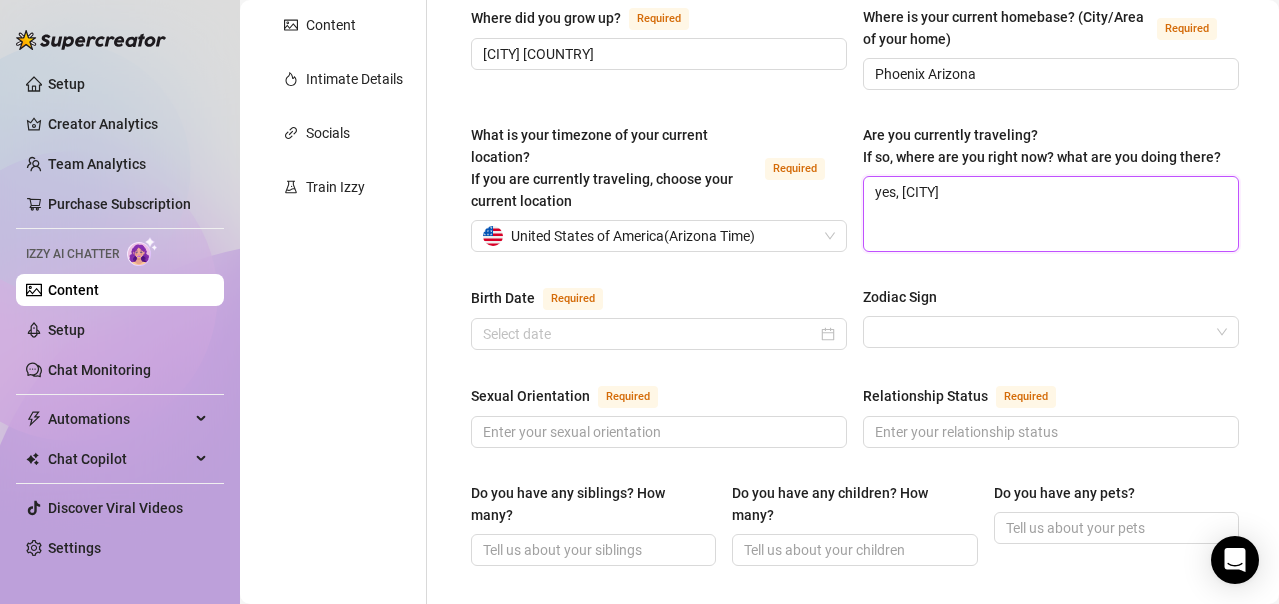 type on "yes, [CITY]" 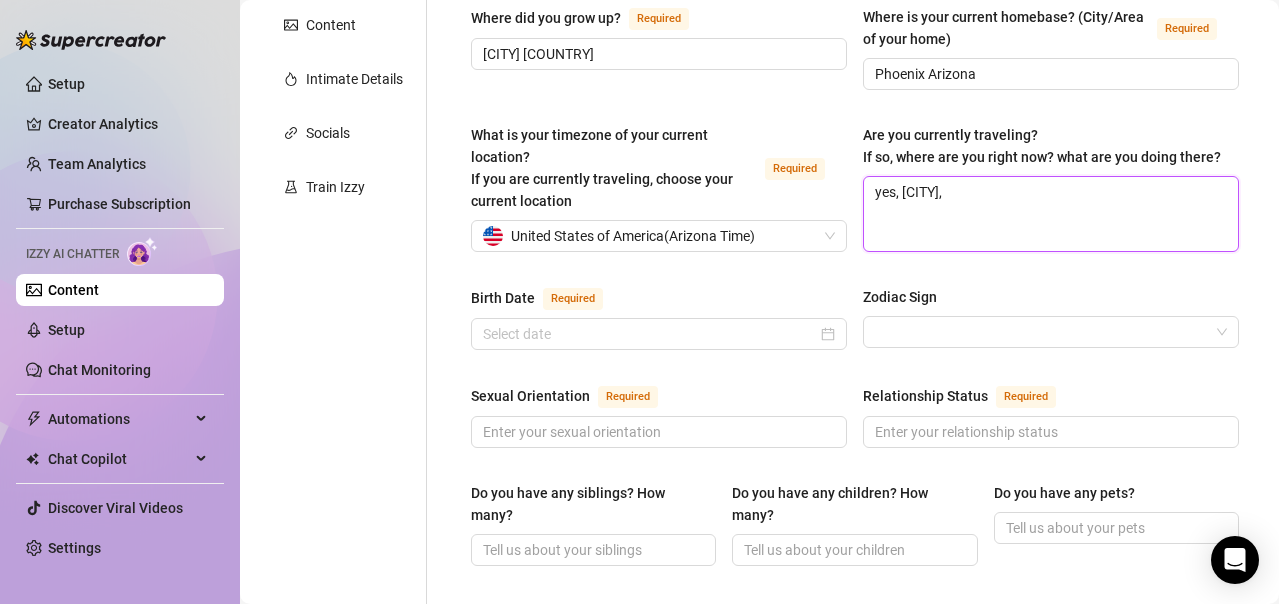 type on "yes, [CITY]," 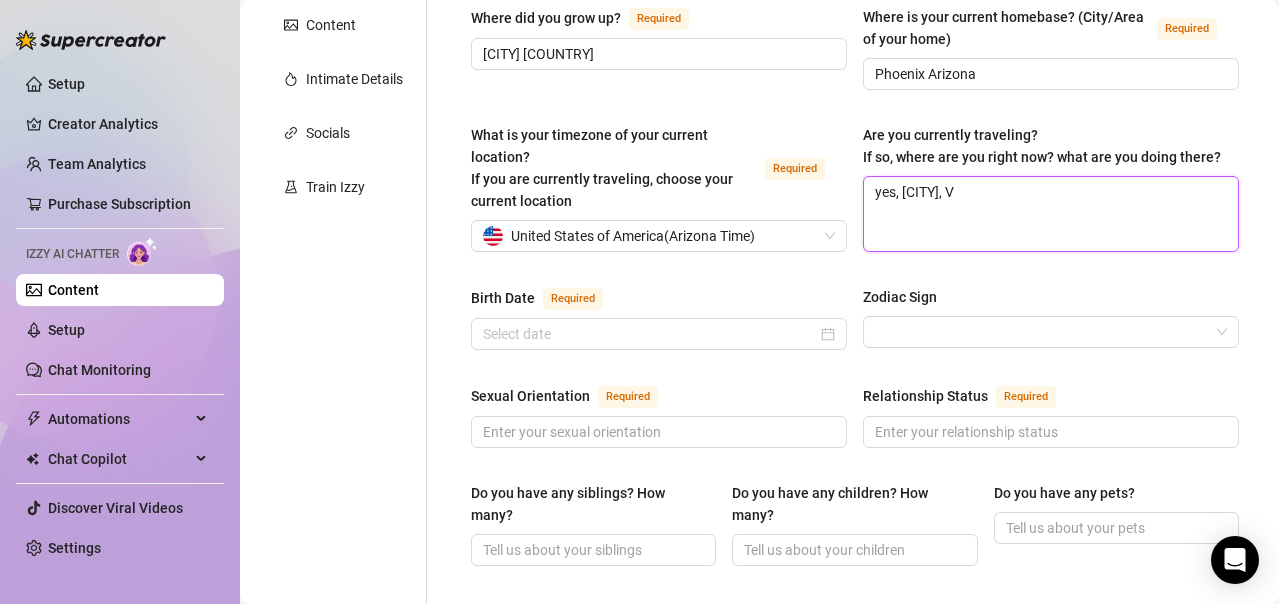 type 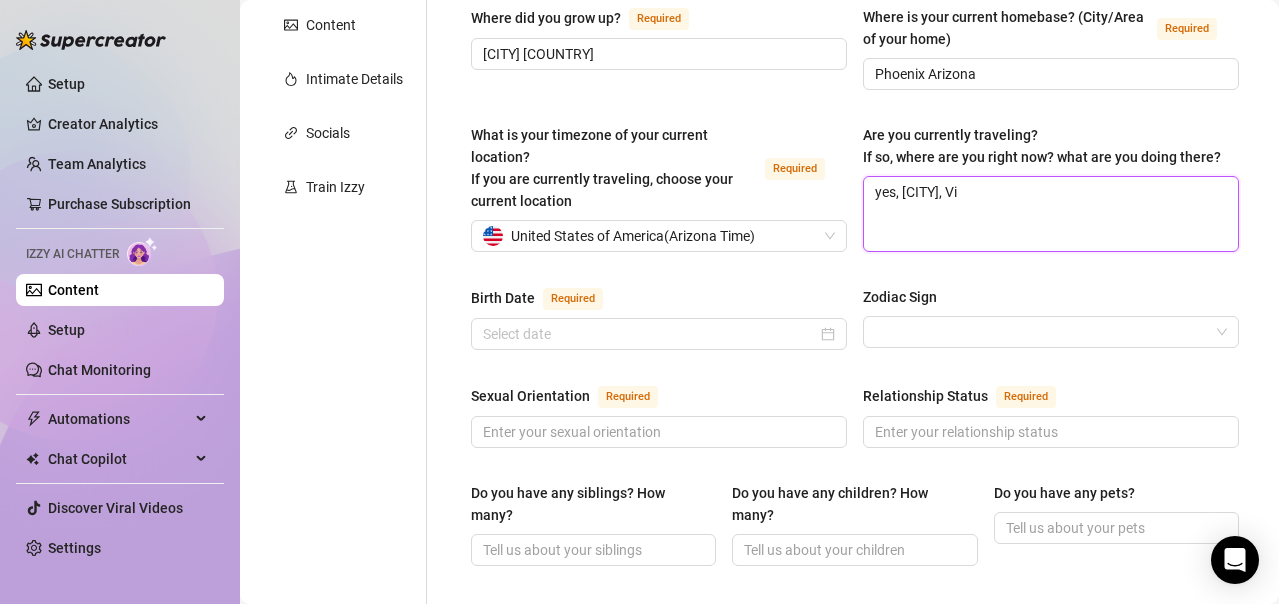 type 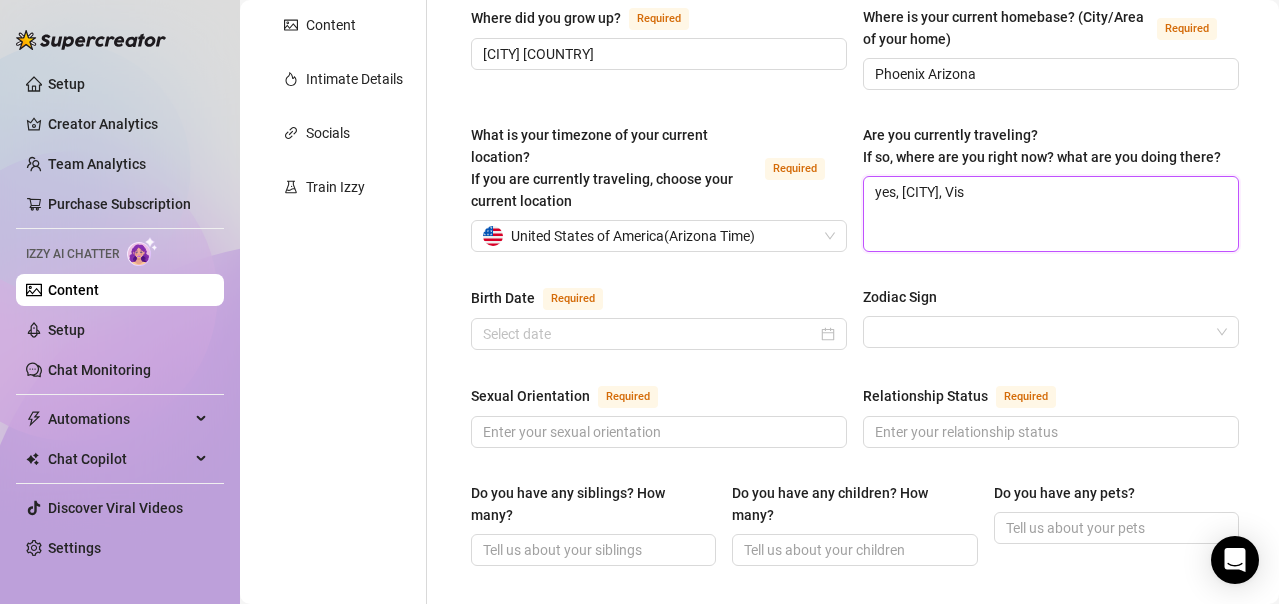 type 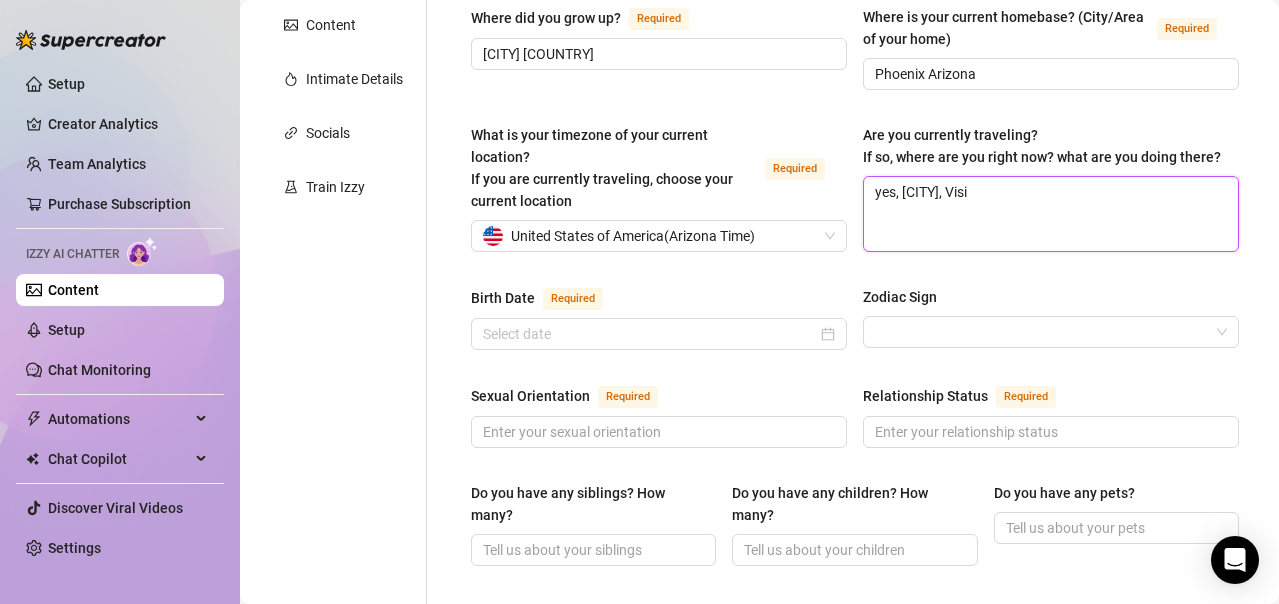 type 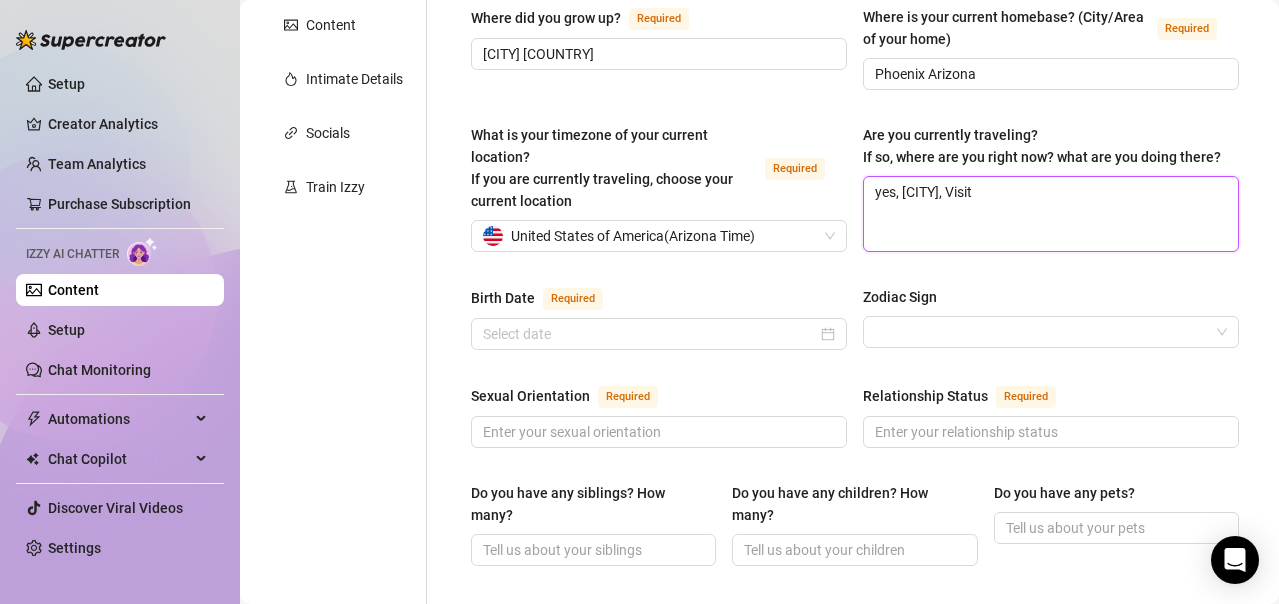 type 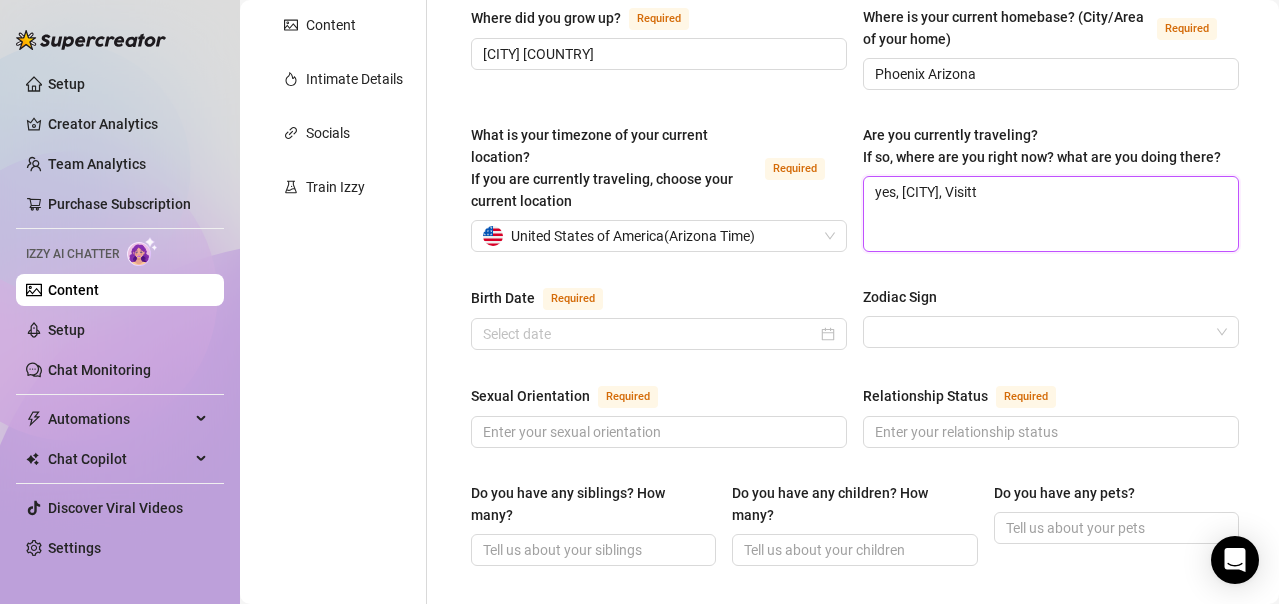 type 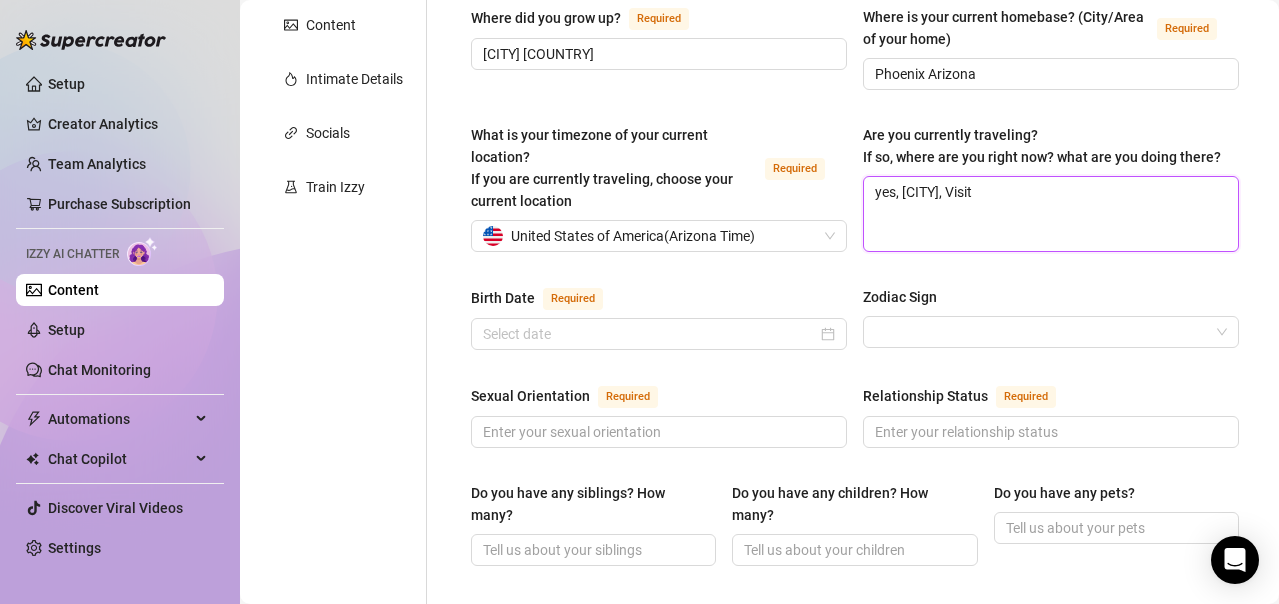 type 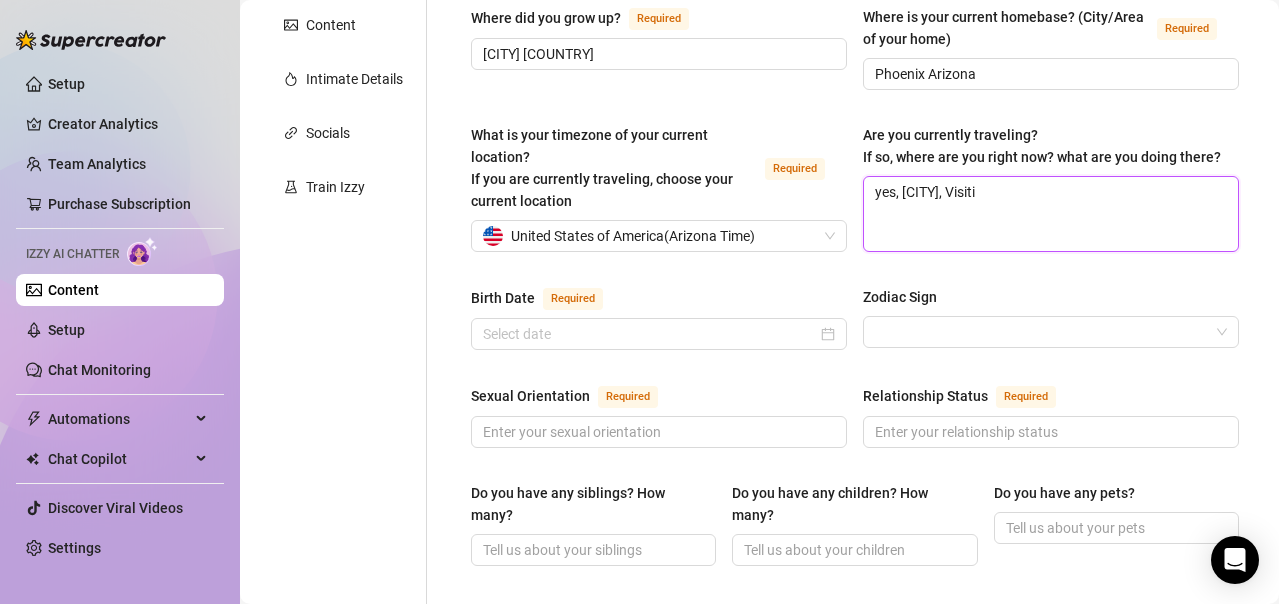type 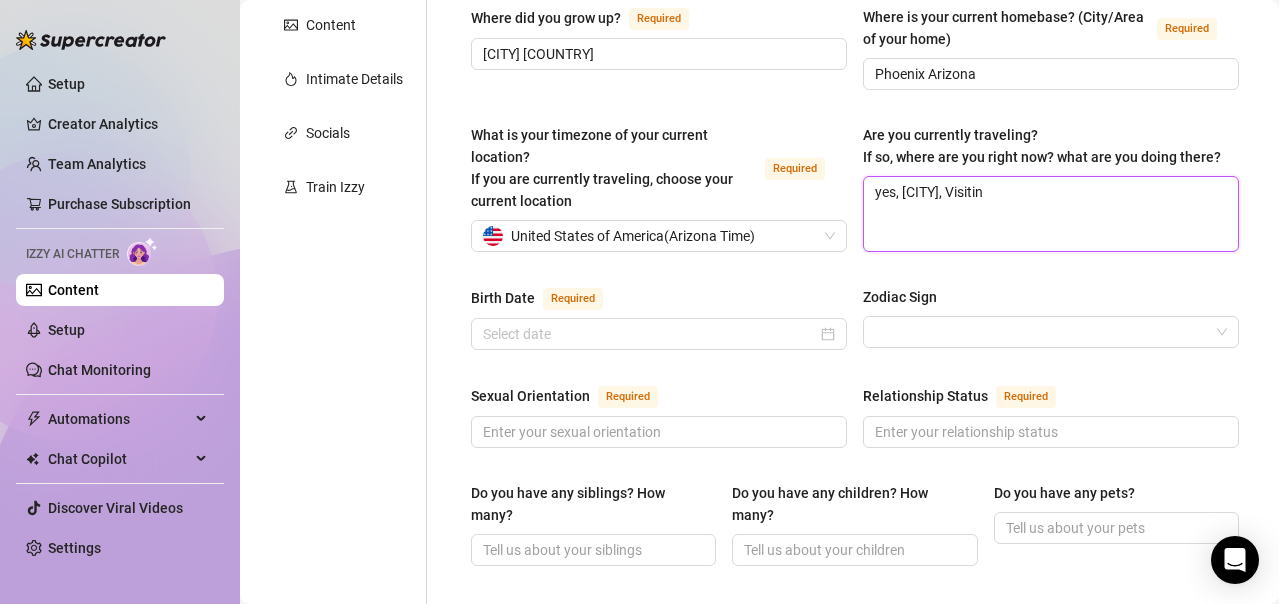 type 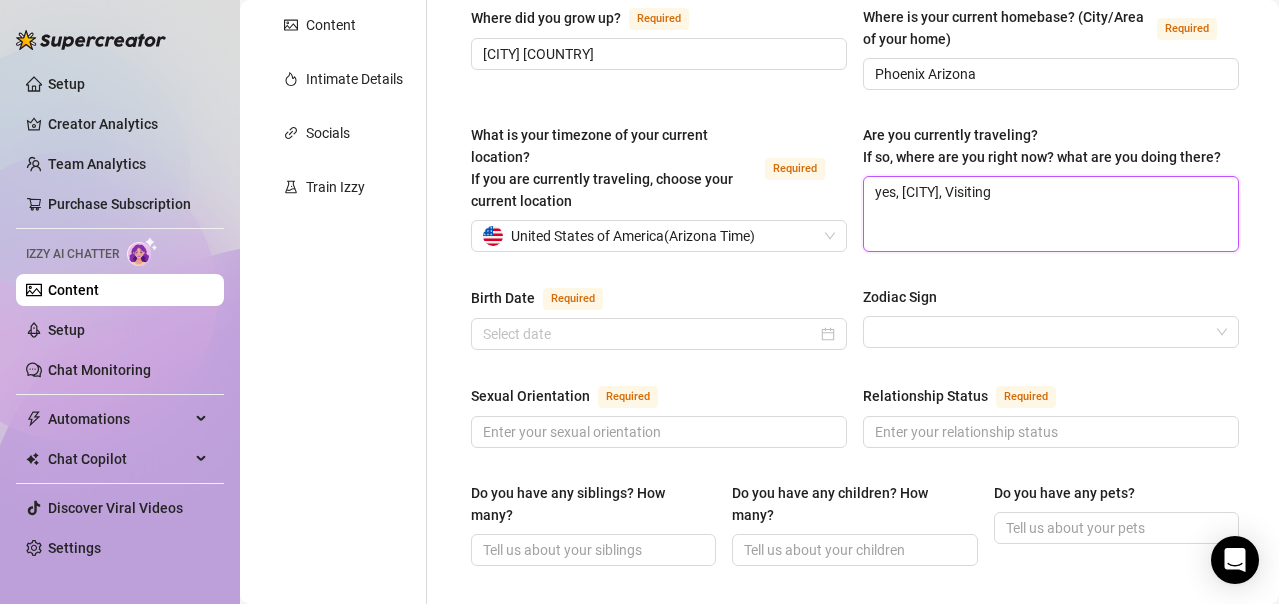 type 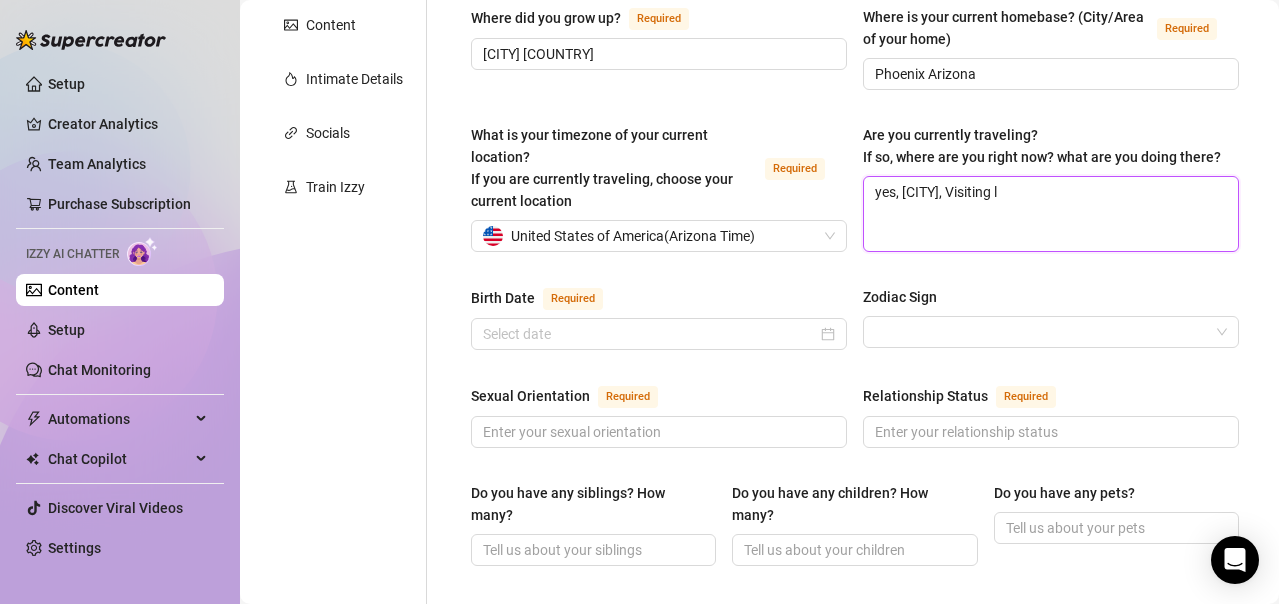 type 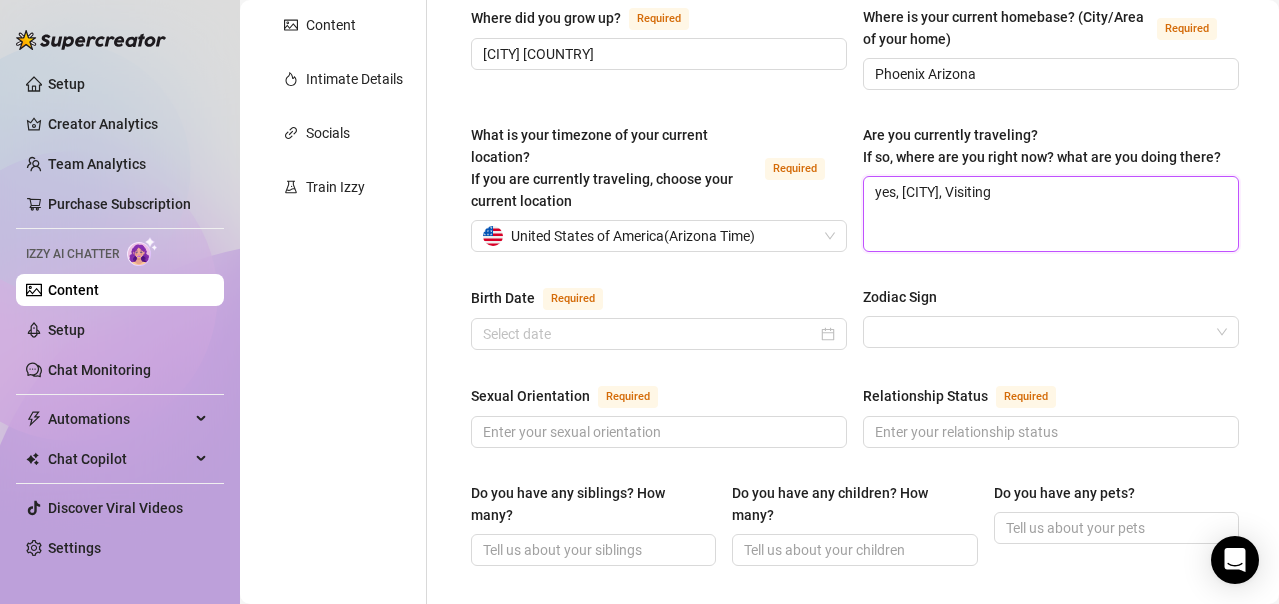type 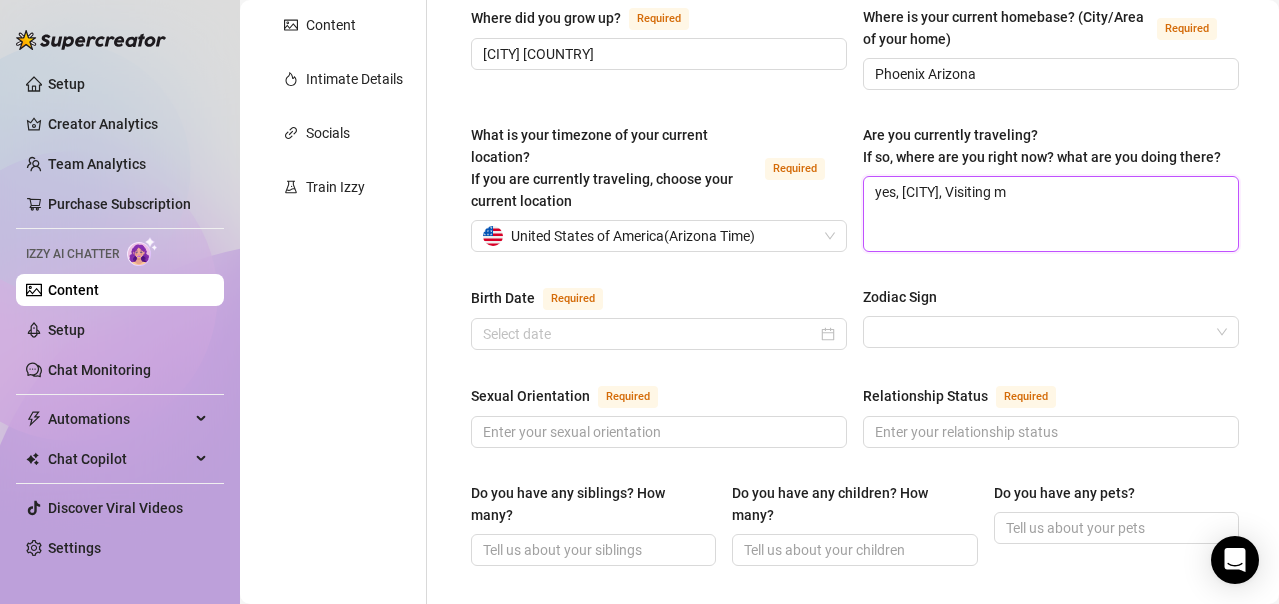 type 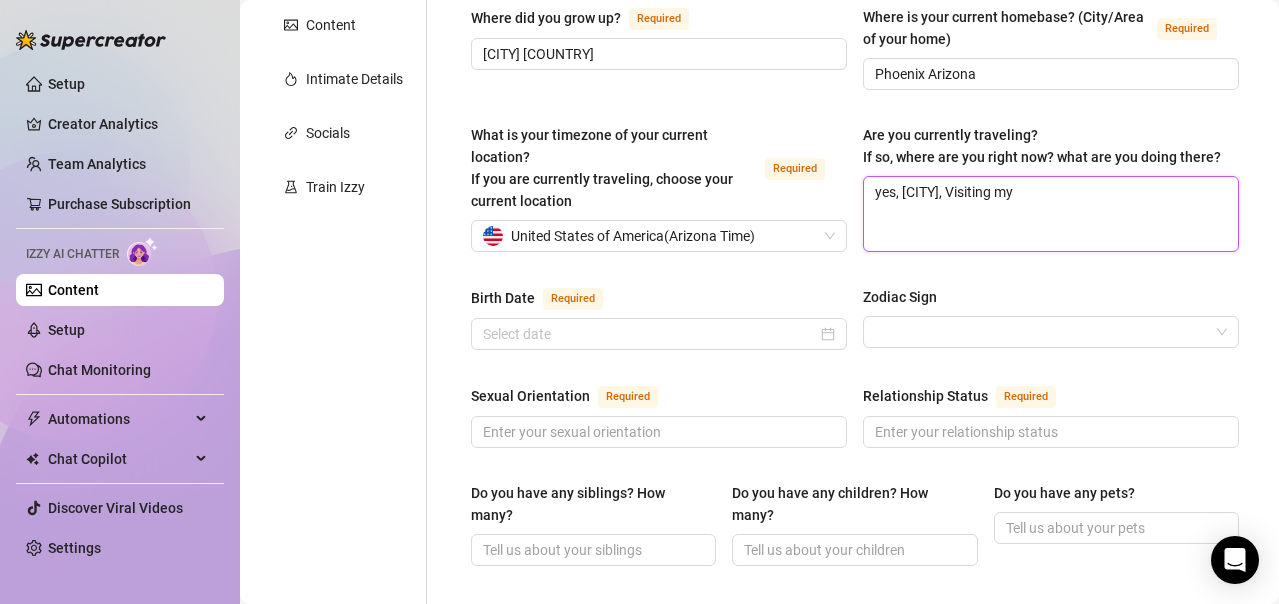 type 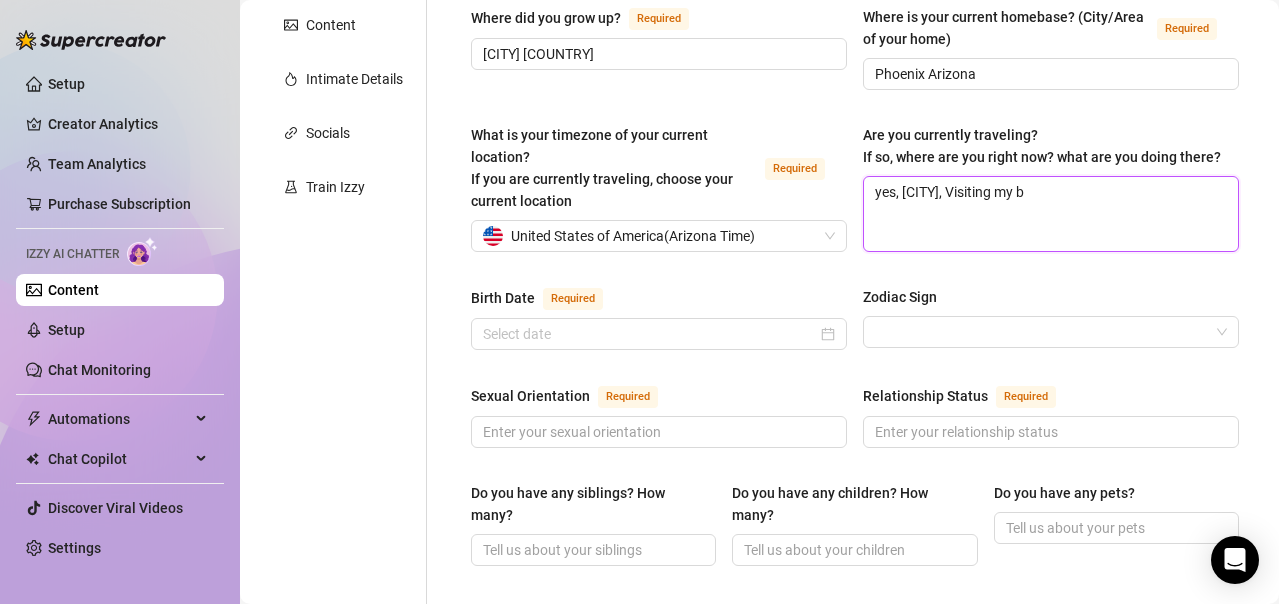 type 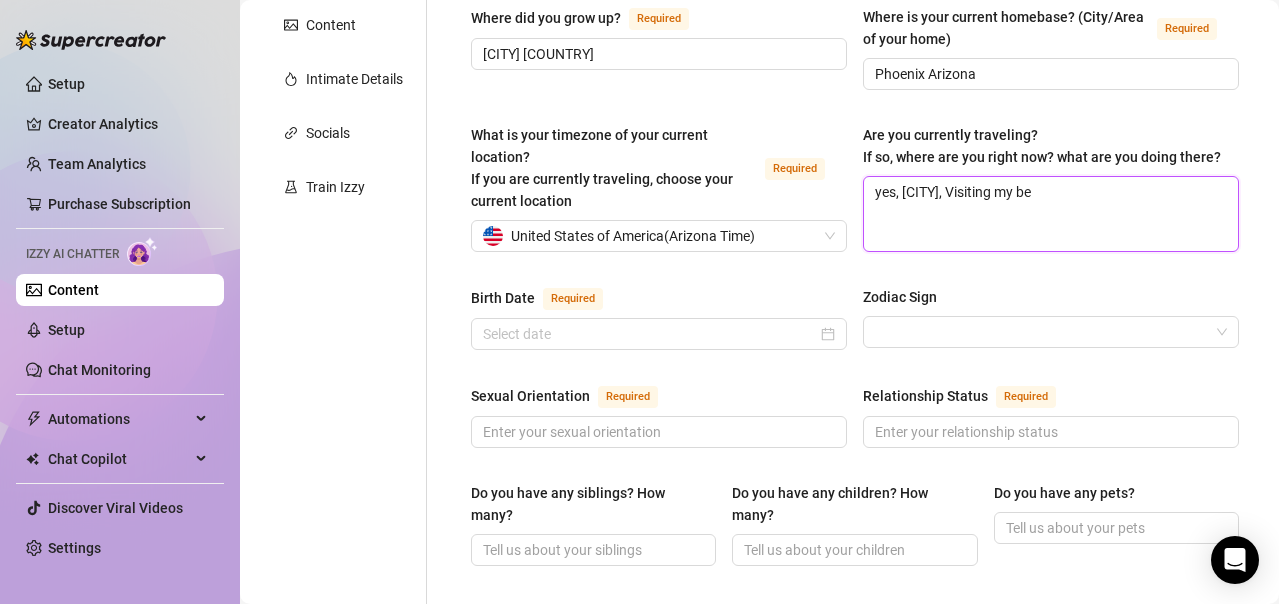 type 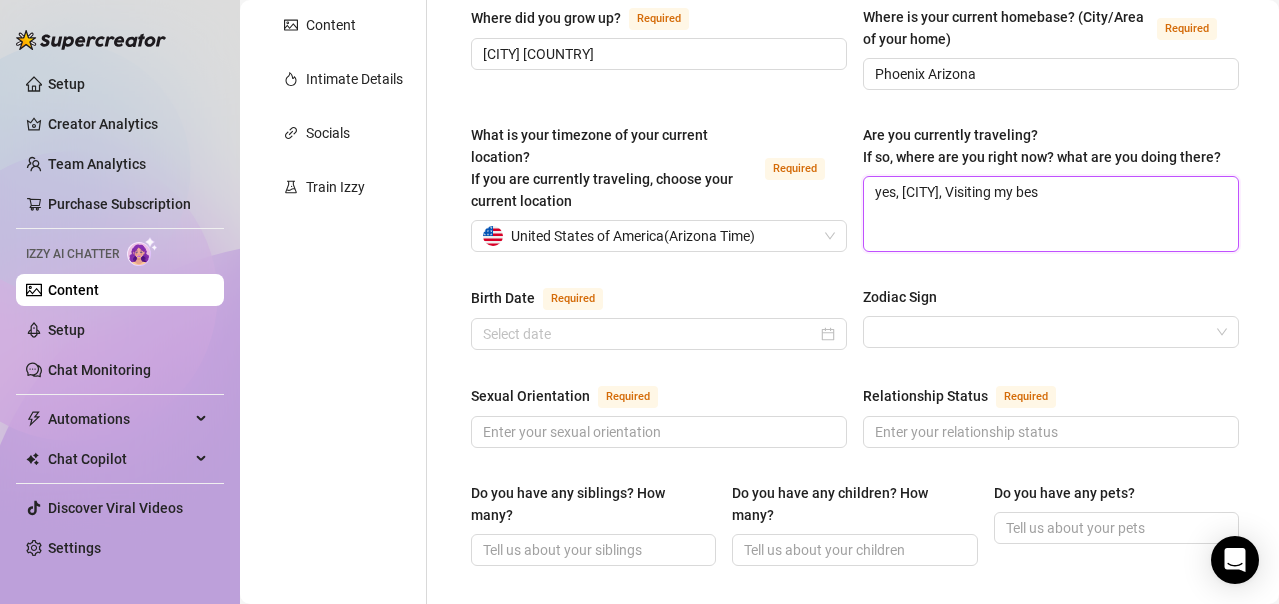 type 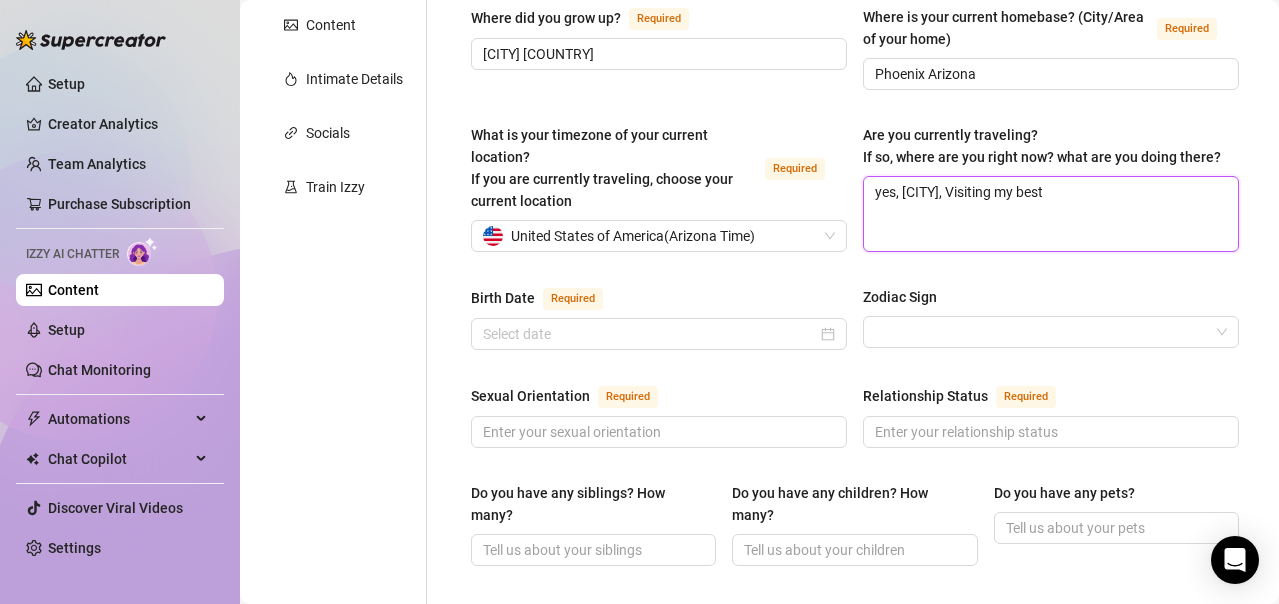 type 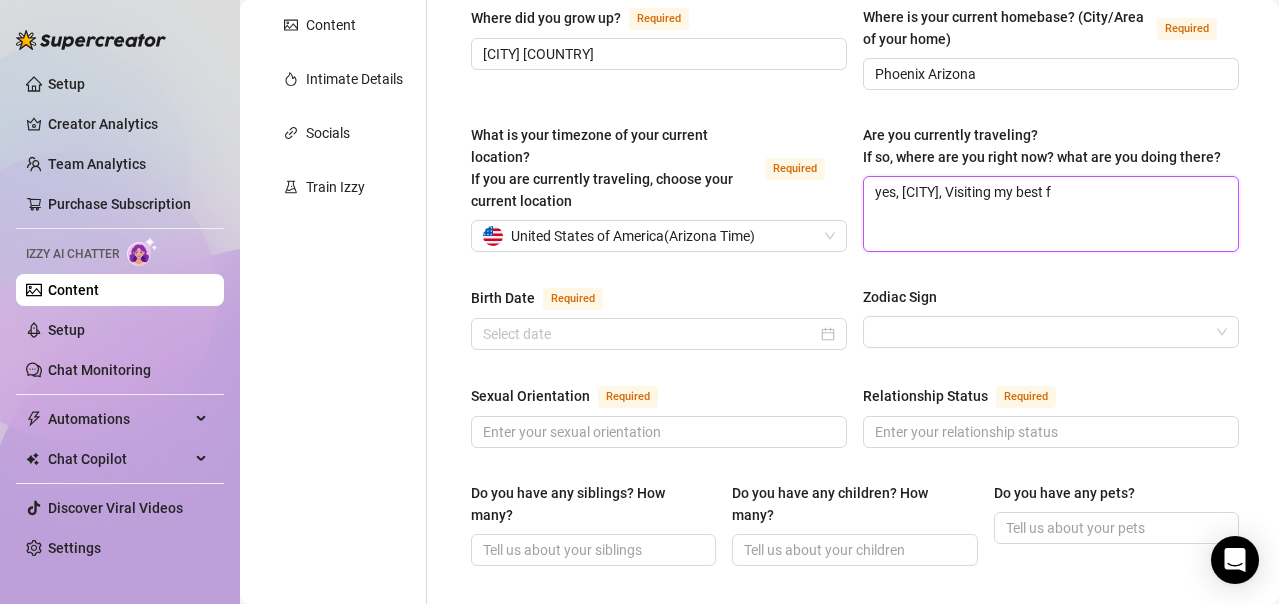 type on "yes, [CITY], Visiting my best fr" 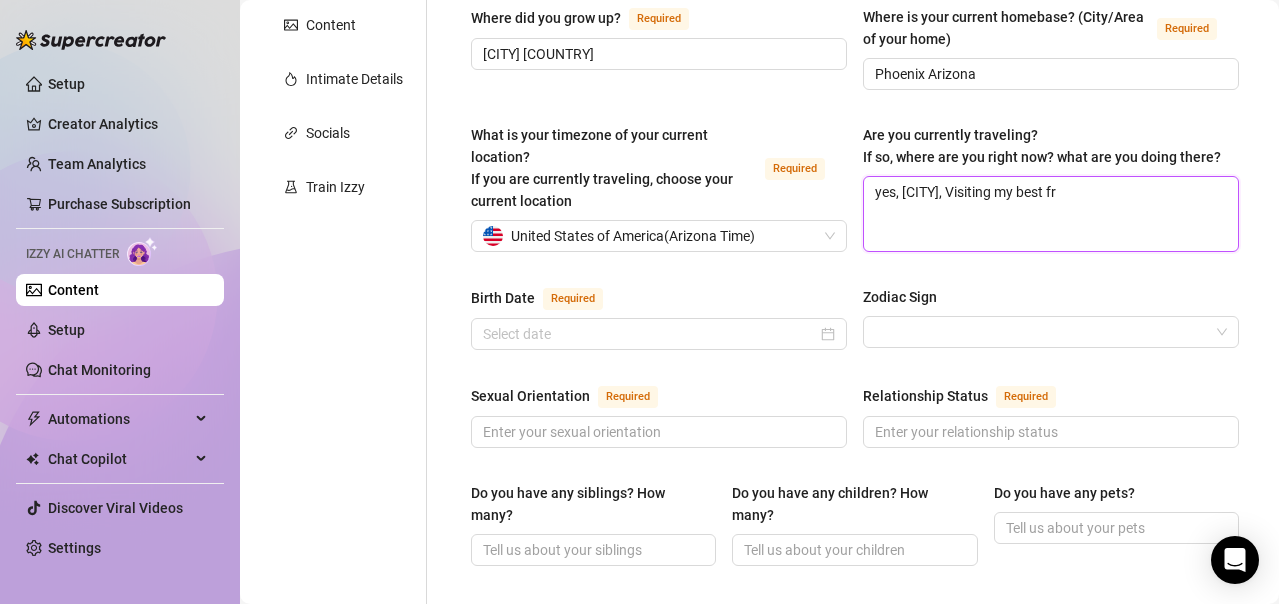 type 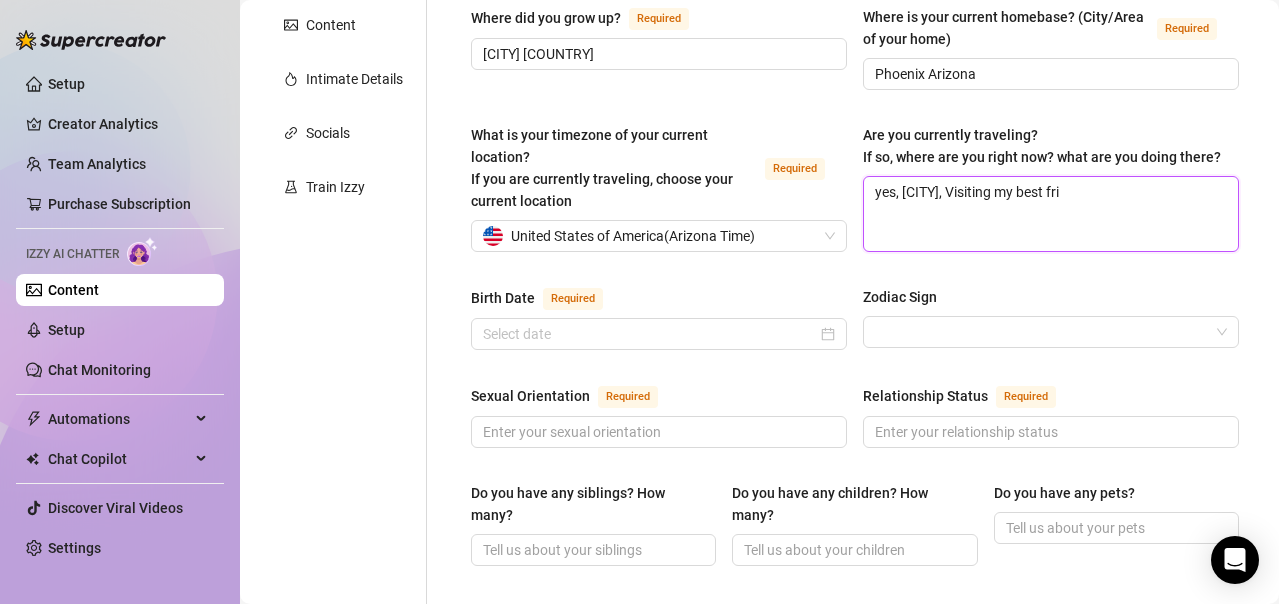 type 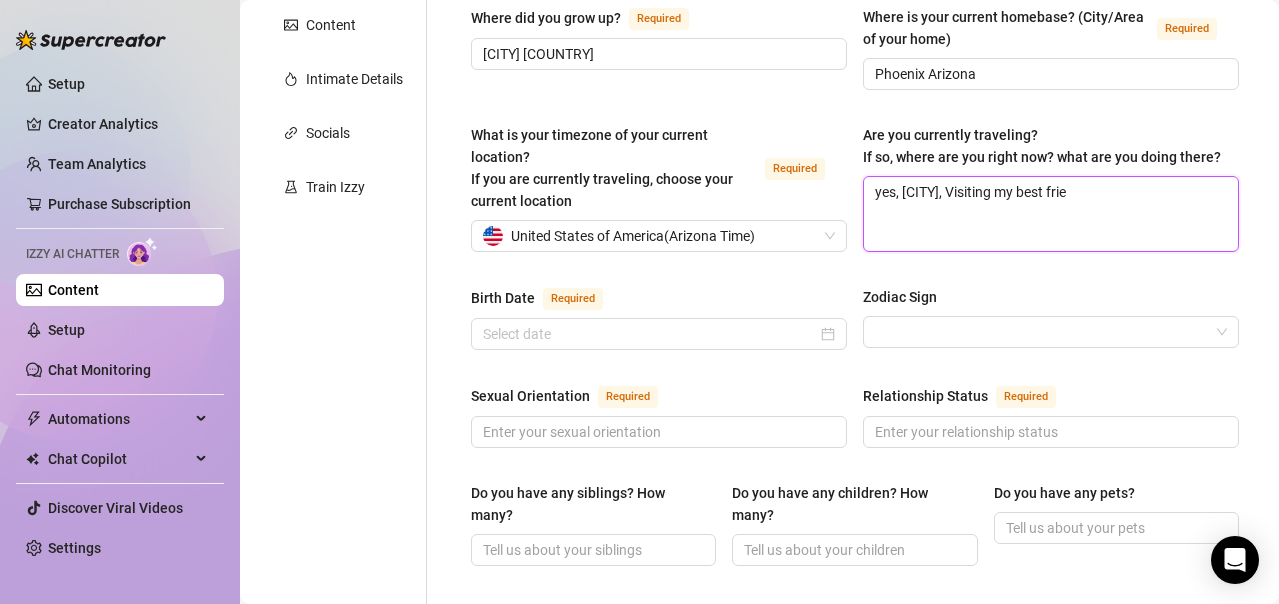 type 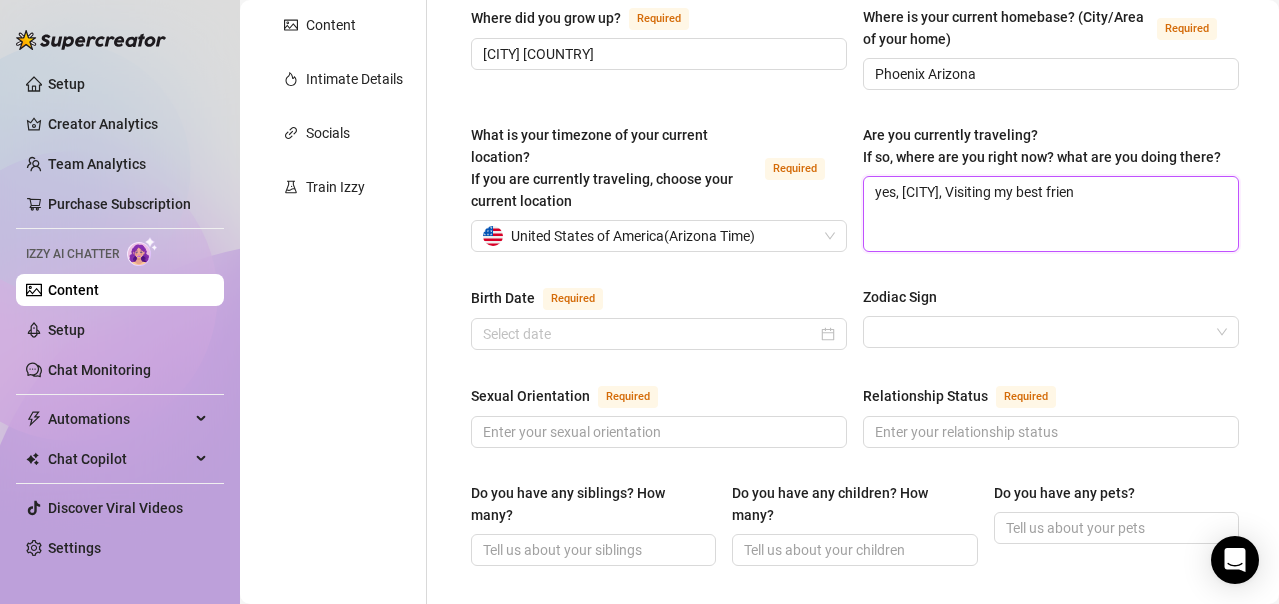 type 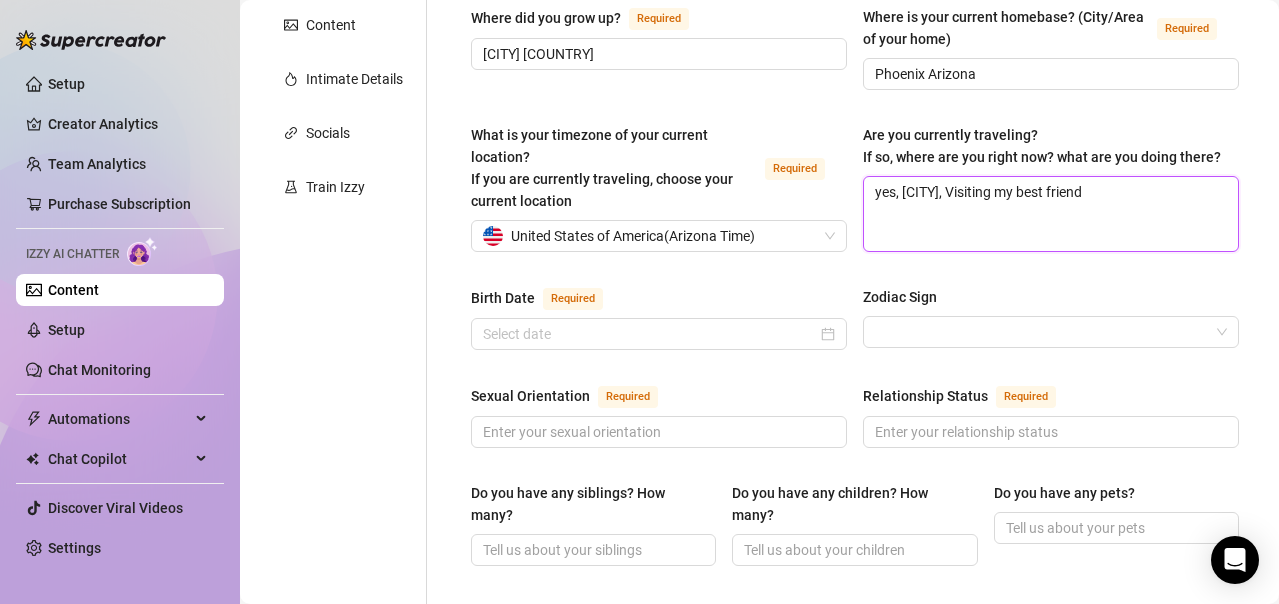 click on "yes, [CITY], Visiting my best friend" at bounding box center [1051, 214] 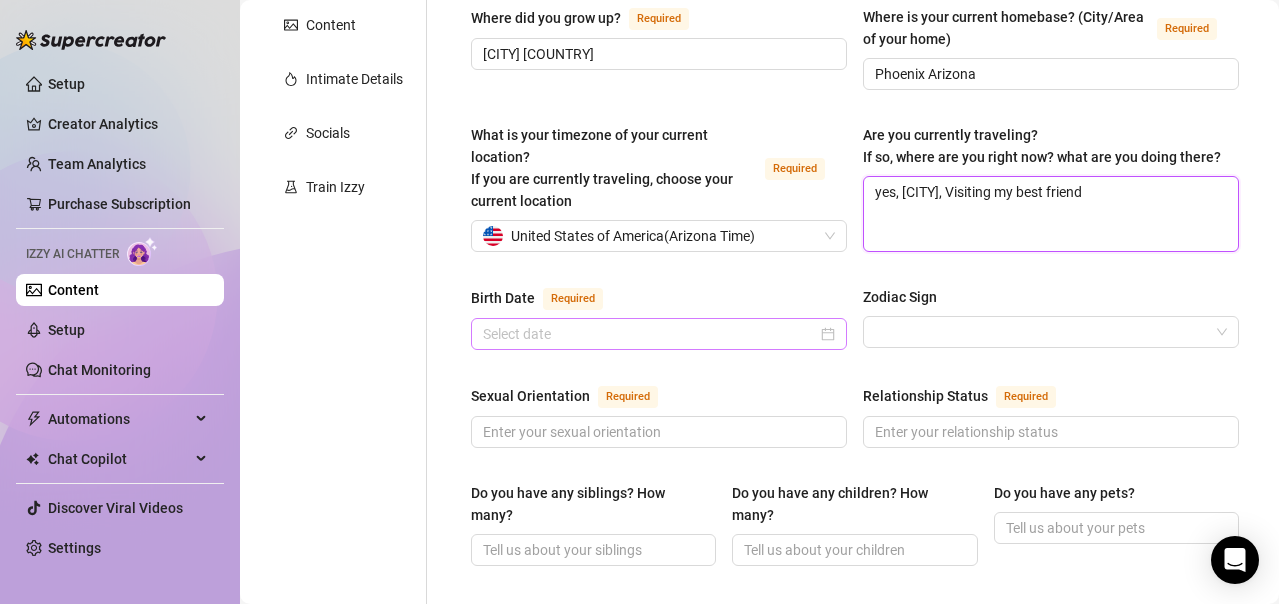 type on "yes, [CITY], Visiting my best friend" 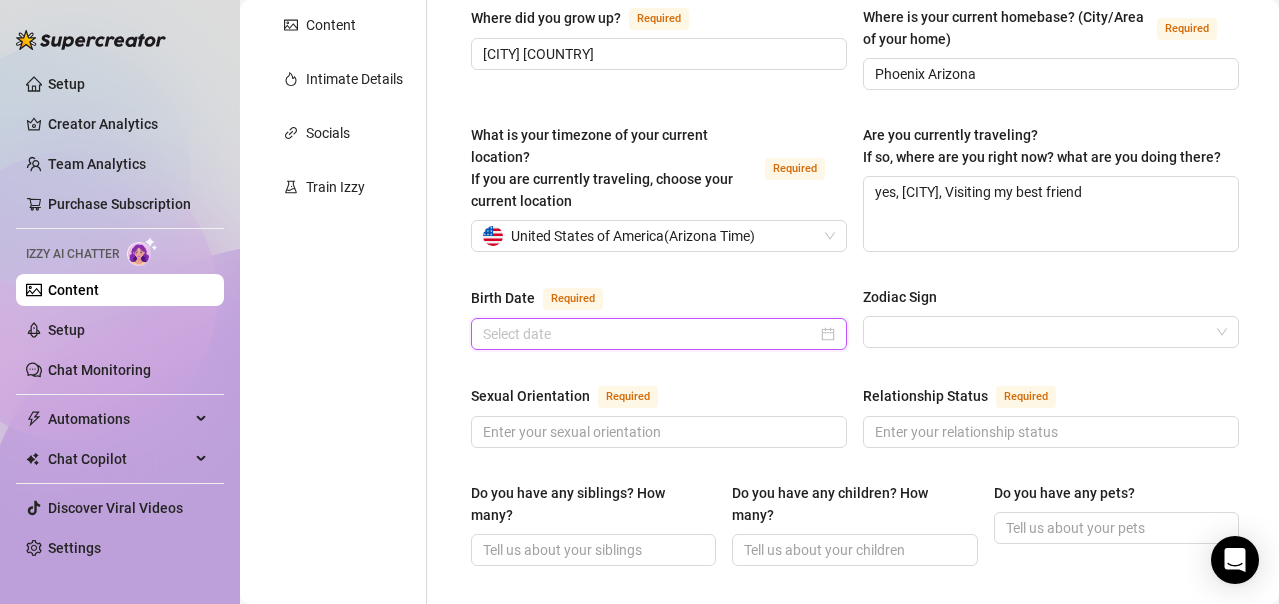 click on "Birth Date Required" at bounding box center (650, 334) 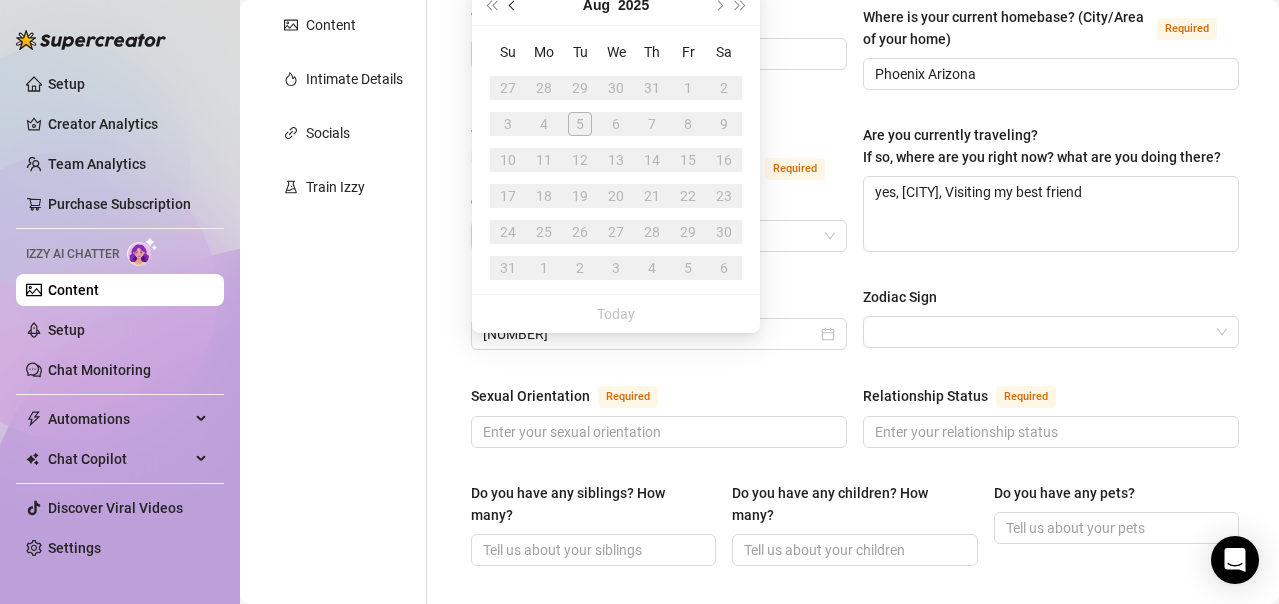click at bounding box center (514, 5) 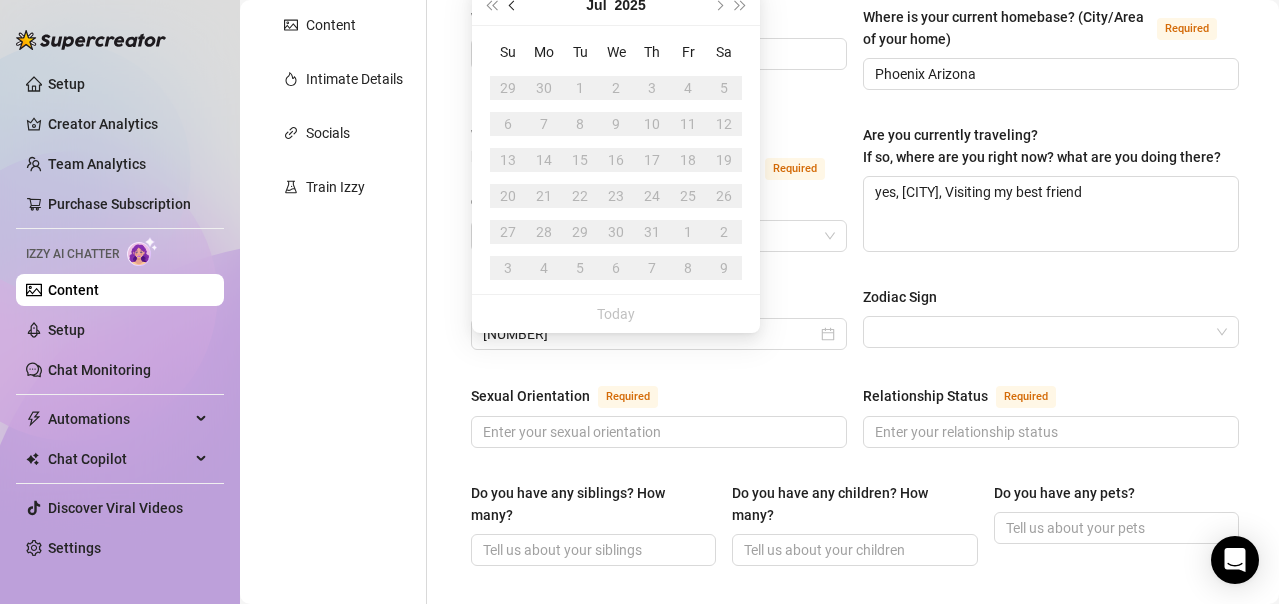 click at bounding box center (514, 5) 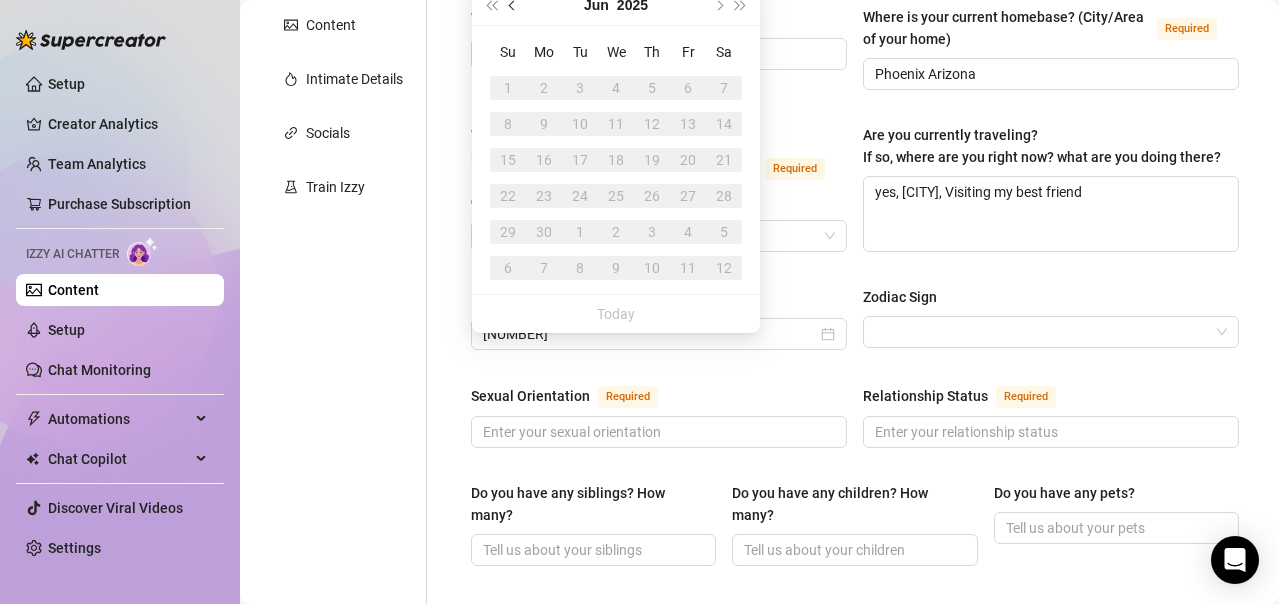 click at bounding box center (514, 5) 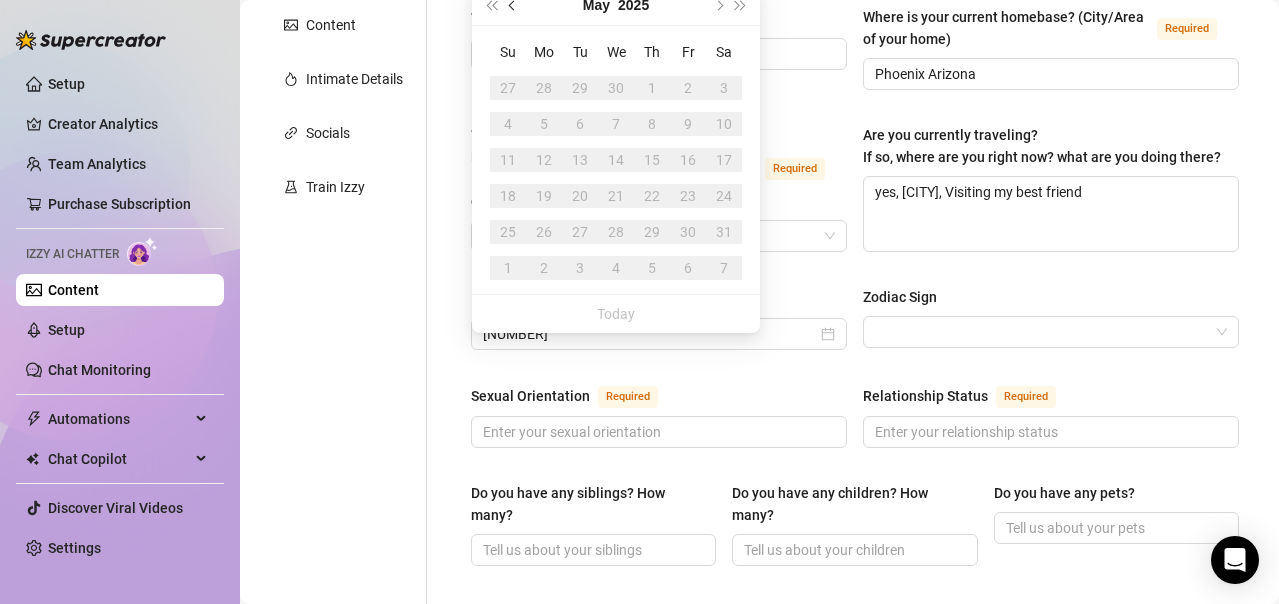 click at bounding box center (514, 5) 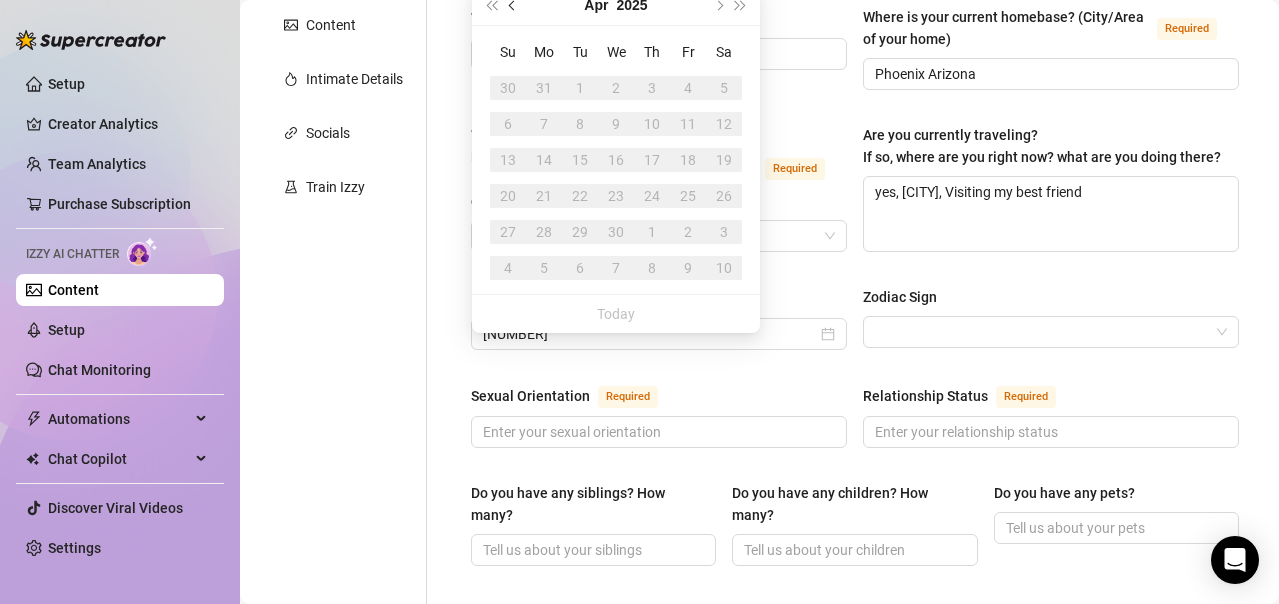 click at bounding box center [514, 5] 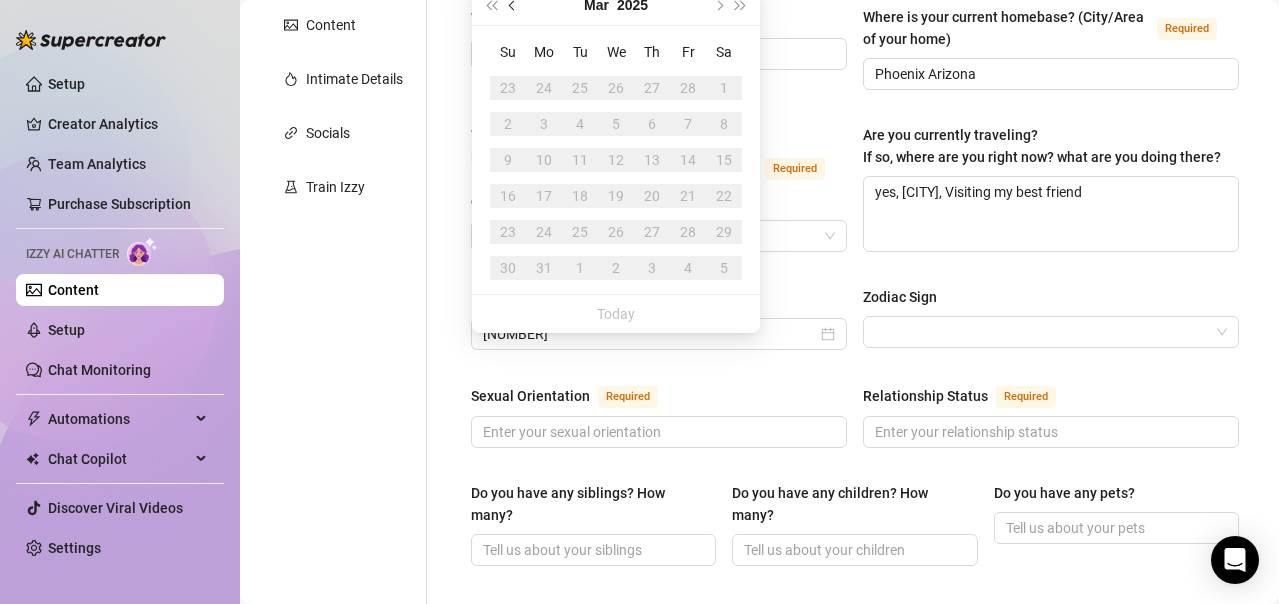 click at bounding box center [514, 5] 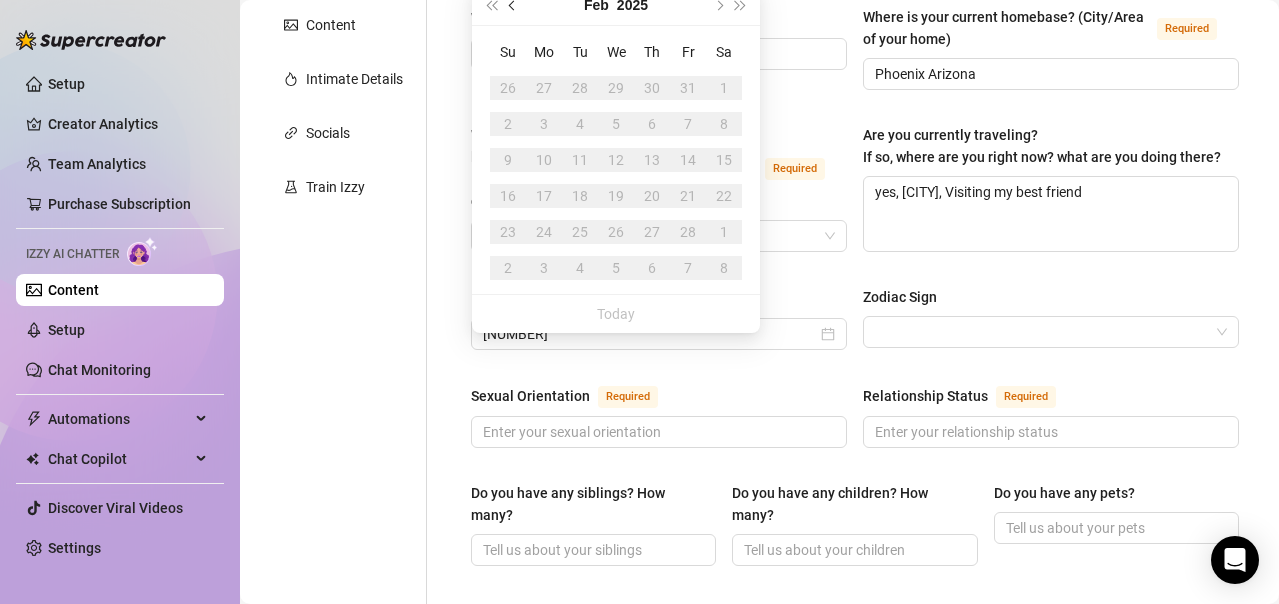 click at bounding box center [514, 5] 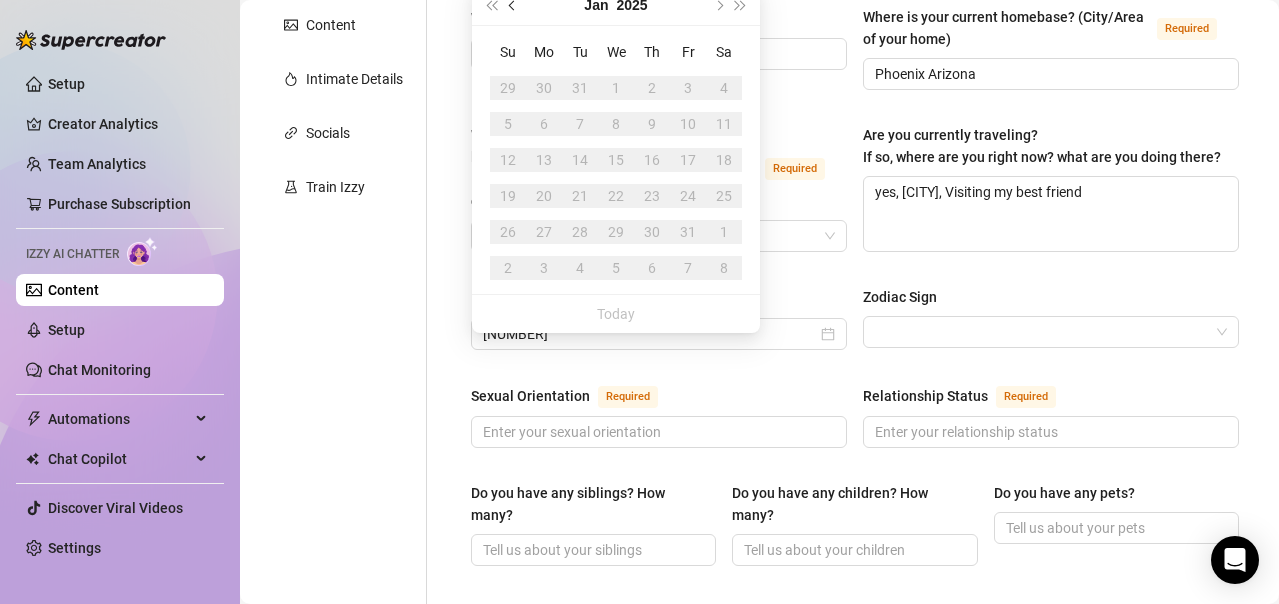 click at bounding box center (514, 5) 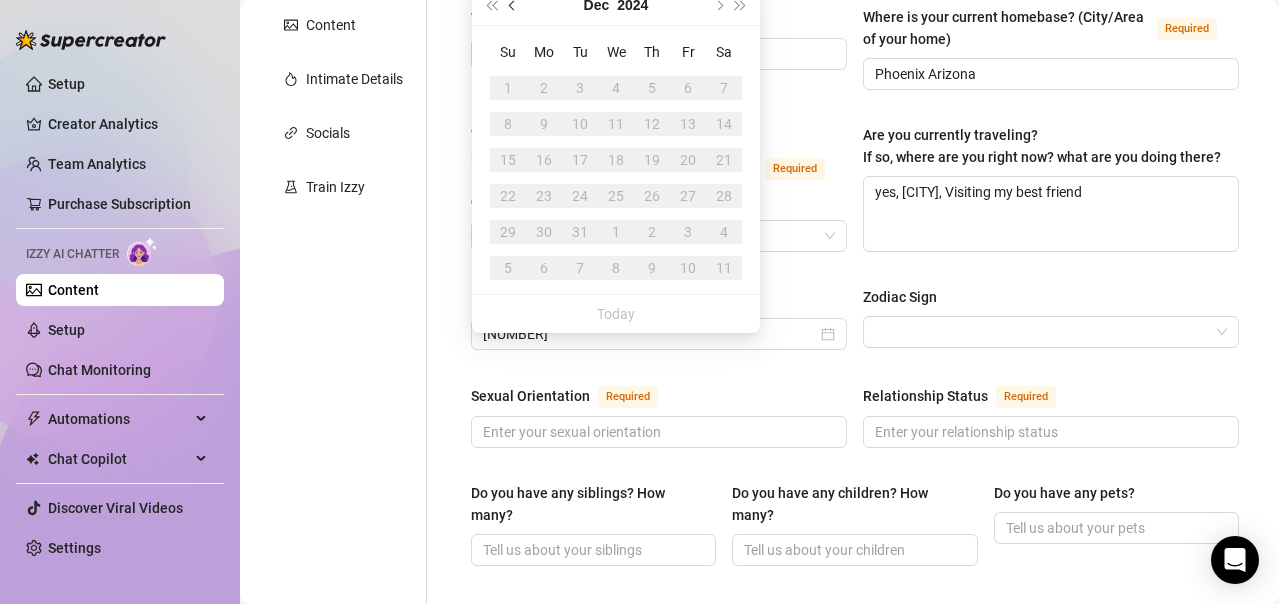 click at bounding box center [514, 5] 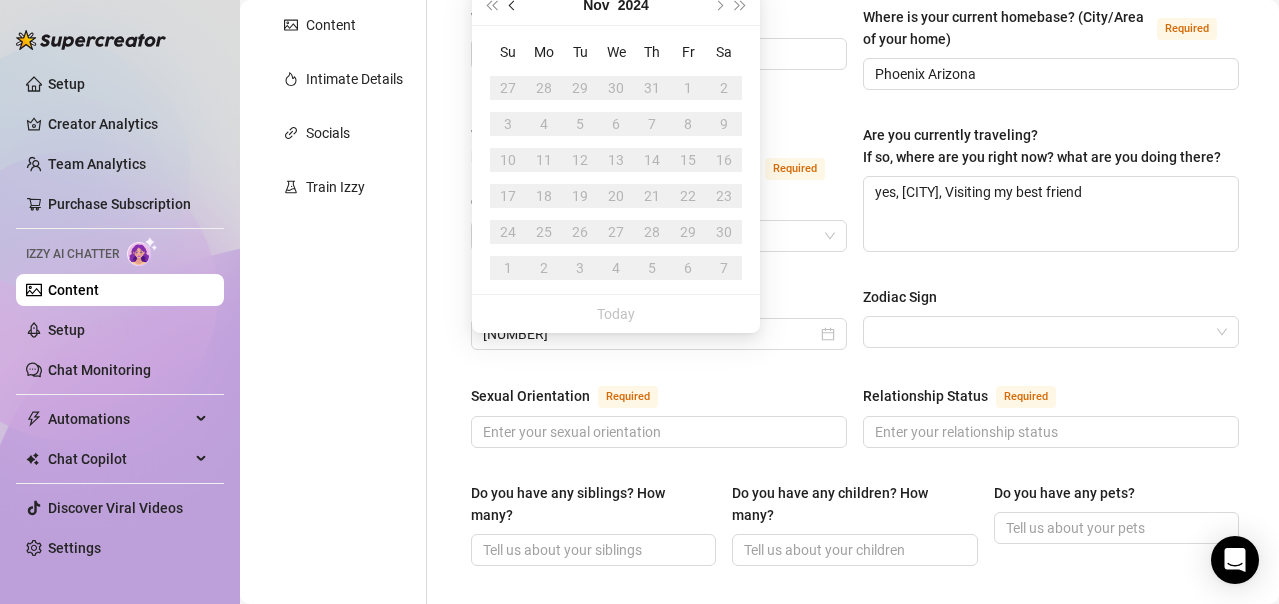 click at bounding box center (514, 5) 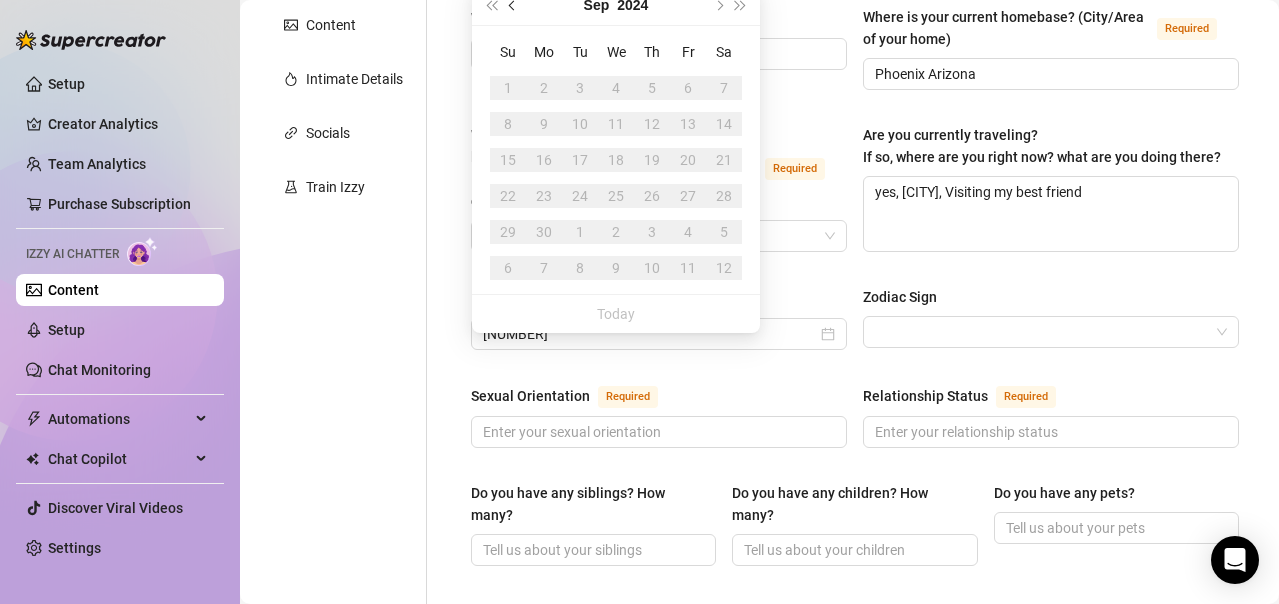 click at bounding box center [514, 5] 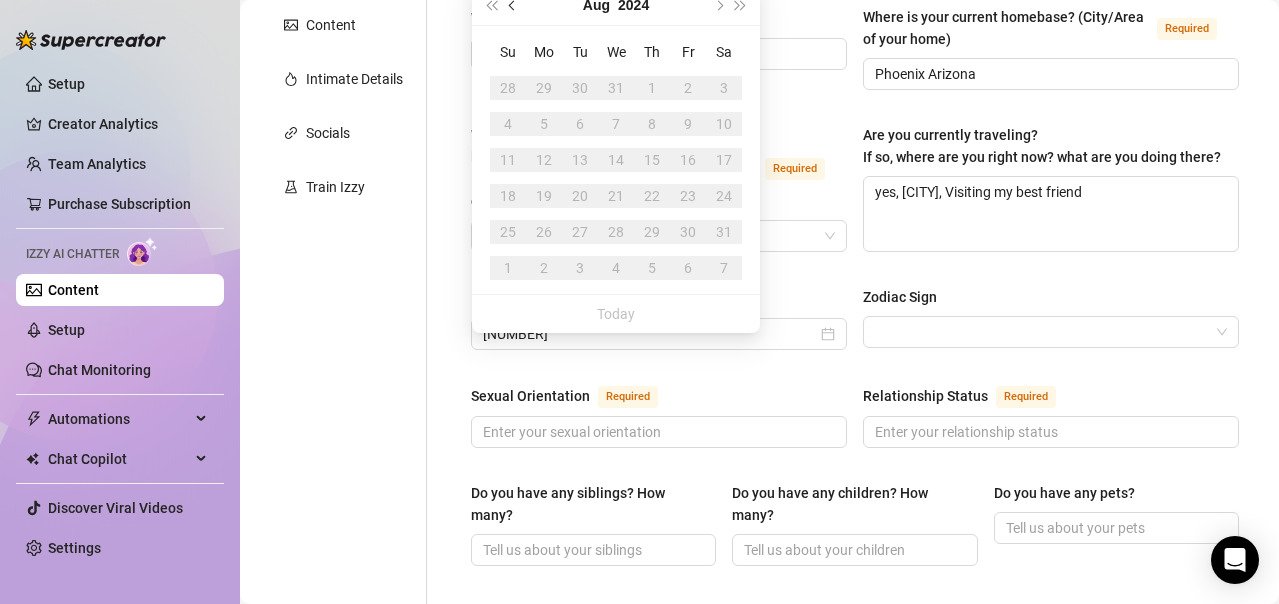 click at bounding box center (514, 5) 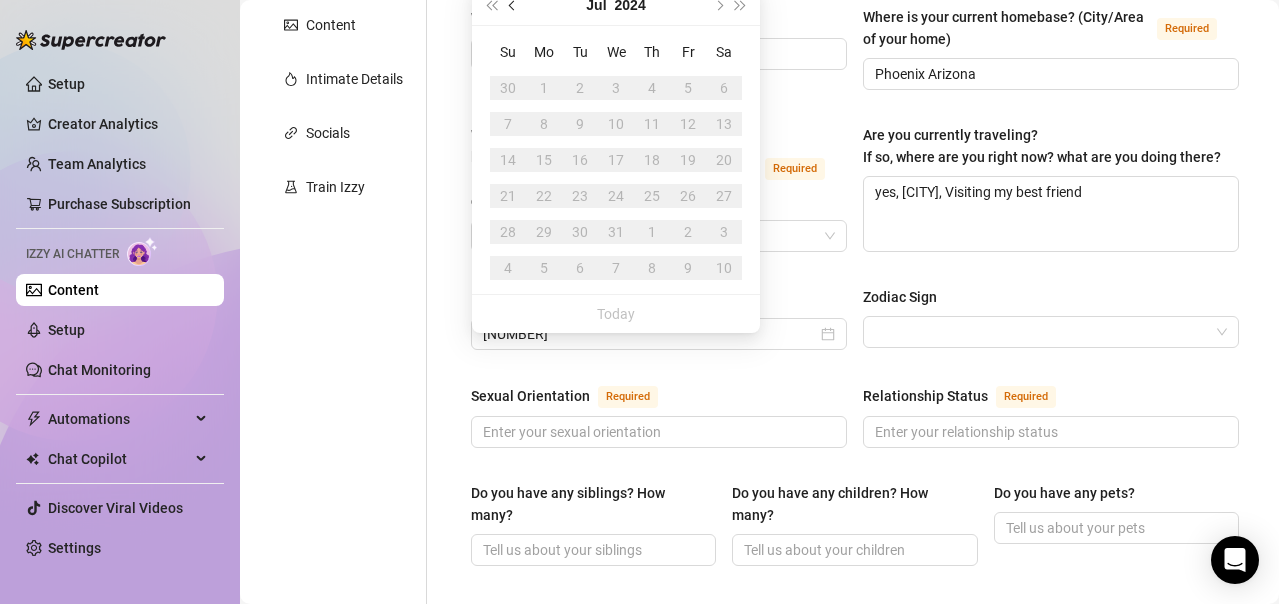 click at bounding box center (514, 5) 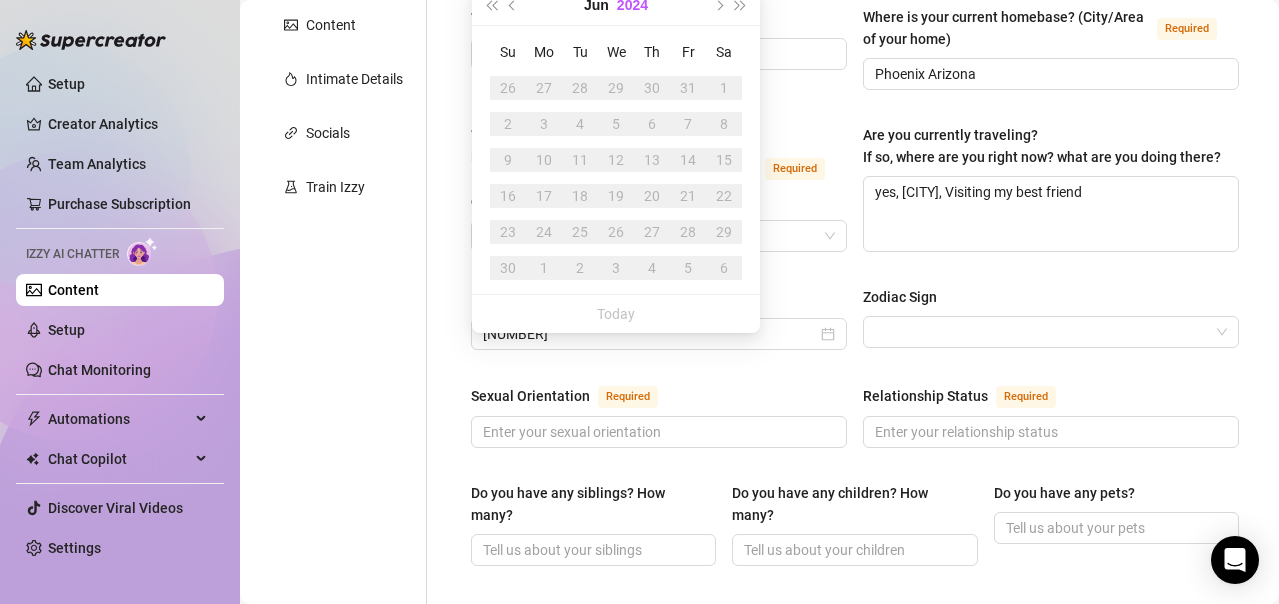 click on "2024" at bounding box center [632, 5] 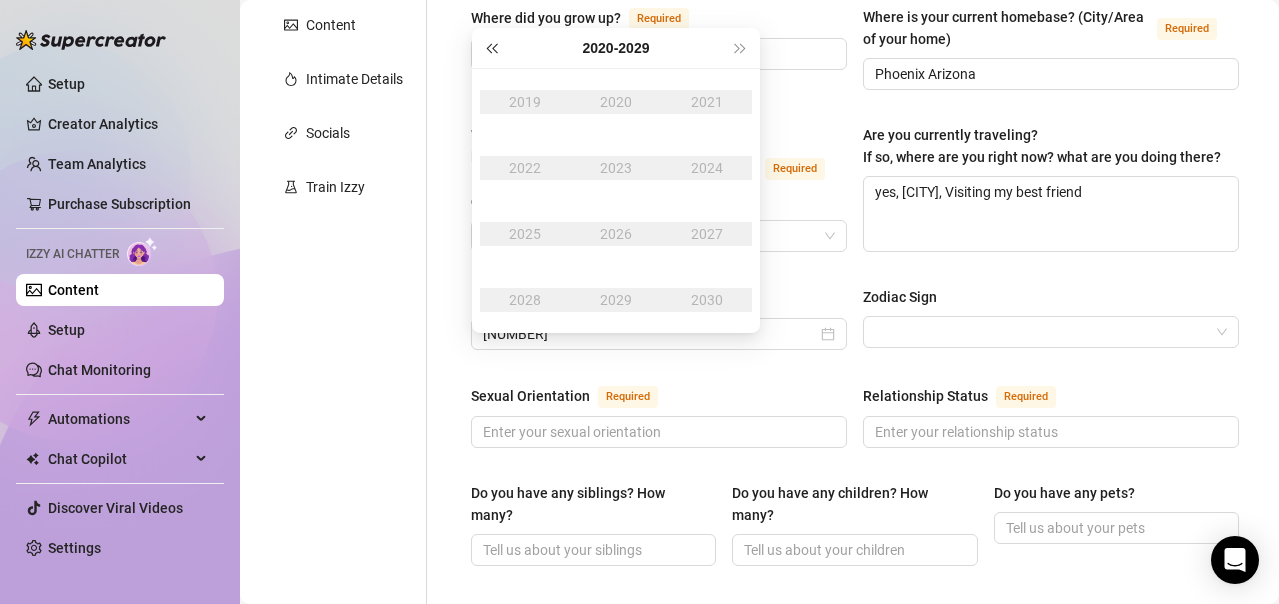 click at bounding box center (491, 48) 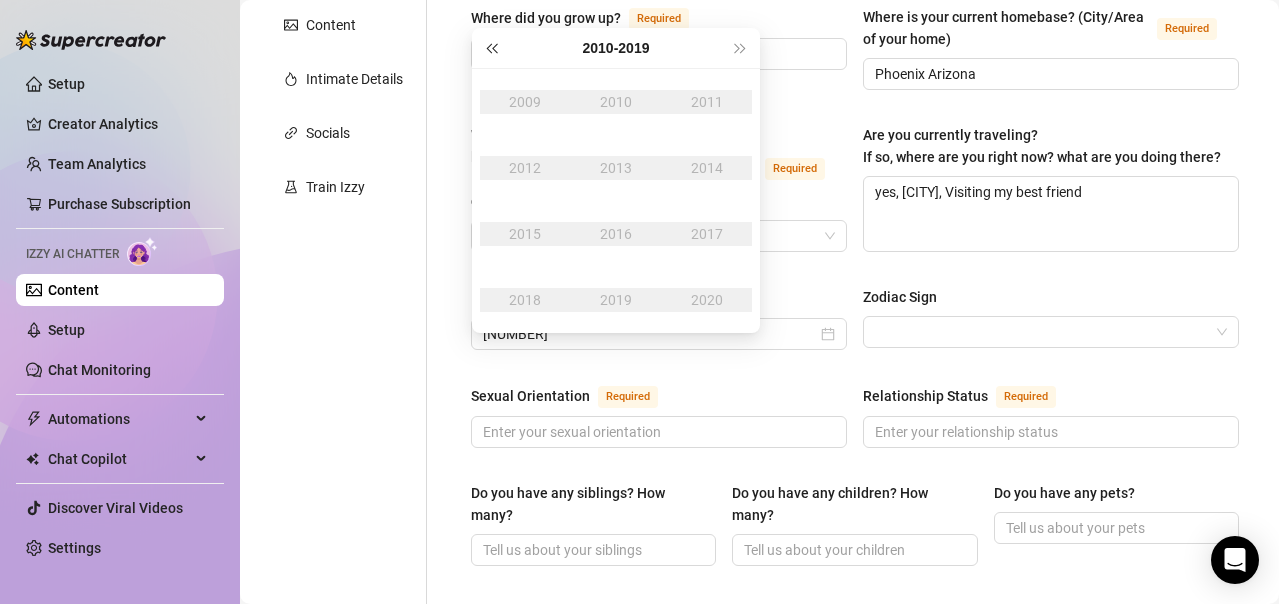 click at bounding box center [491, 48] 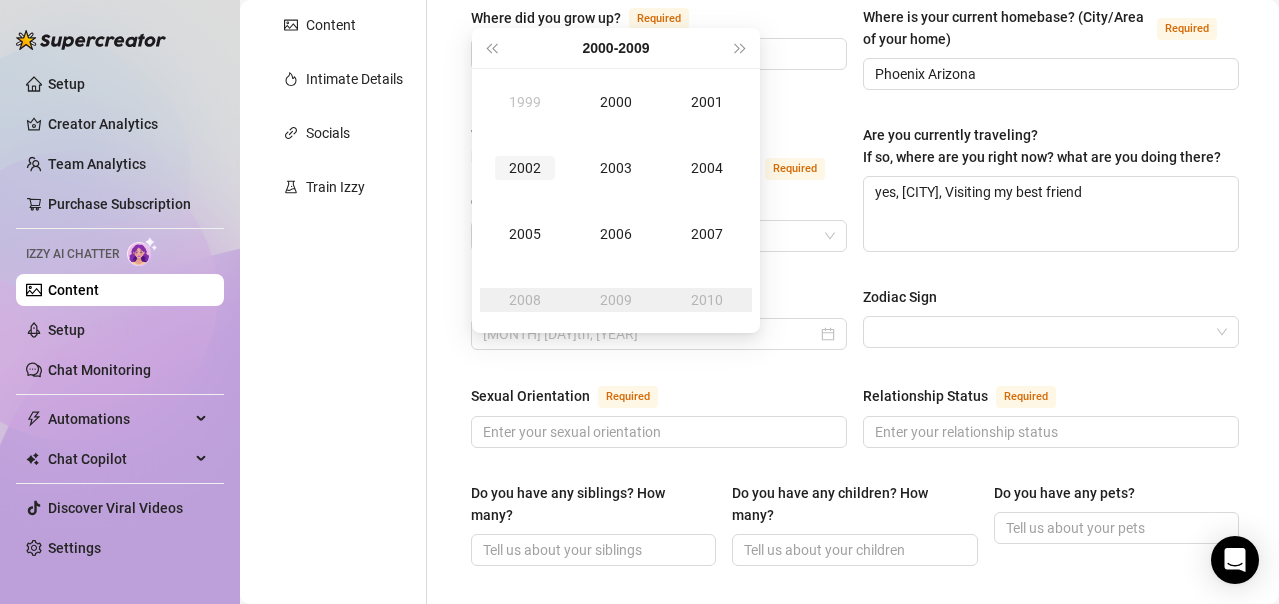 click on "2002" at bounding box center (525, 168) 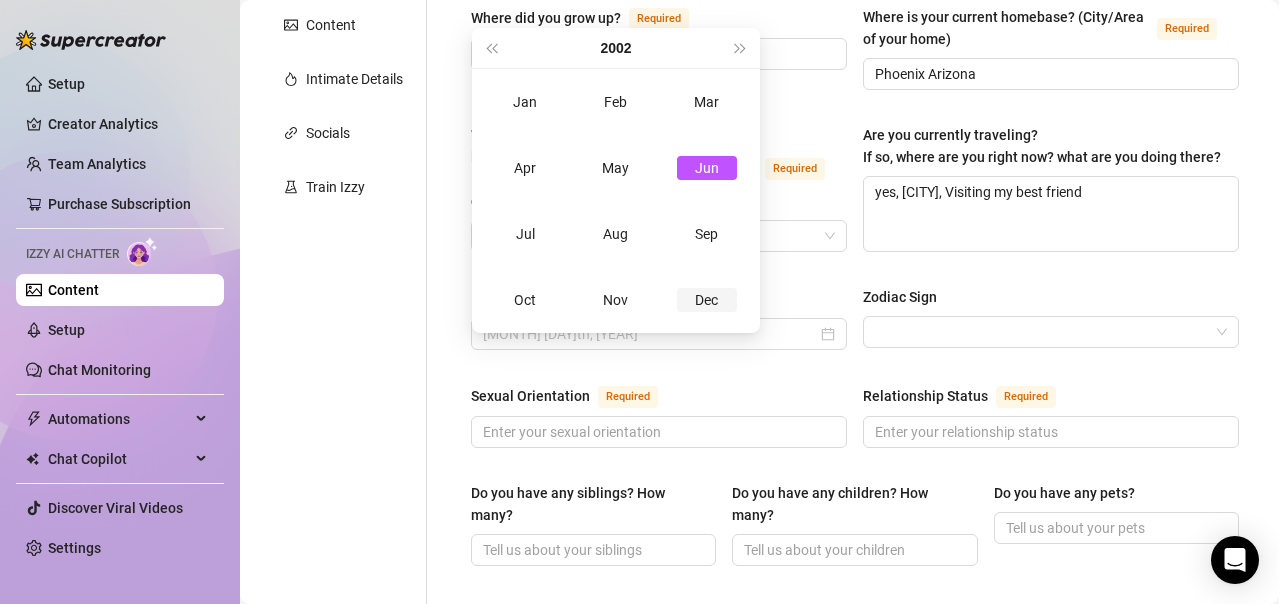 click on "Dec" at bounding box center (707, 300) 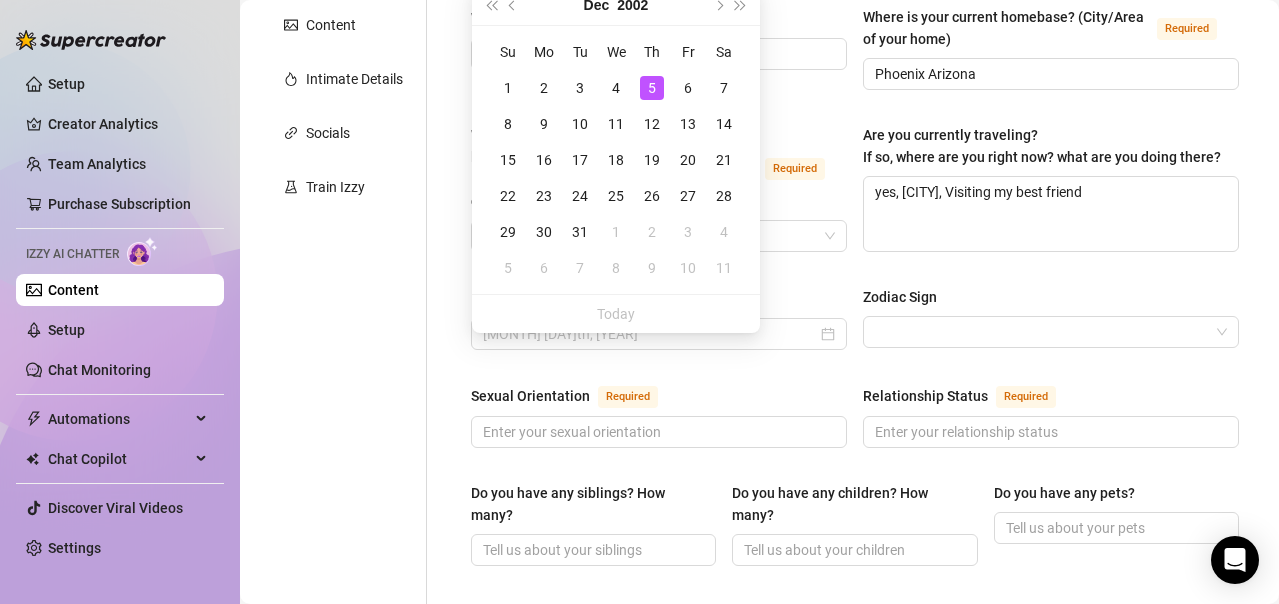 drag, startPoint x: 586, startPoint y: 162, endPoint x: 711, endPoint y: 264, distance: 161.33505 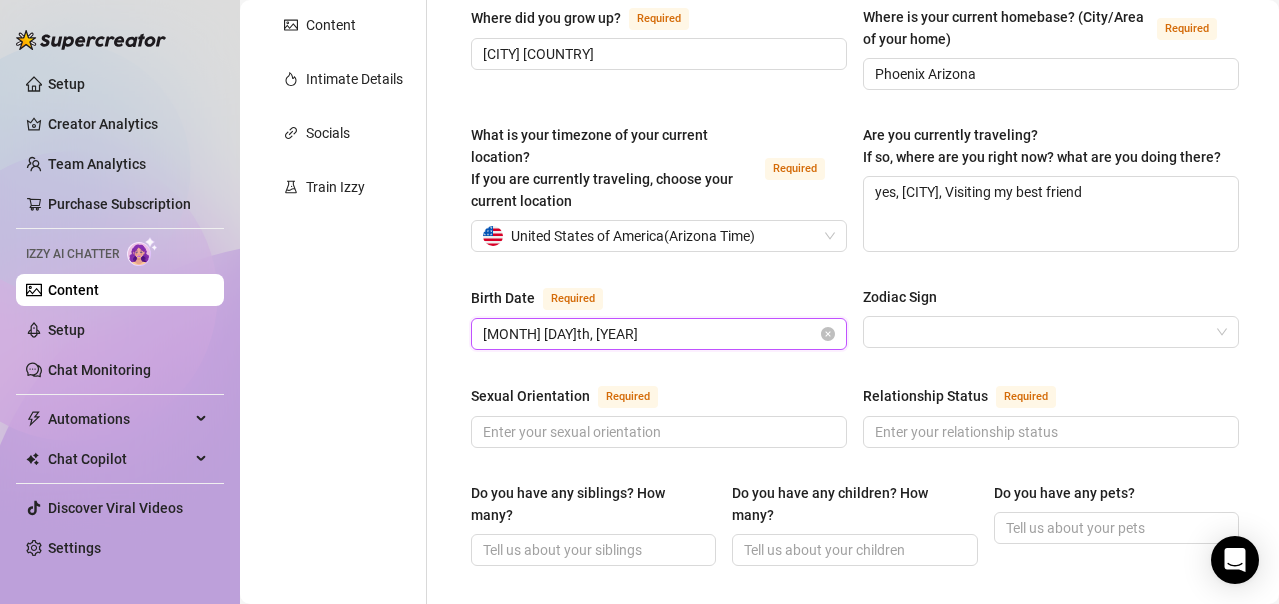 click on "[MONTH] [DAY]th, [YEAR]" at bounding box center [650, 334] 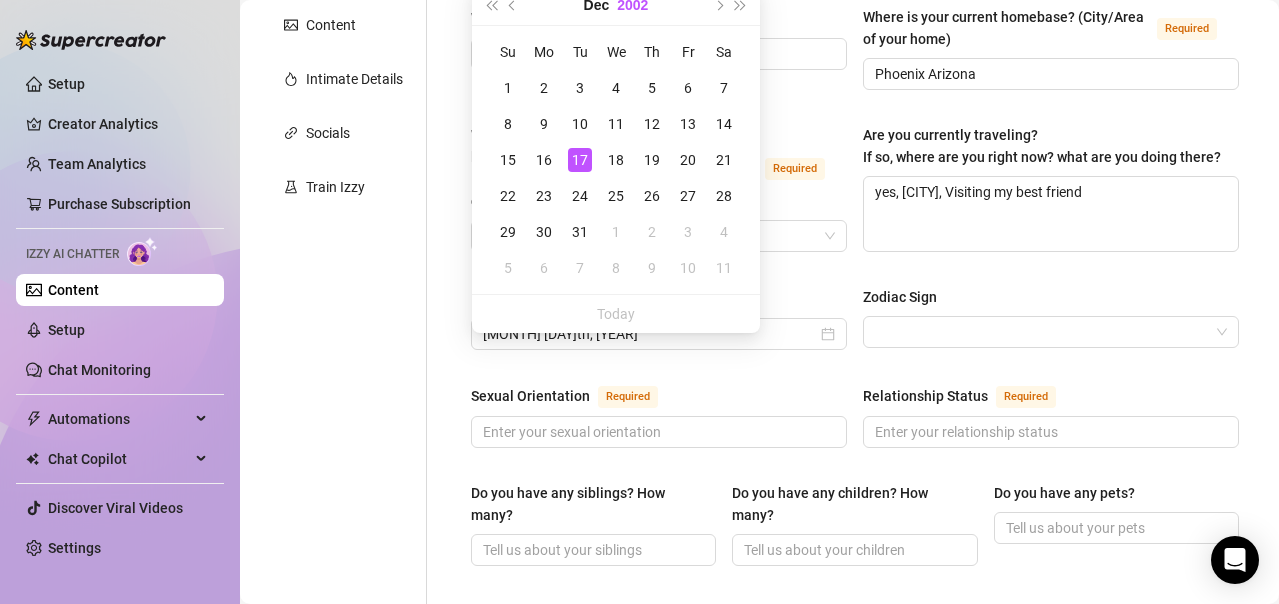 click on "2002" at bounding box center (632, 5) 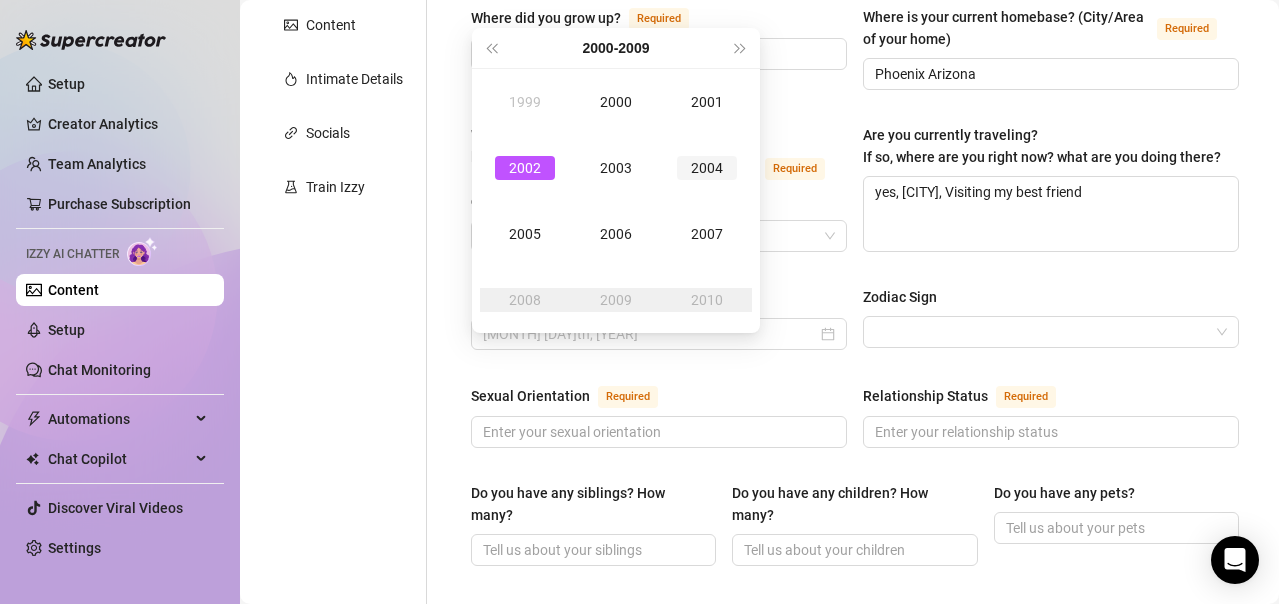 click on "2004" at bounding box center (707, 168) 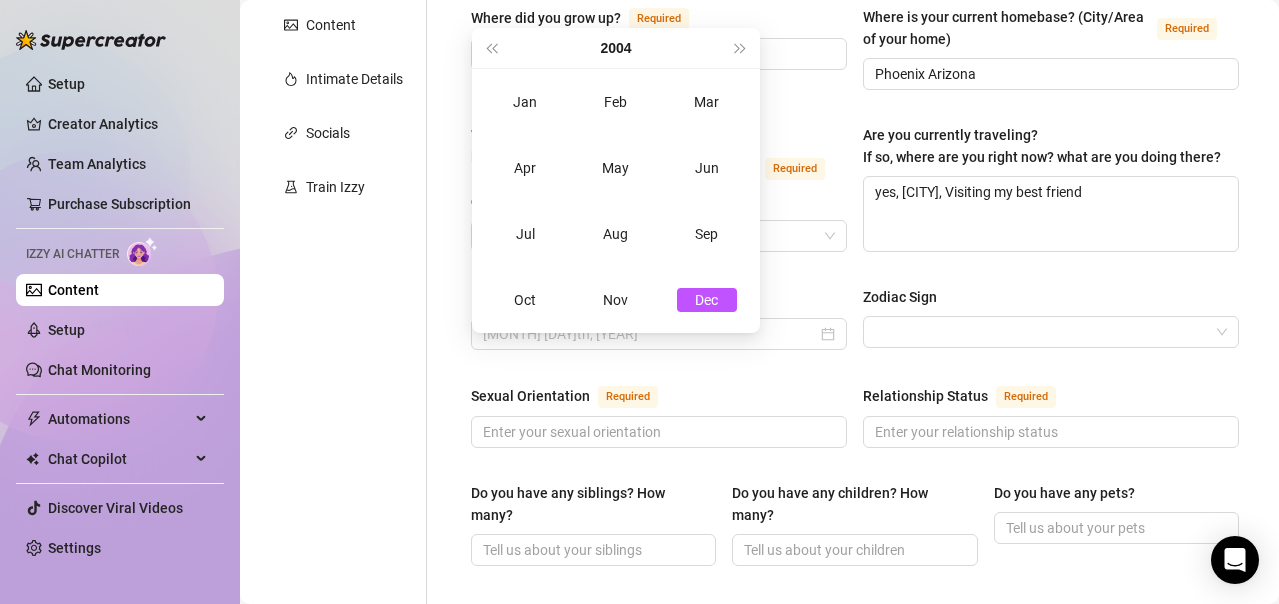 click on "Dec" at bounding box center (707, 300) 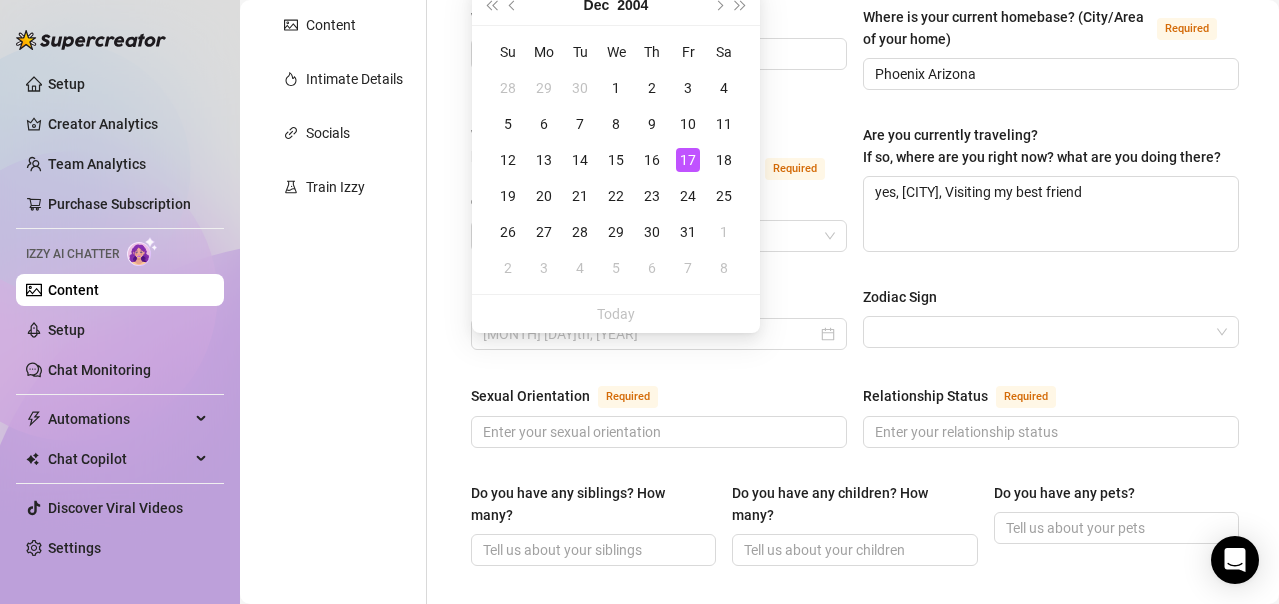 type on "[MONTH] [DAY]th, [YEAR]" 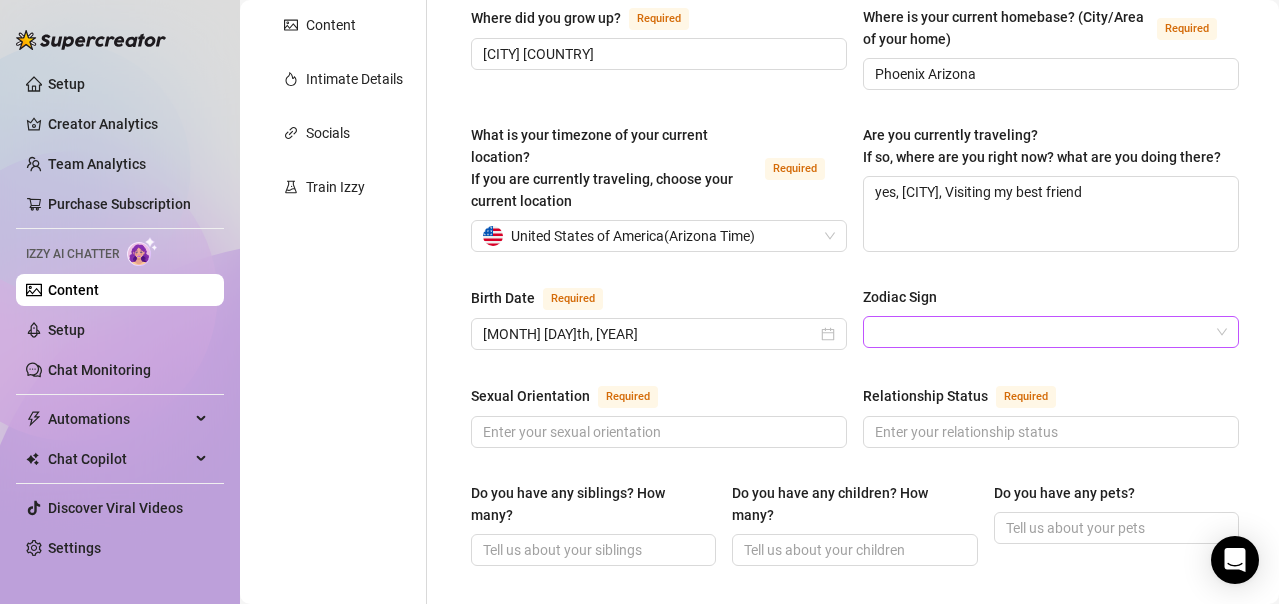 click on "Zodiac Sign" at bounding box center [1042, 332] 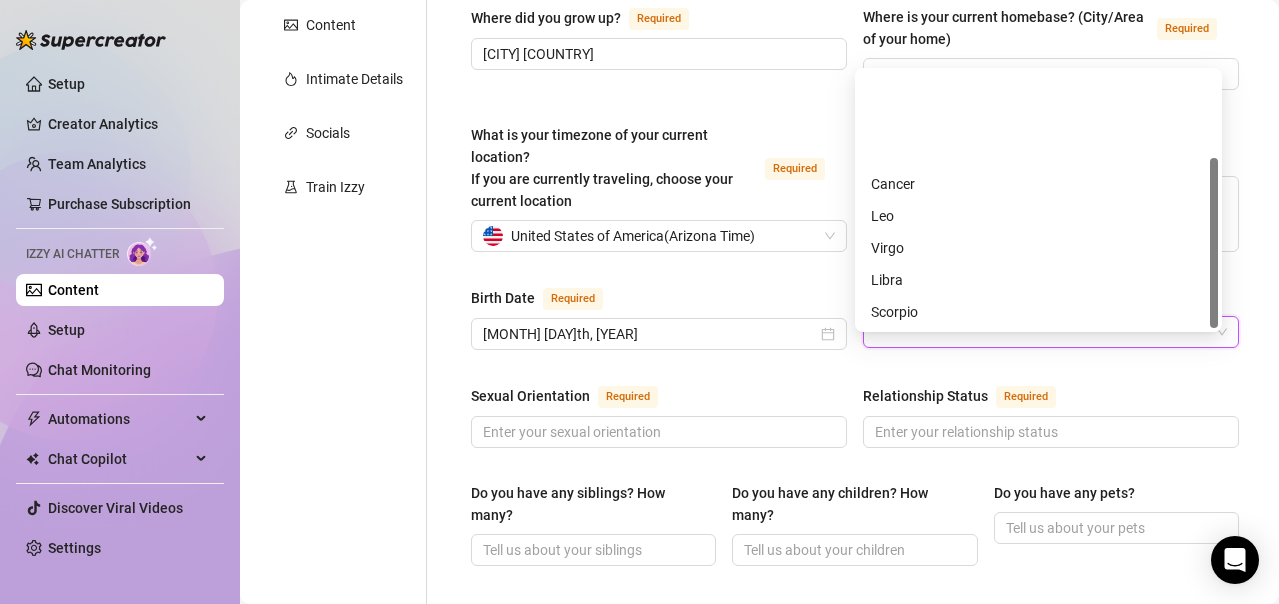 scroll, scrollTop: 128, scrollLeft: 0, axis: vertical 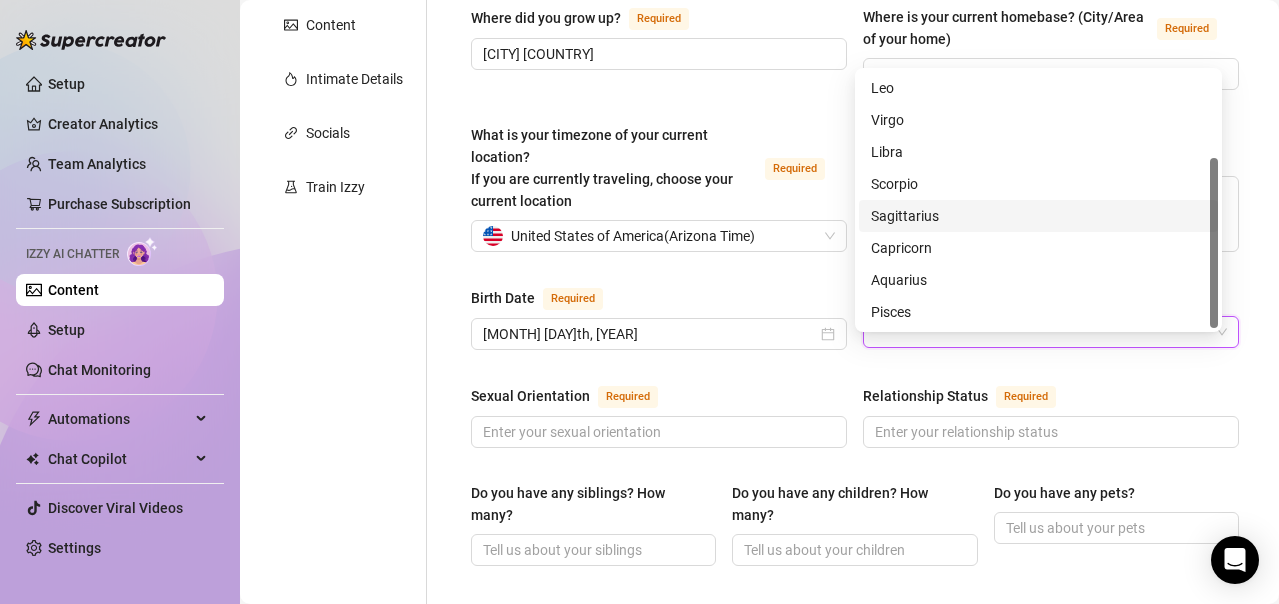 click on "Sagittarius" at bounding box center (1038, 216) 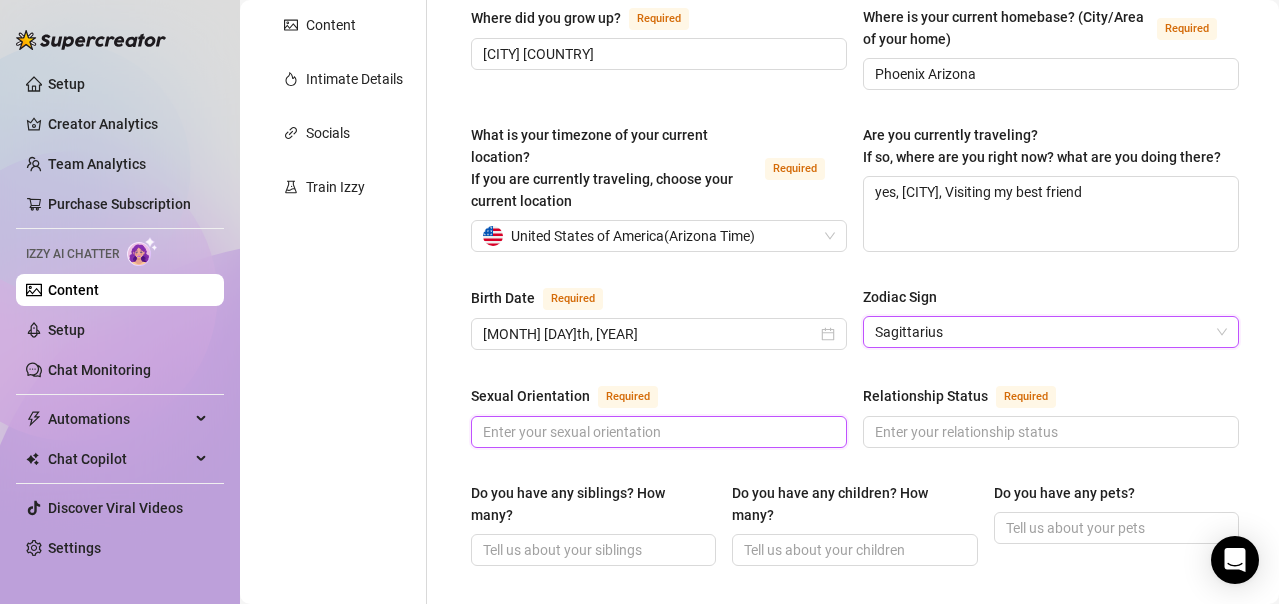 click on "Sexual Orientation Required" at bounding box center (657, 432) 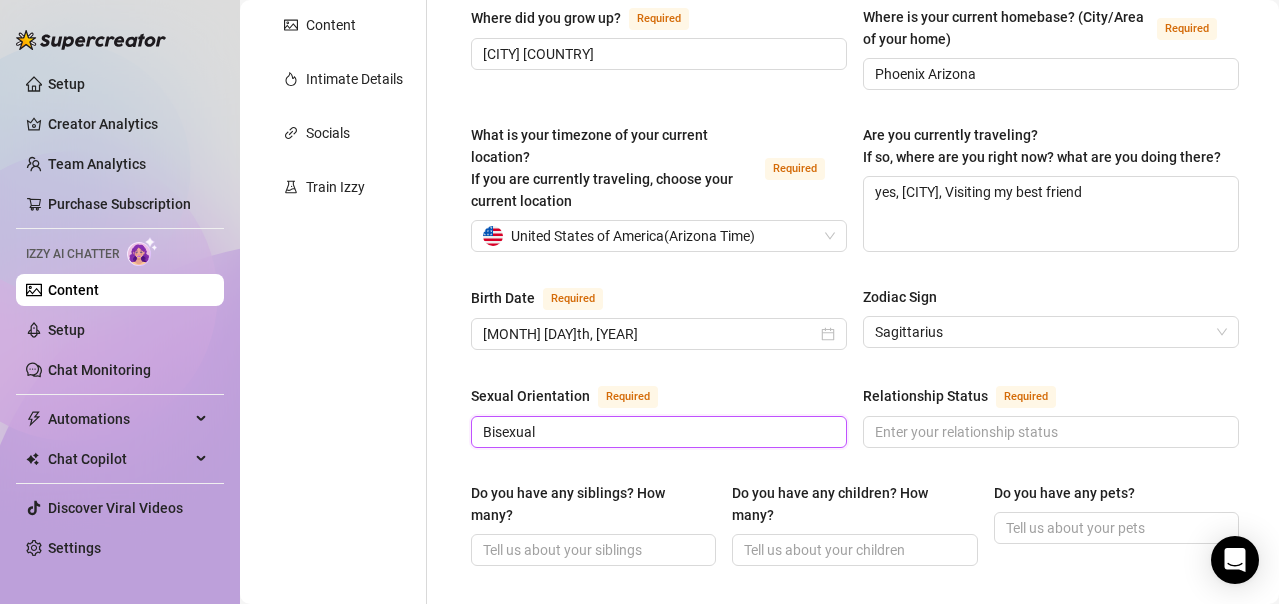 scroll, scrollTop: 700, scrollLeft: 0, axis: vertical 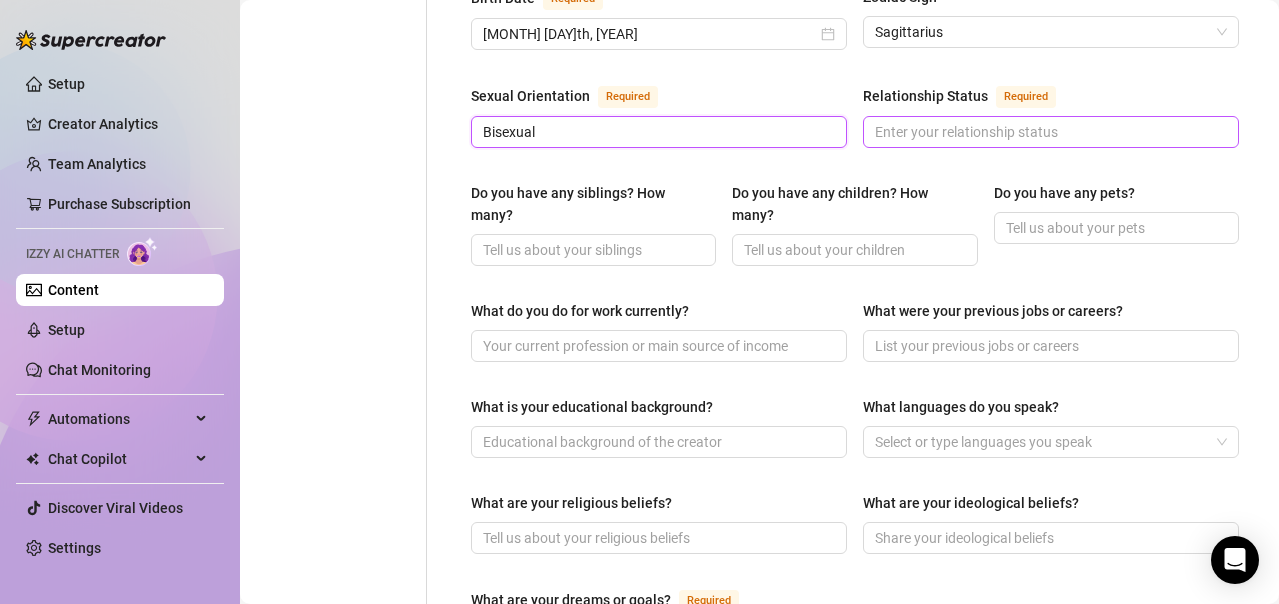 type on "Bisexual" 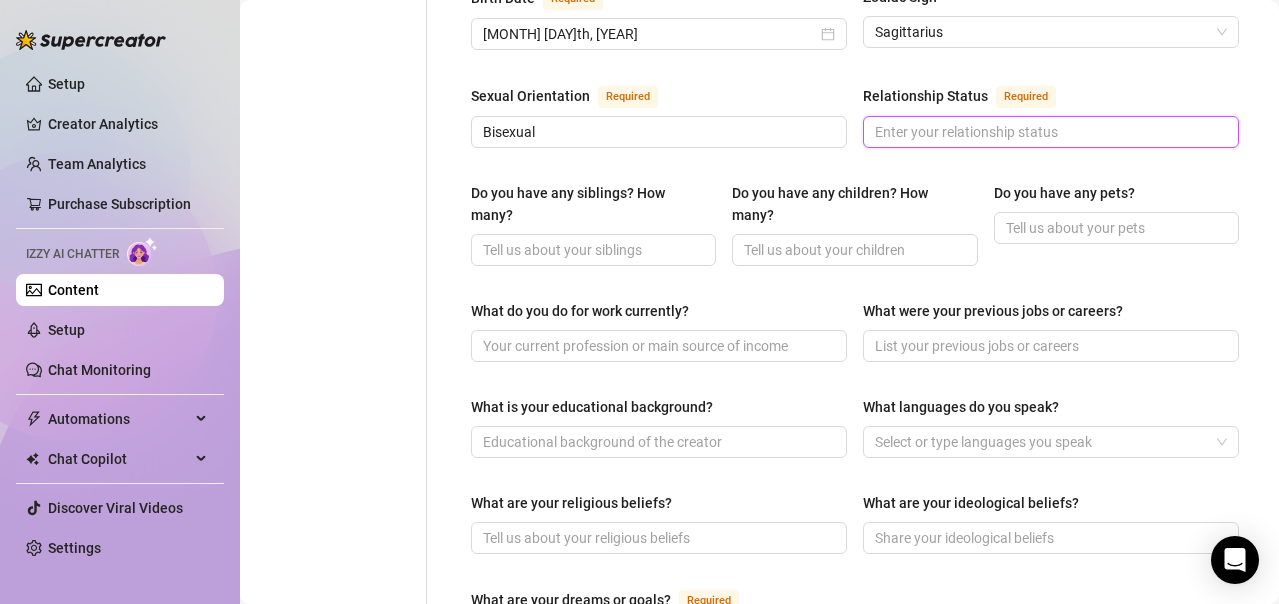 click on "Relationship Status Required" at bounding box center (1049, 132) 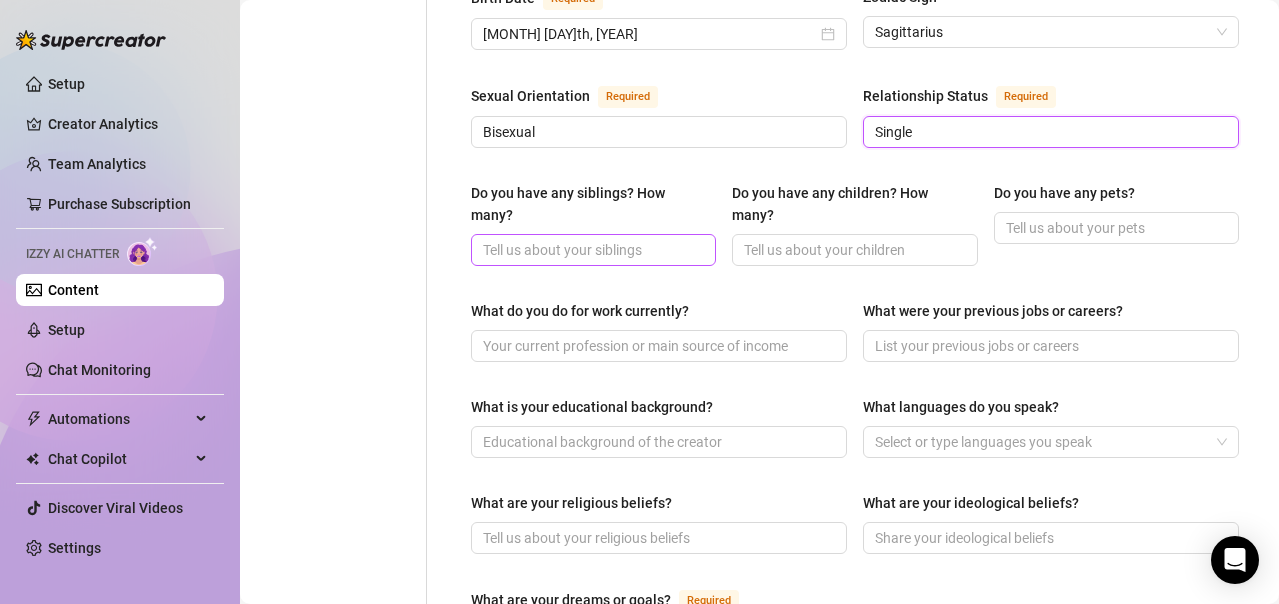 scroll, scrollTop: 800, scrollLeft: 0, axis: vertical 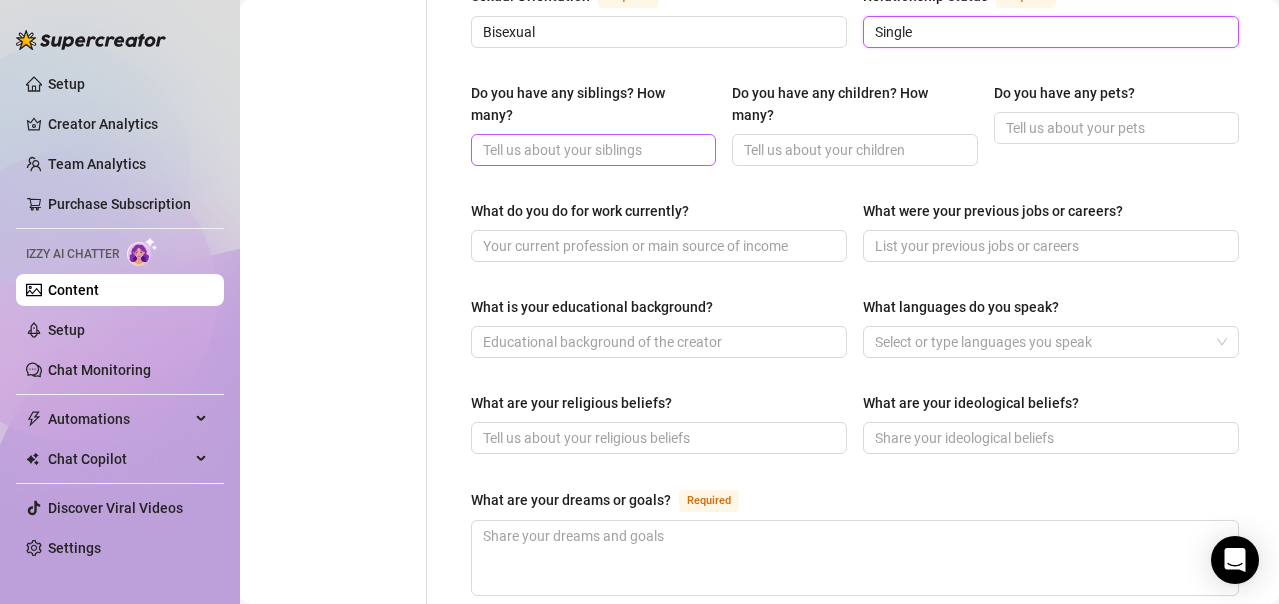 type on "Single" 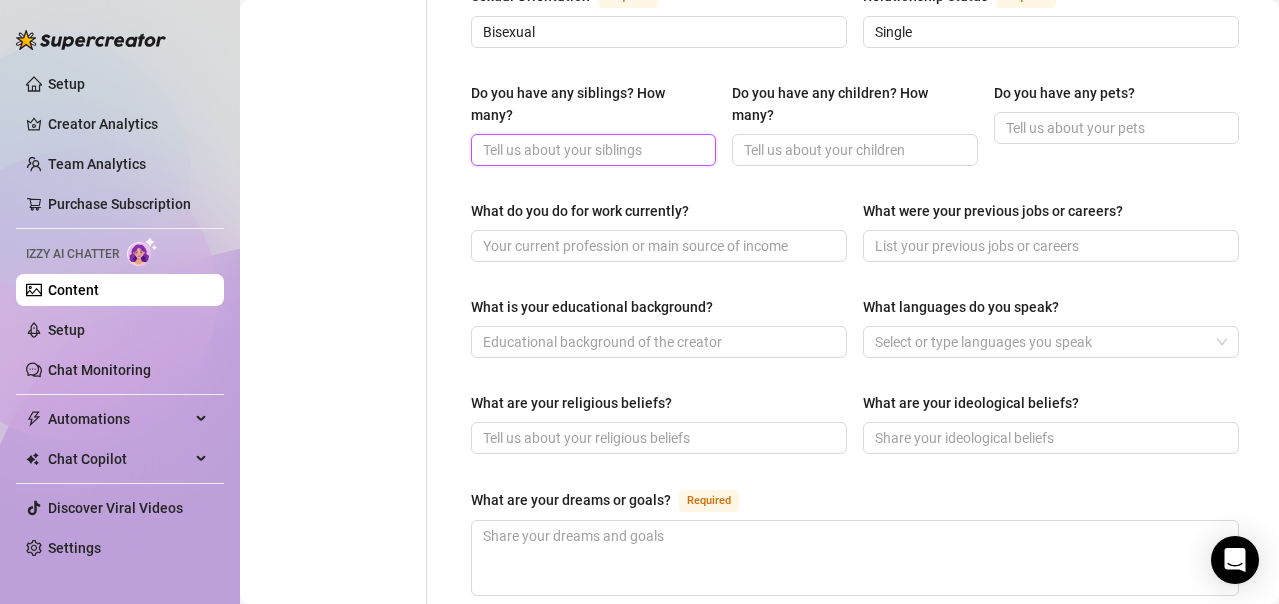 click on "Do you have any siblings? How many?" at bounding box center (591, 150) 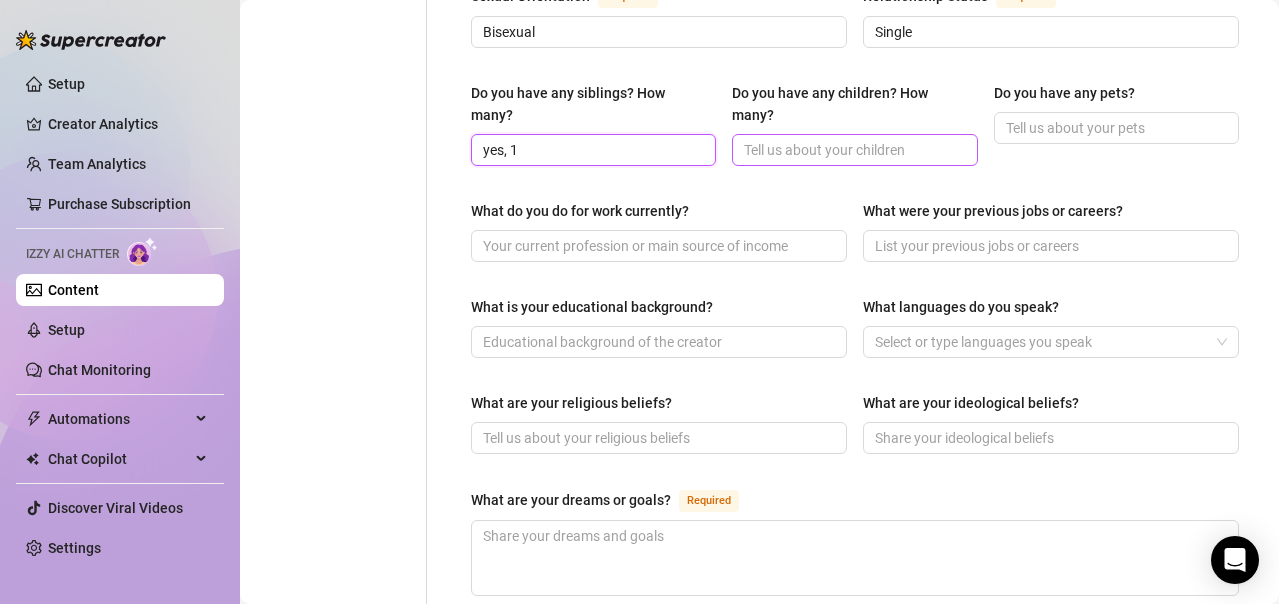 type on "yes, 1" 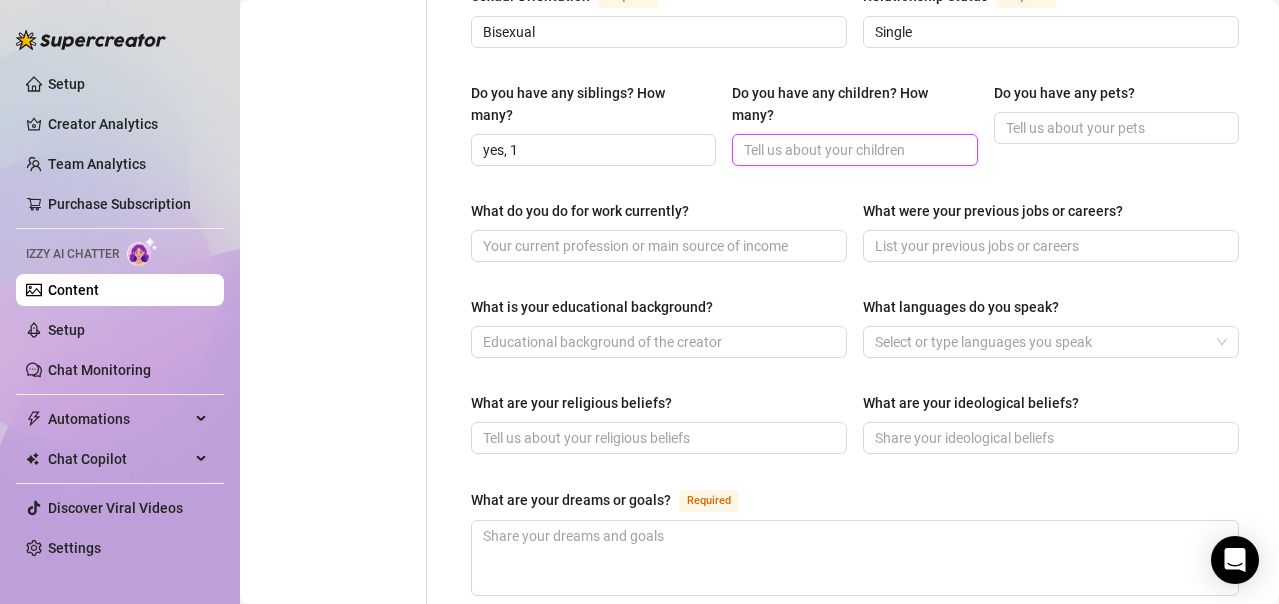click on "Do you have any children? How many?" at bounding box center (852, 150) 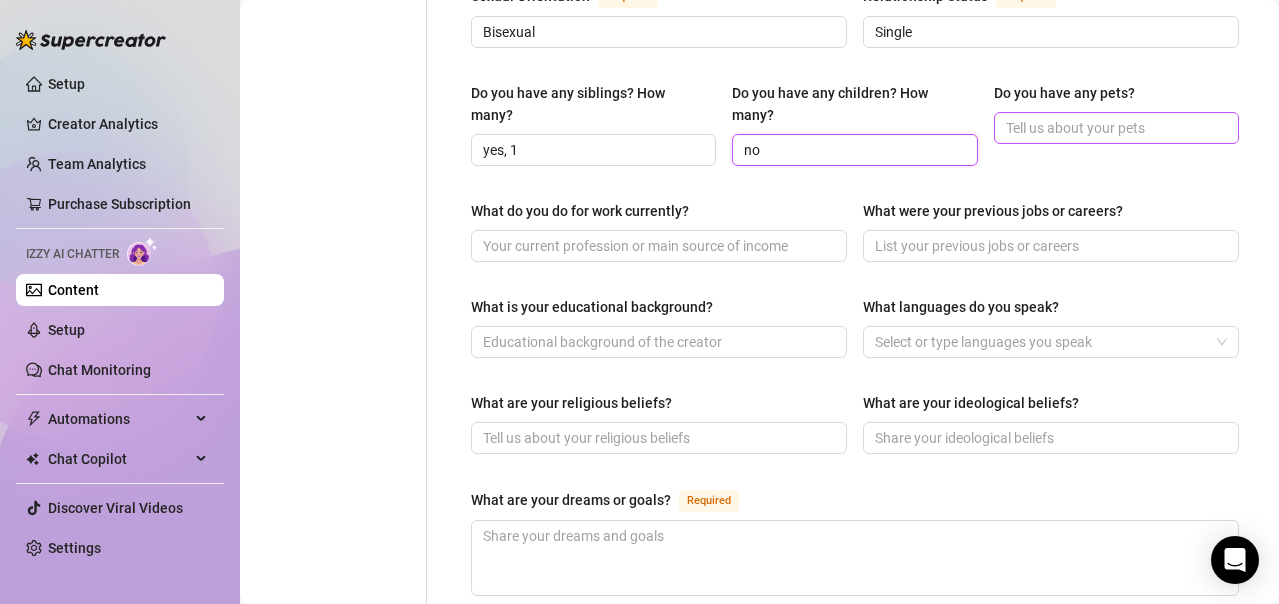 type on "no" 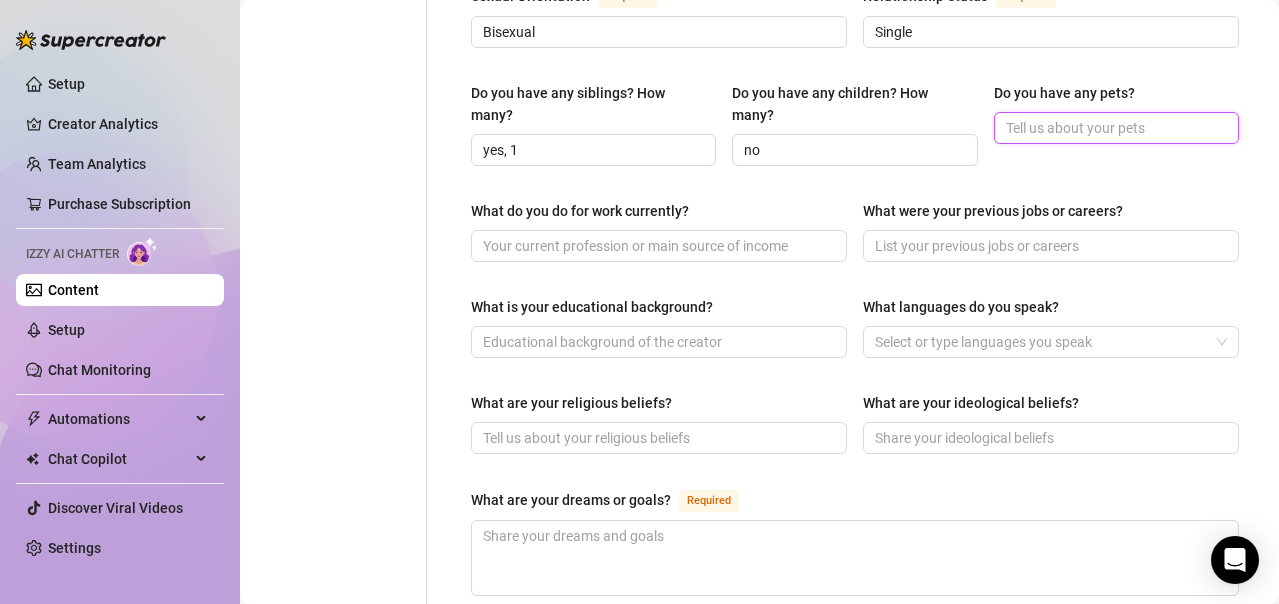 click on "Do you have any pets?" at bounding box center (1114, 128) 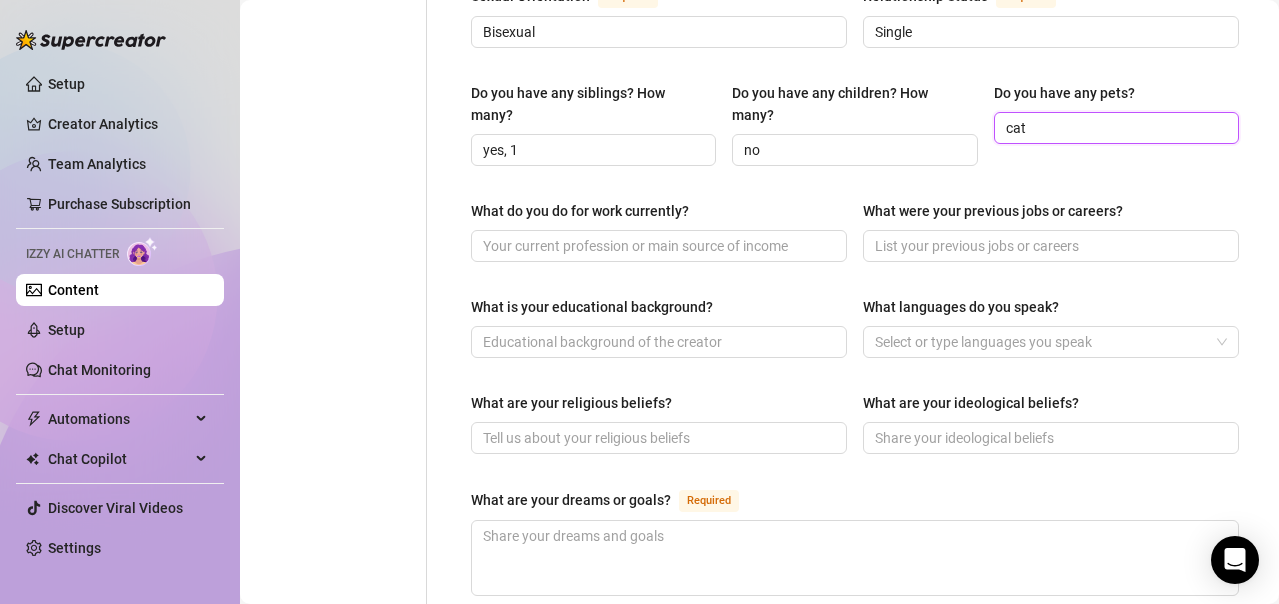 type on "cat" 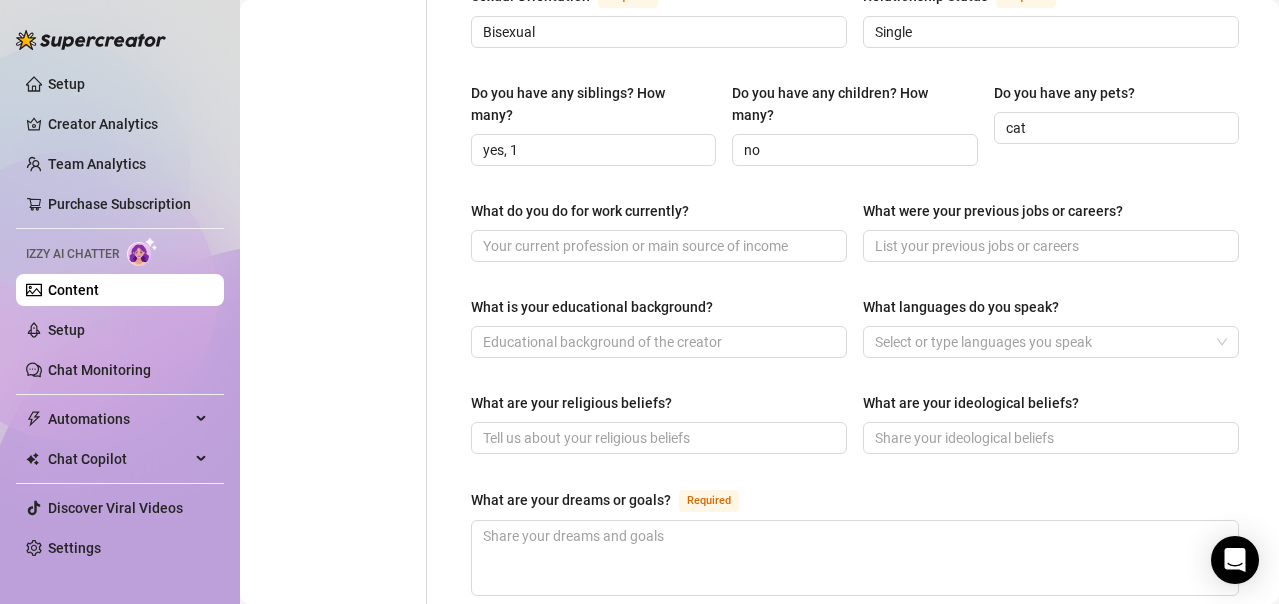 click on "What do you do for work currently? What were your previous jobs or careers?" at bounding box center [855, 240] 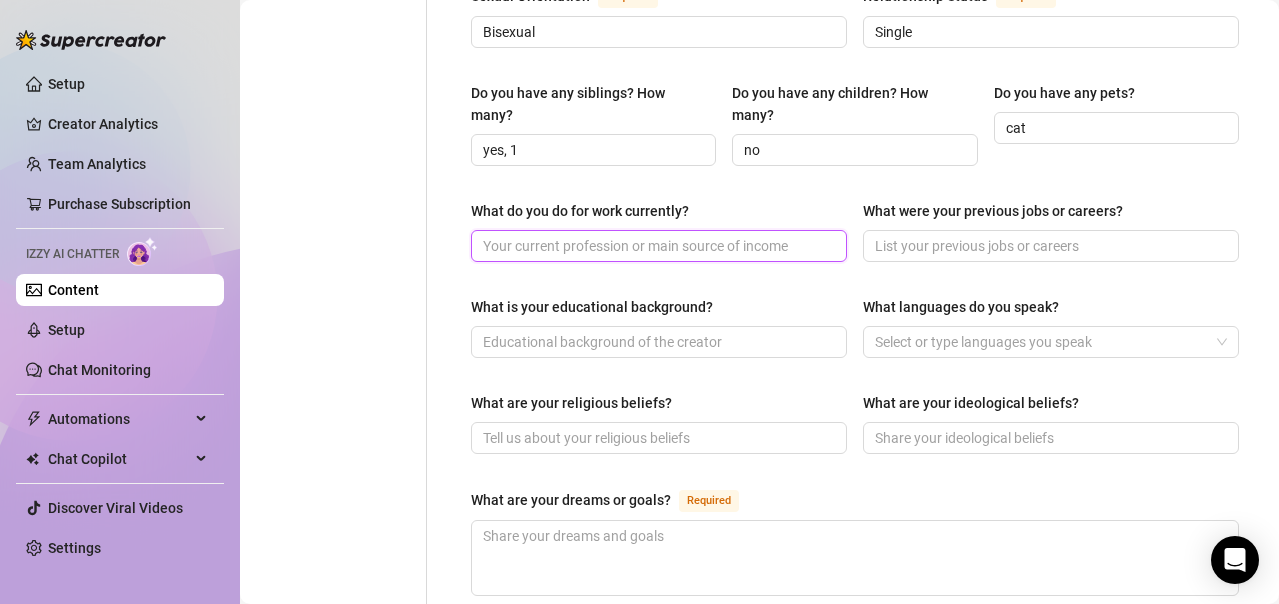 click on "What do you do for work currently?" at bounding box center [657, 246] 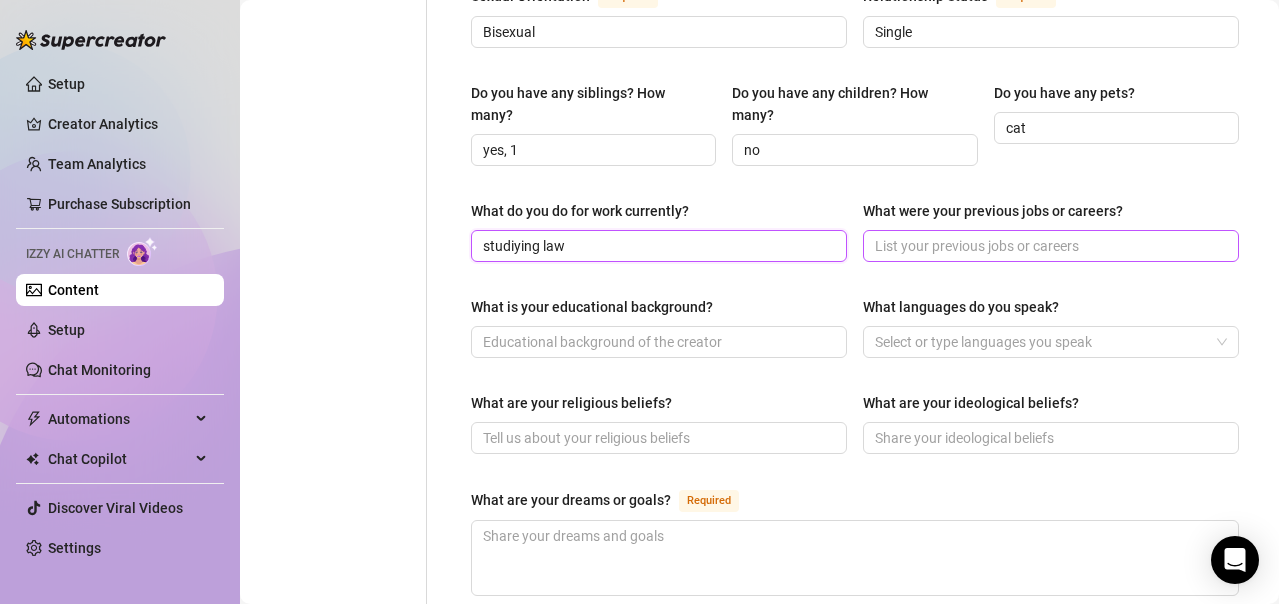 type on "studiying law" 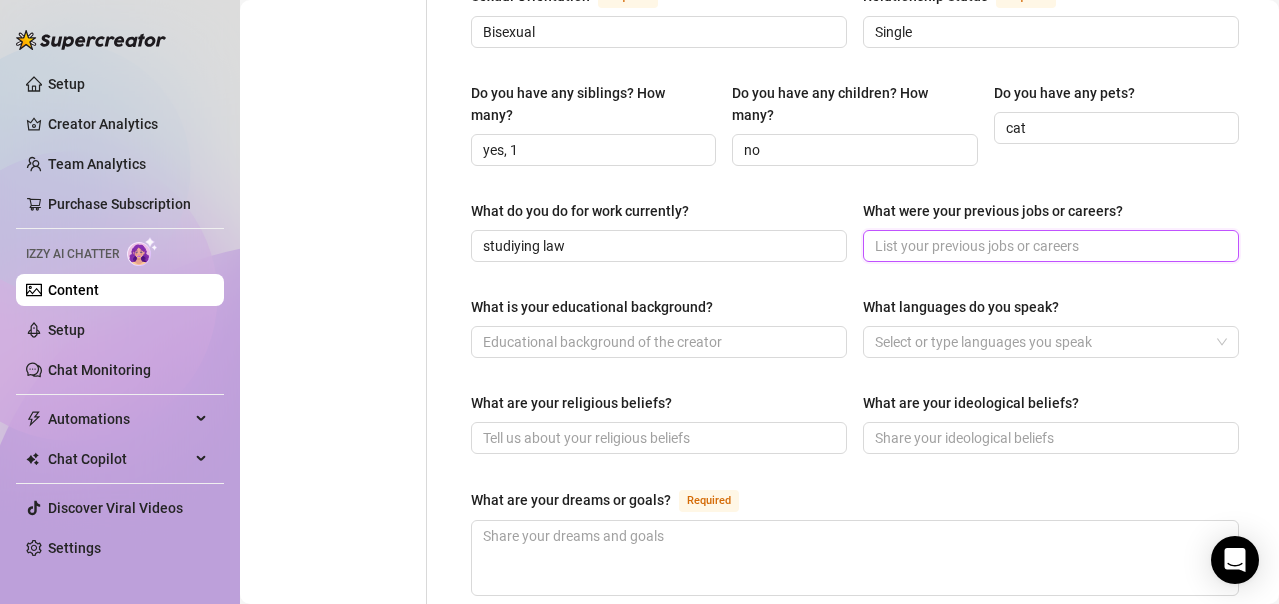 click on "What were your previous jobs or careers?" at bounding box center [1049, 246] 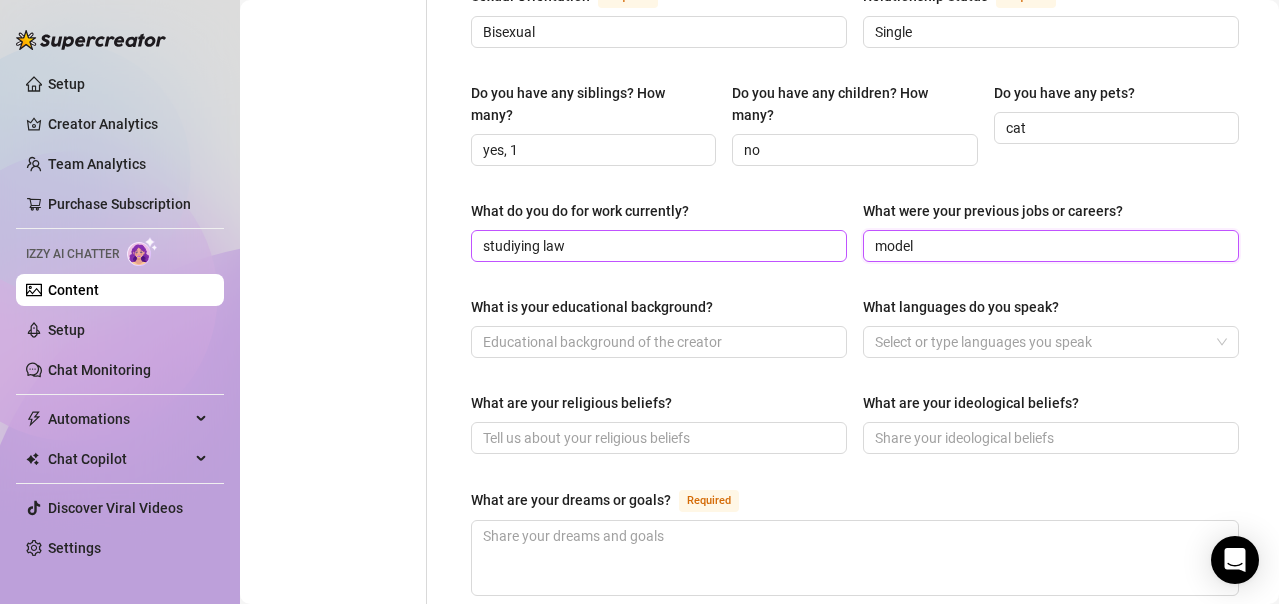 type on "model" 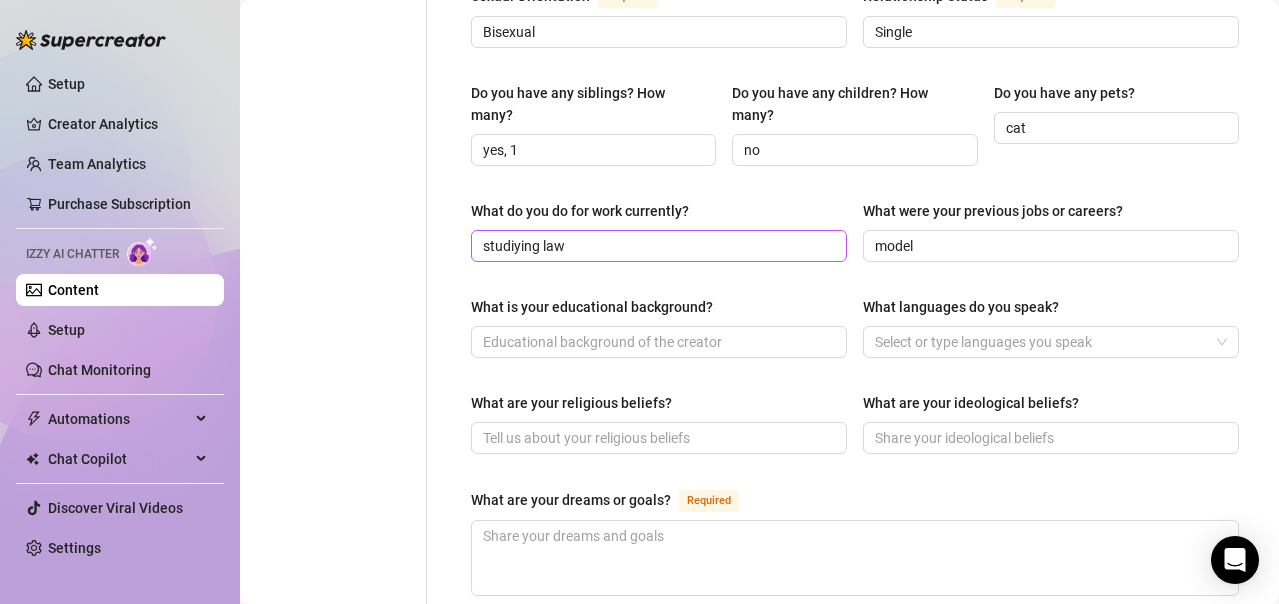click on "studiying law" at bounding box center [659, 246] 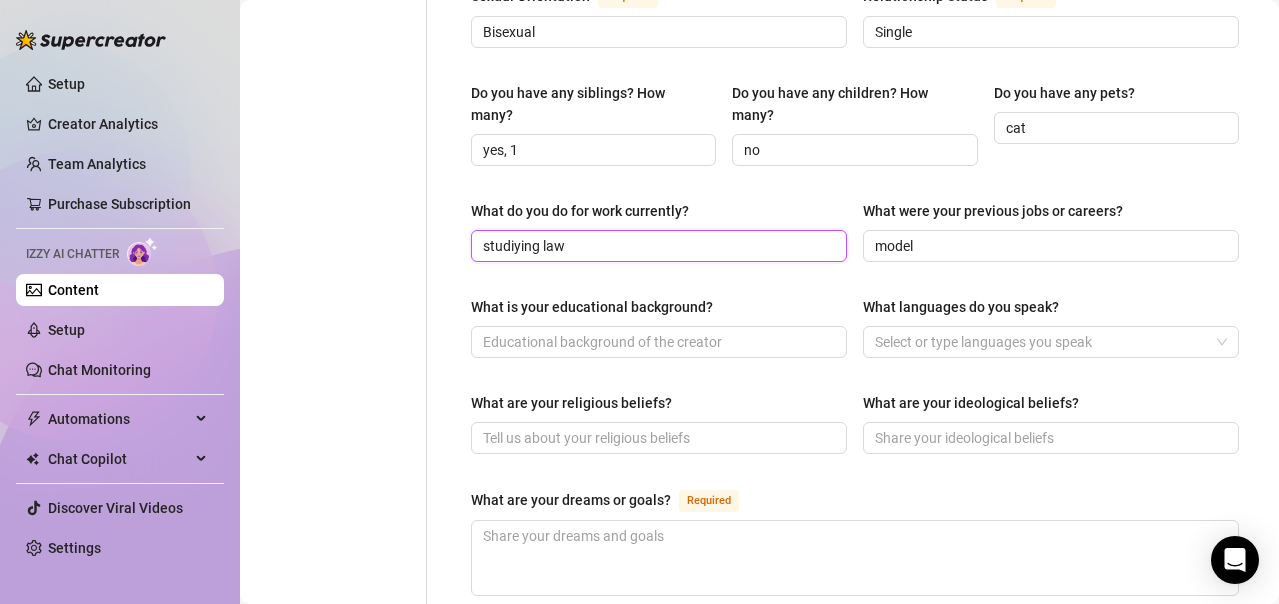 click on "studiying law" at bounding box center [657, 246] 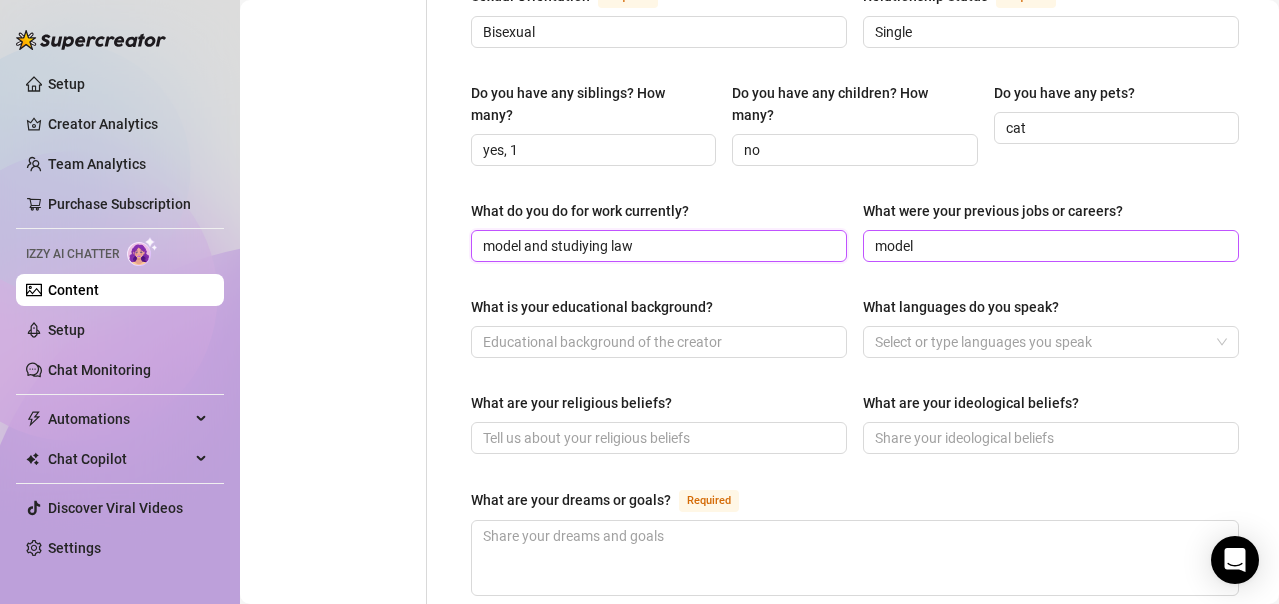type on "model and studiying law" 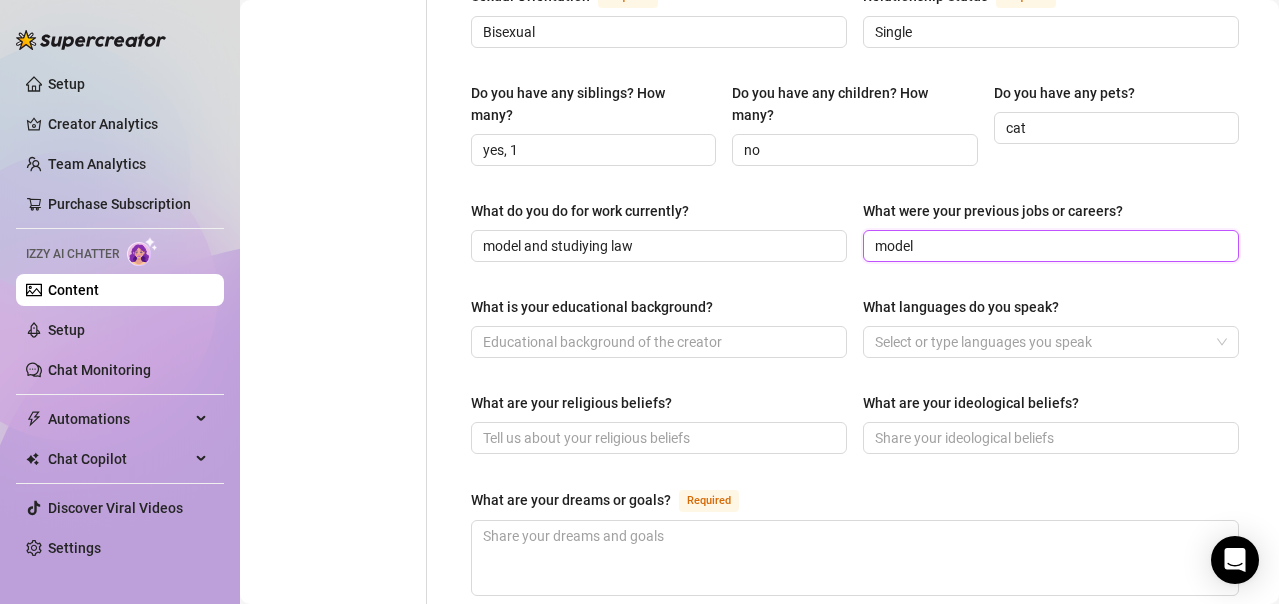 click on "model" at bounding box center (1049, 246) 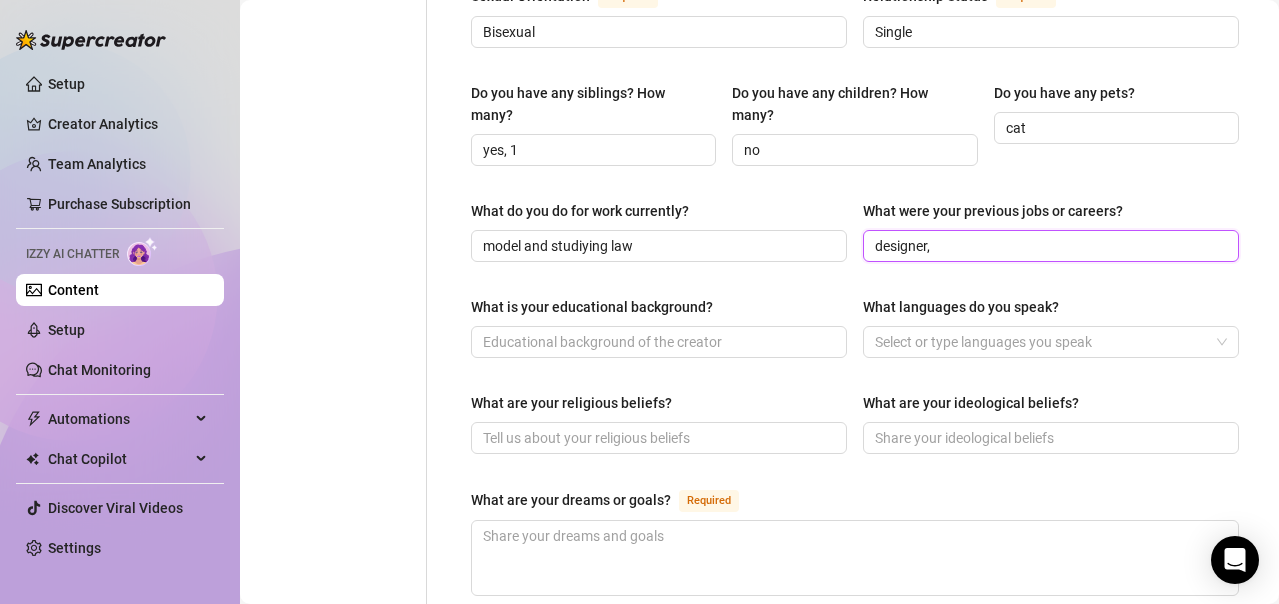 click on "designer," at bounding box center (1049, 246) 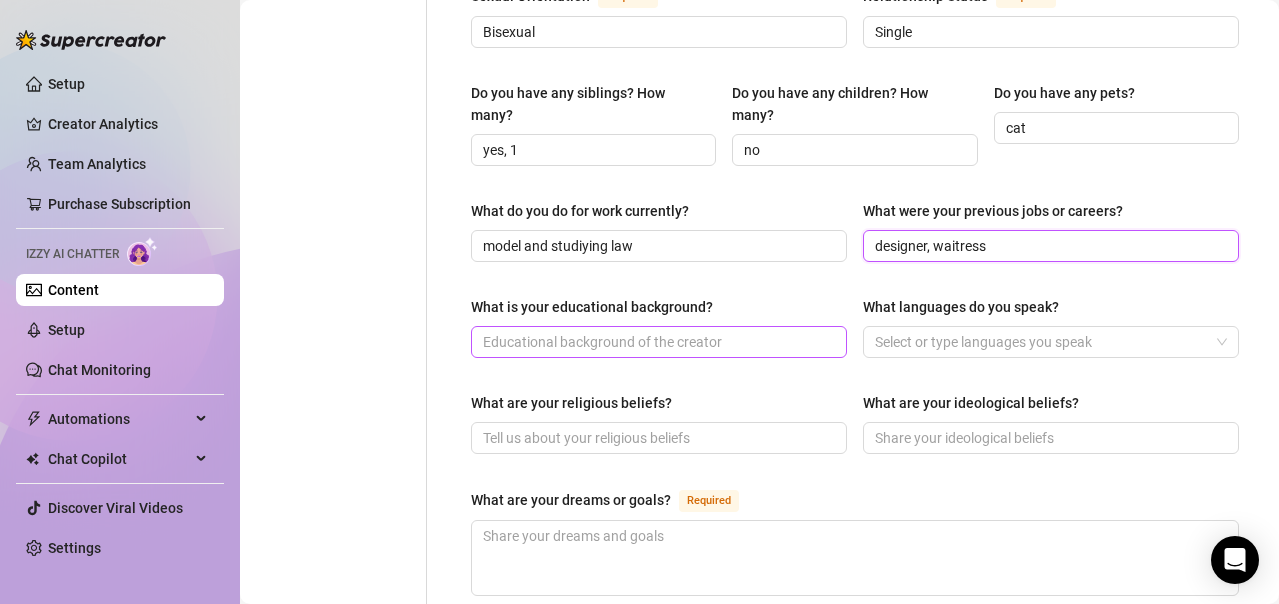 type on "designer, waitress" 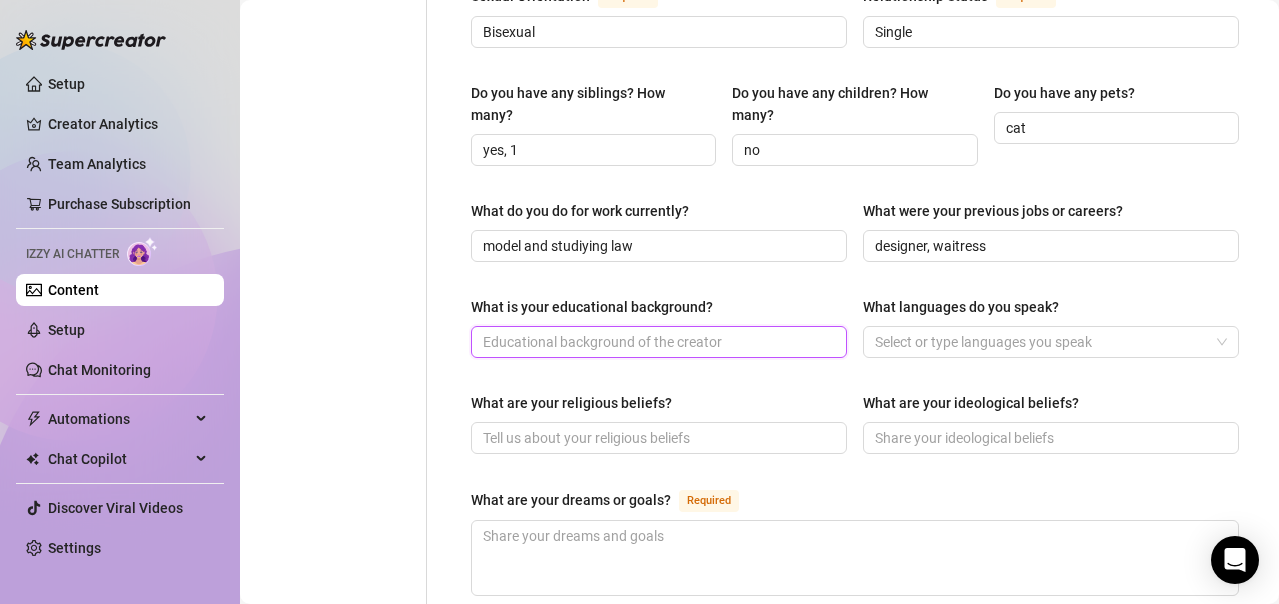 click on "What is your educational background?" at bounding box center (657, 342) 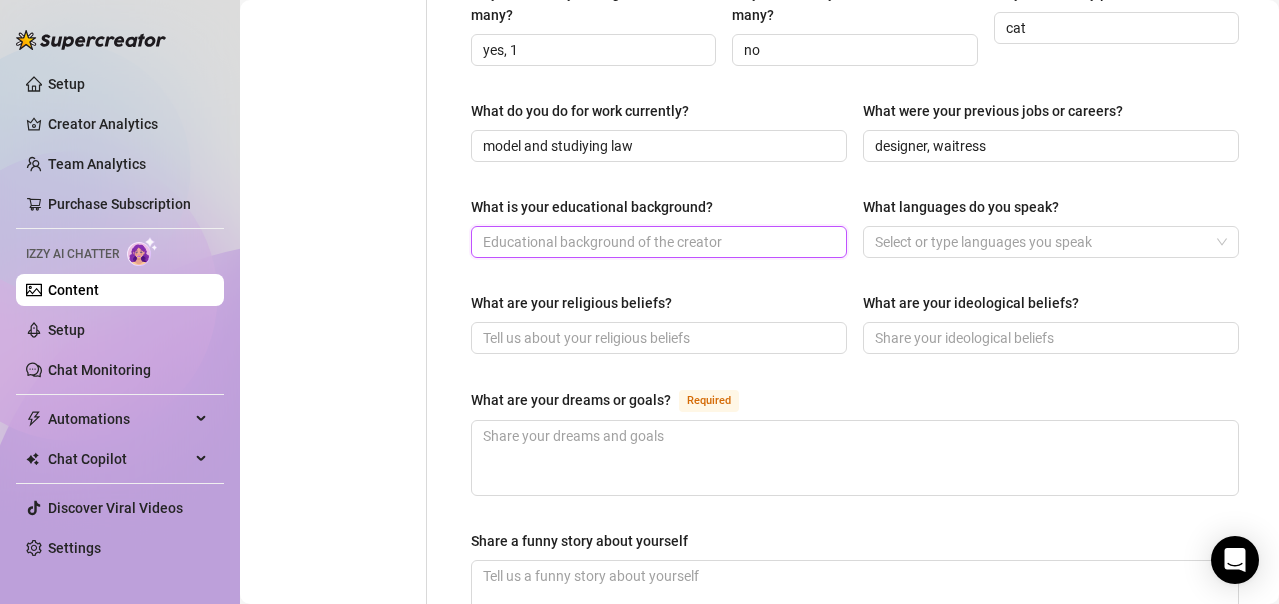 click on "What is your educational background?" at bounding box center (657, 242) 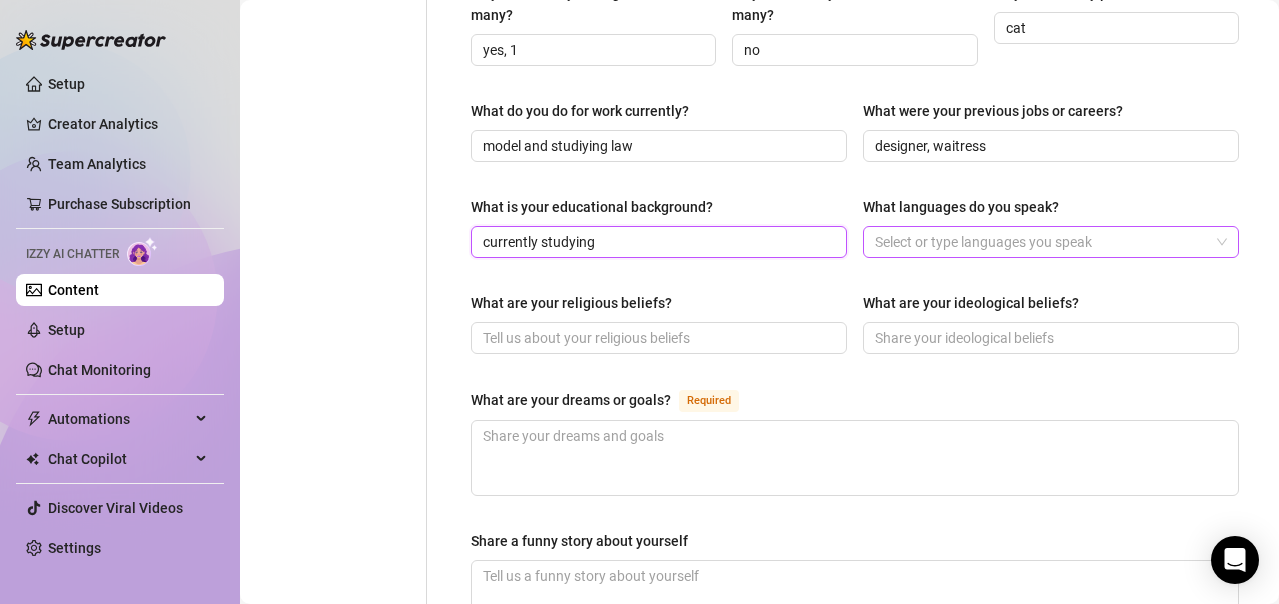click at bounding box center (1040, 242) 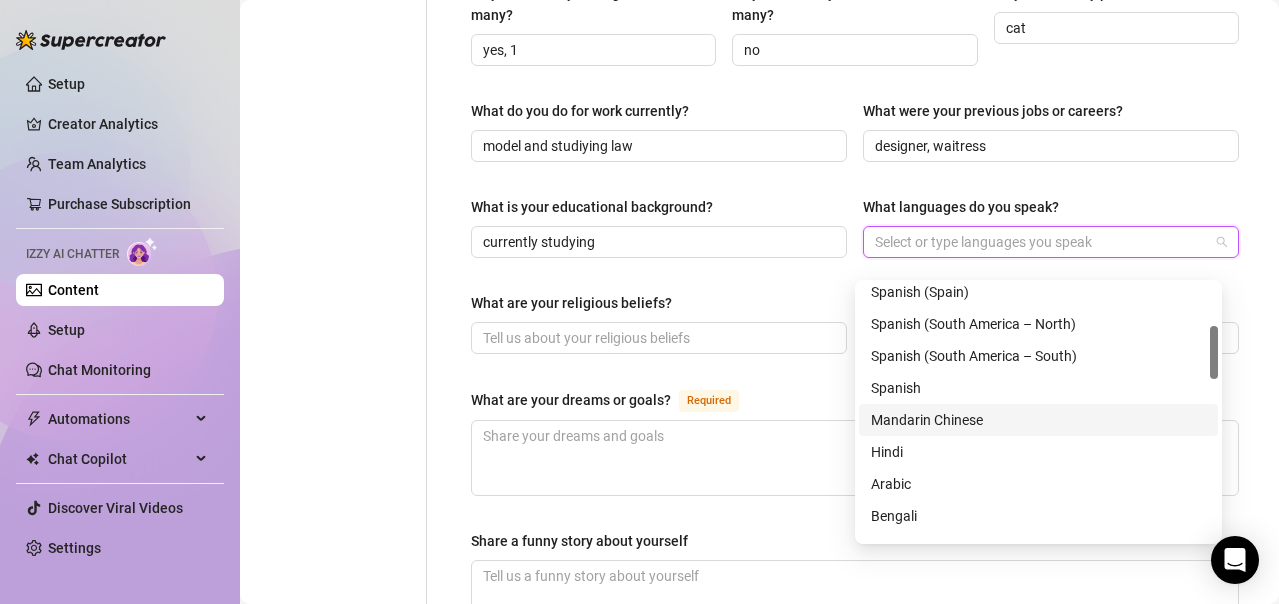 scroll, scrollTop: 100, scrollLeft: 0, axis: vertical 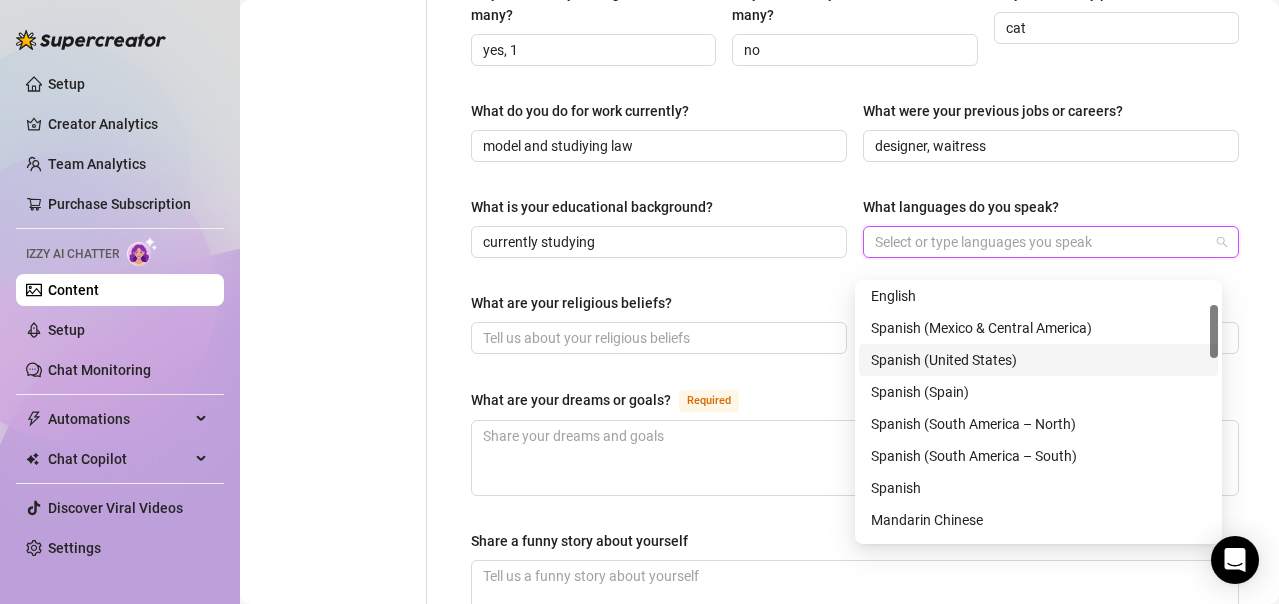 click on "Spanish (United States)" at bounding box center (1038, 360) 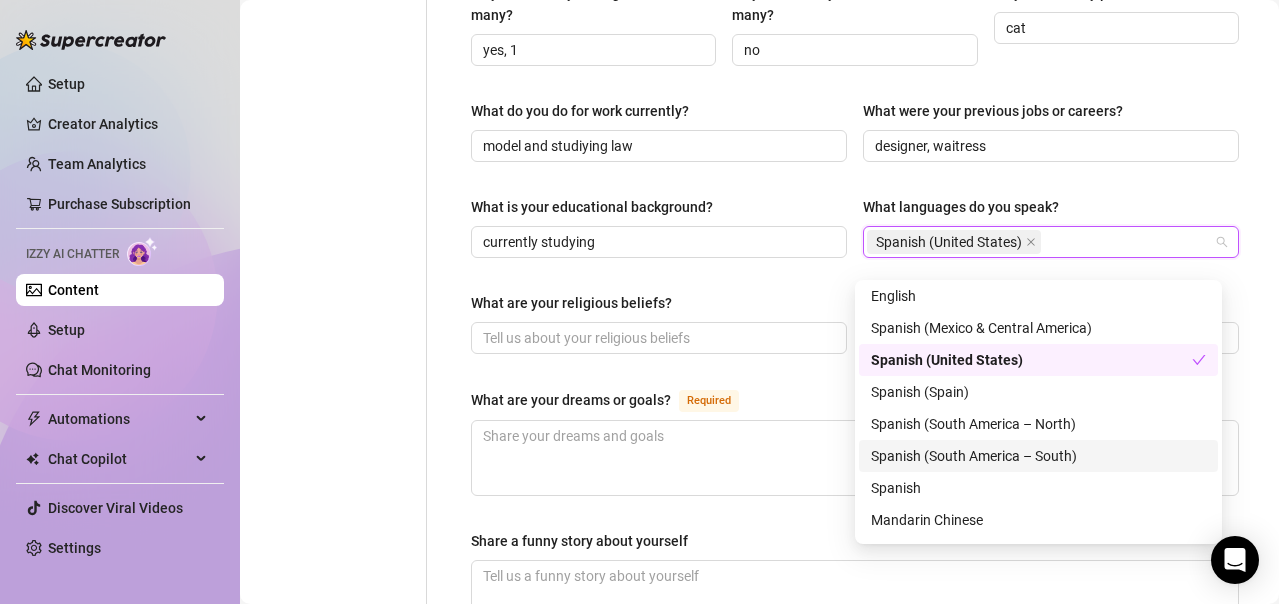click on "Spanish (South America – South)" at bounding box center (1038, 456) 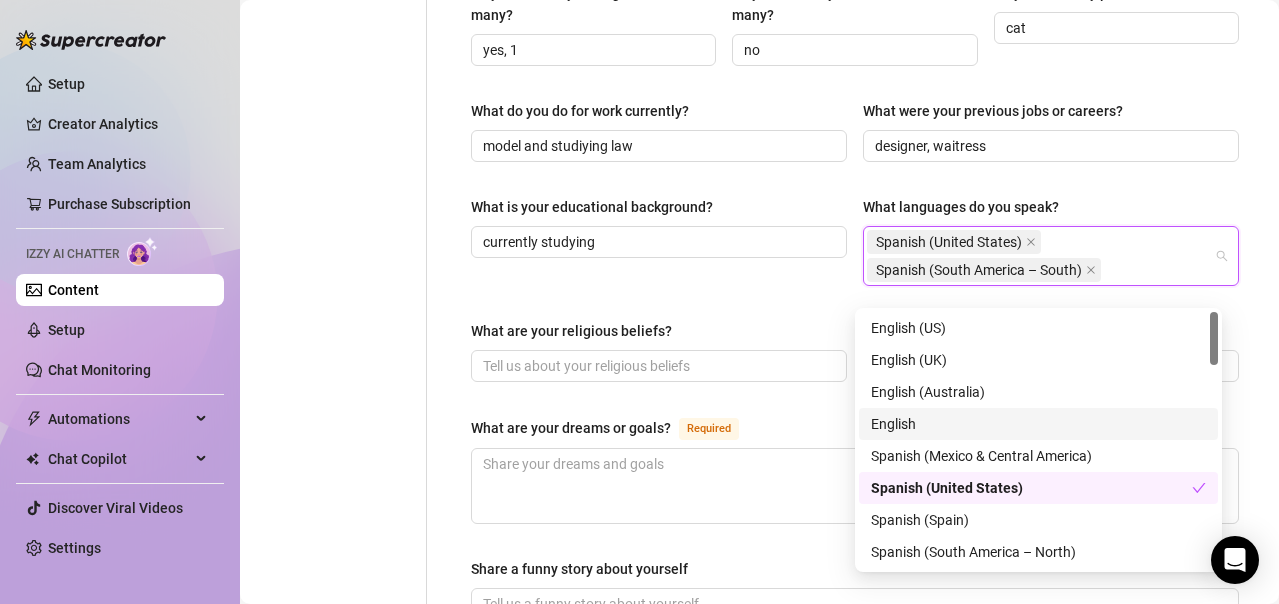 scroll, scrollTop: 100, scrollLeft: 0, axis: vertical 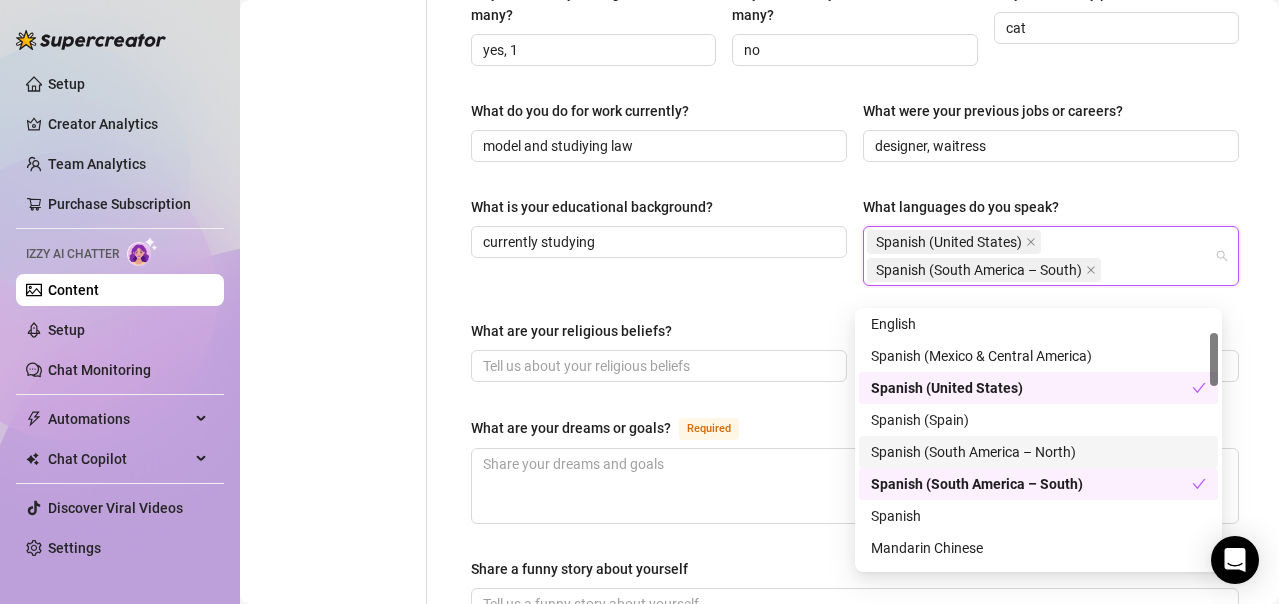 click on "Spanish (South America – North)" at bounding box center (1038, 452) 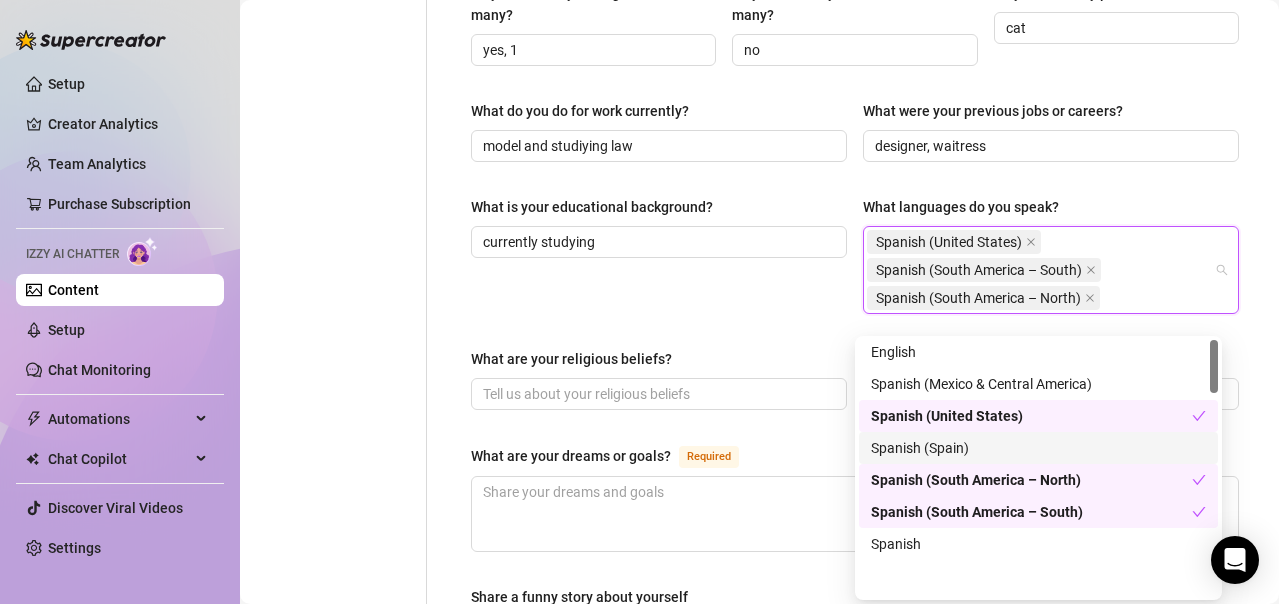 scroll, scrollTop: 0, scrollLeft: 0, axis: both 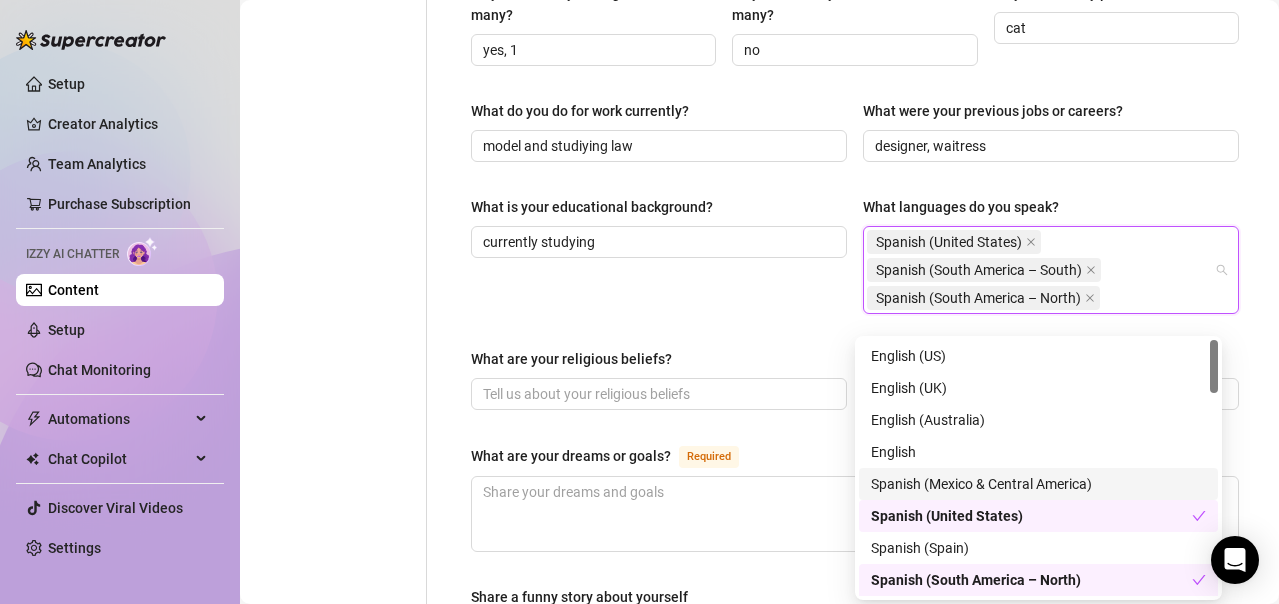 click on "Spanish (Mexico & Central America)" at bounding box center (1038, 484) 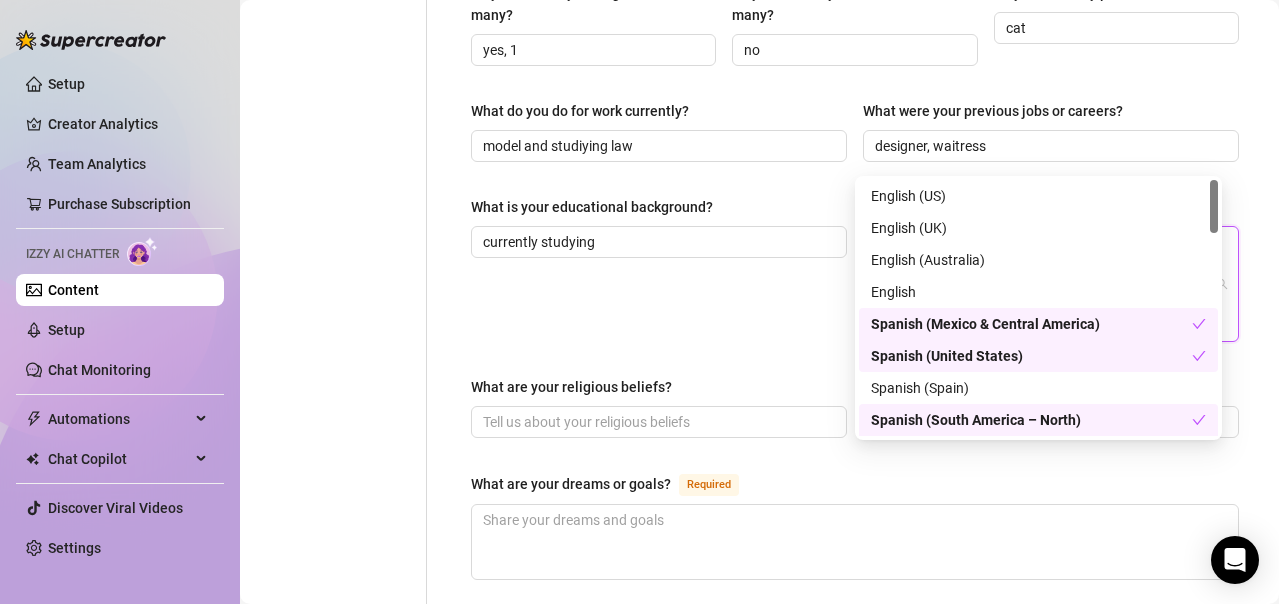 scroll, scrollTop: 700, scrollLeft: 0, axis: vertical 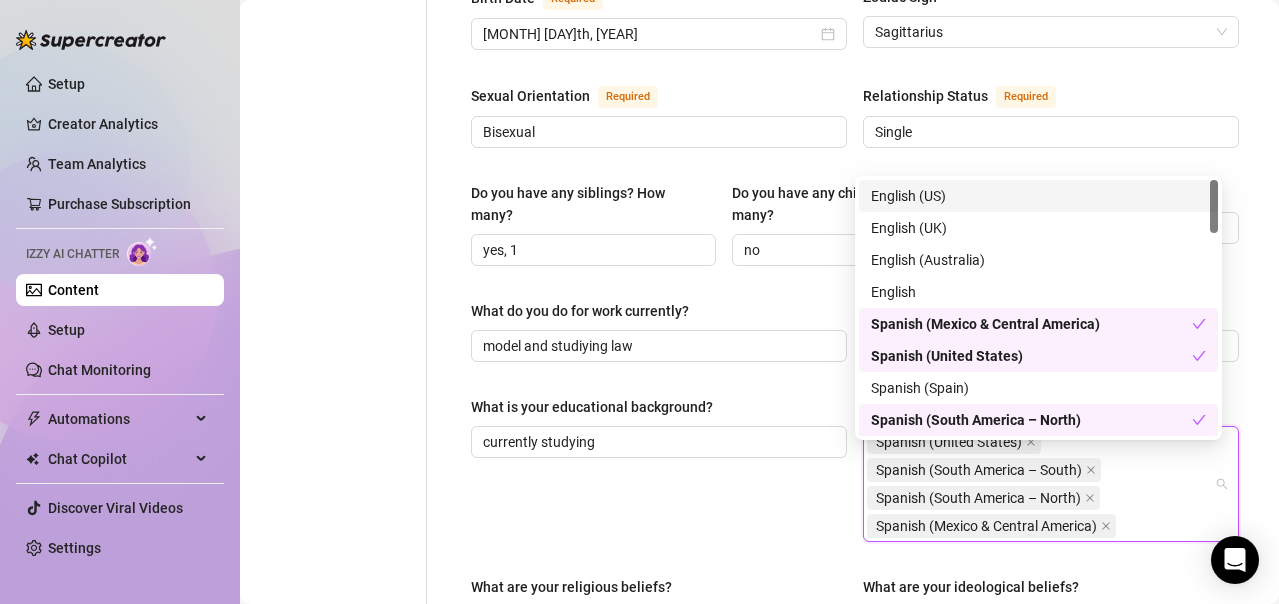 click on "English (US)" at bounding box center [1038, 196] 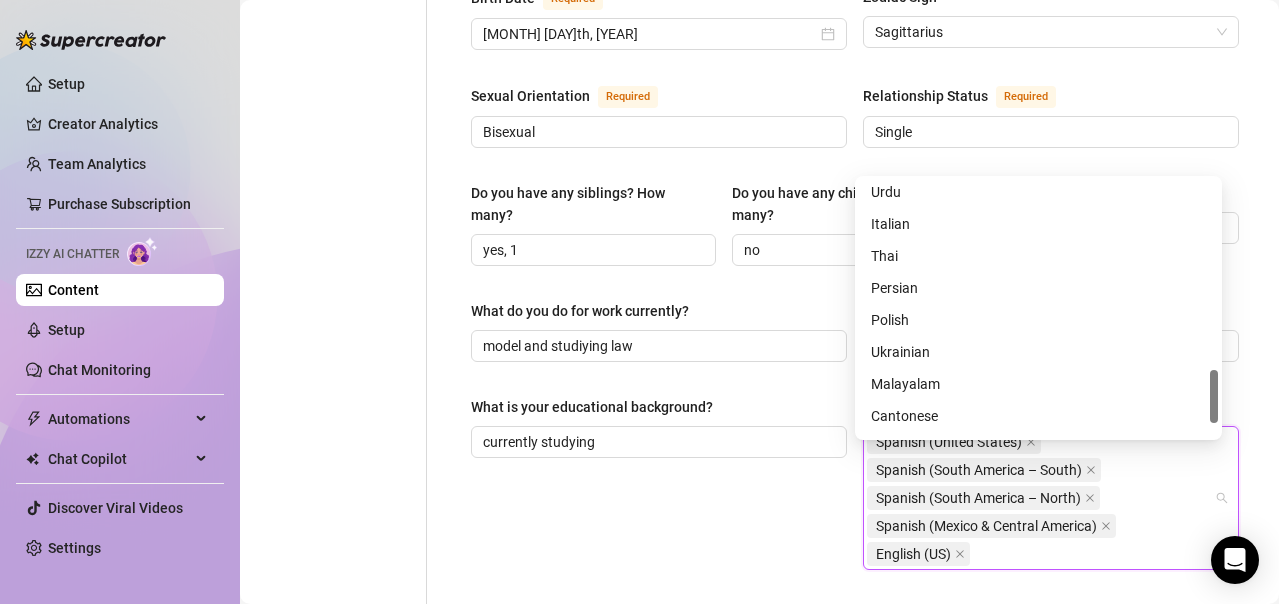 scroll, scrollTop: 960, scrollLeft: 0, axis: vertical 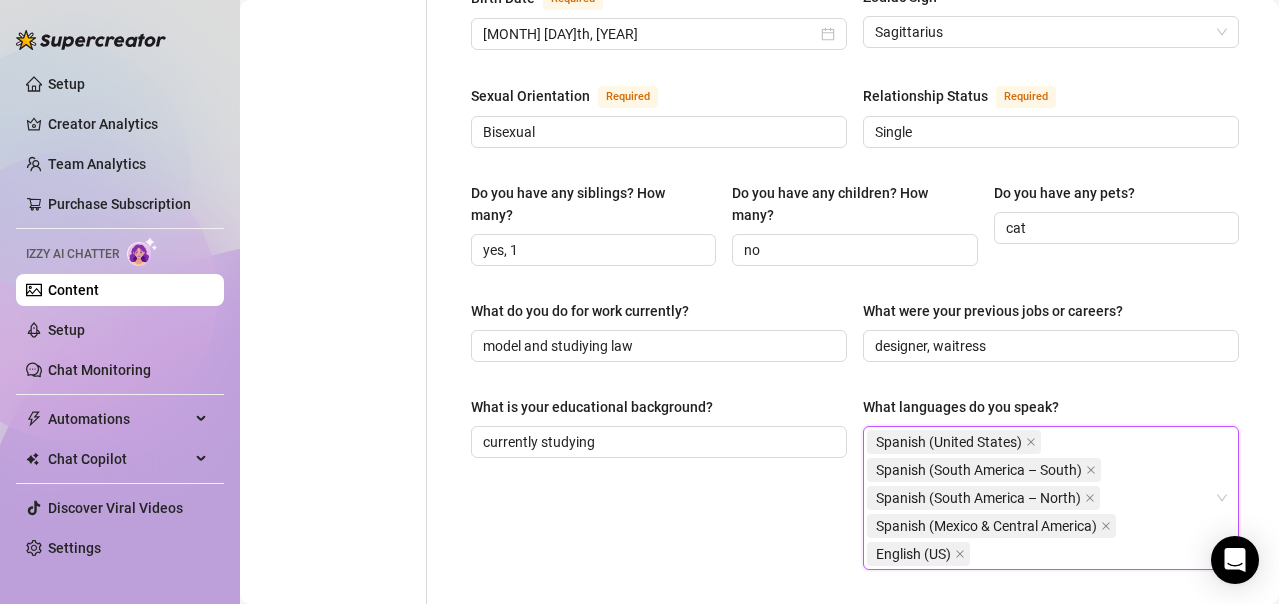 click on "What is your educational background? currently studying" at bounding box center (659, 483) 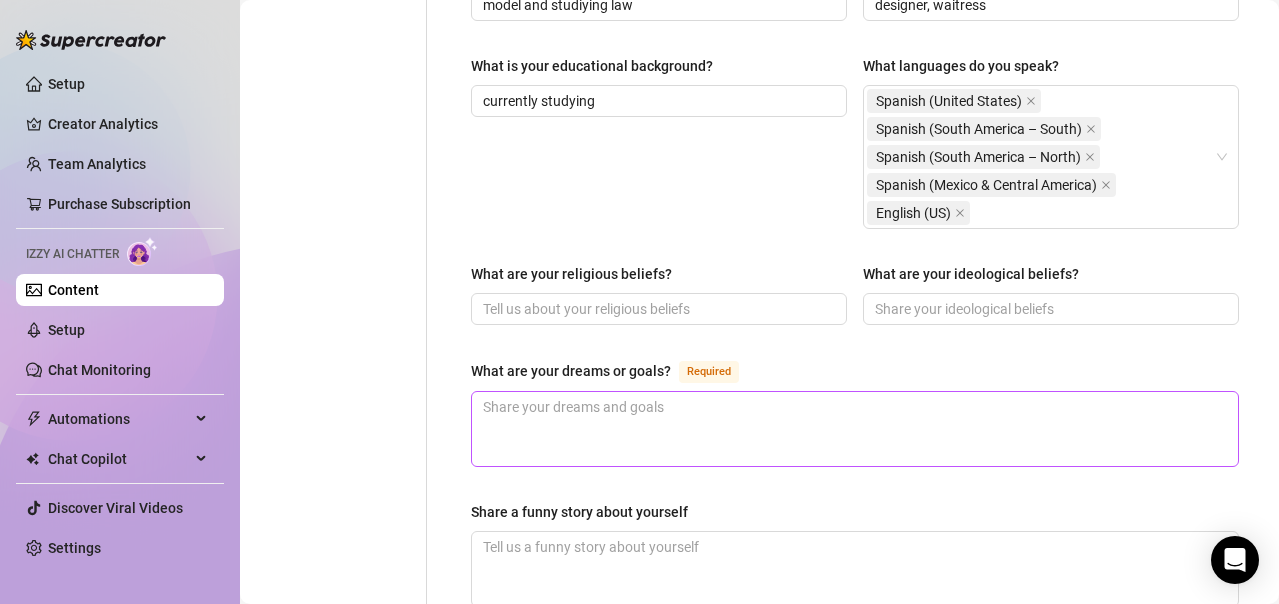 scroll, scrollTop: 1100, scrollLeft: 0, axis: vertical 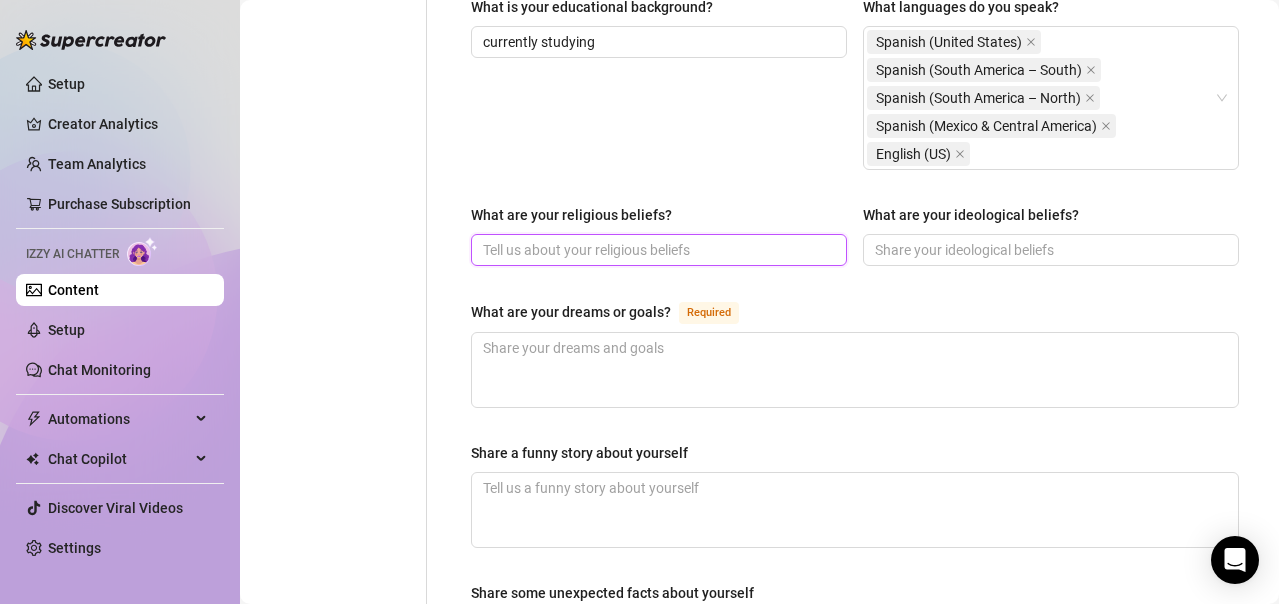 click on "What are your religious beliefs?" at bounding box center [657, 250] 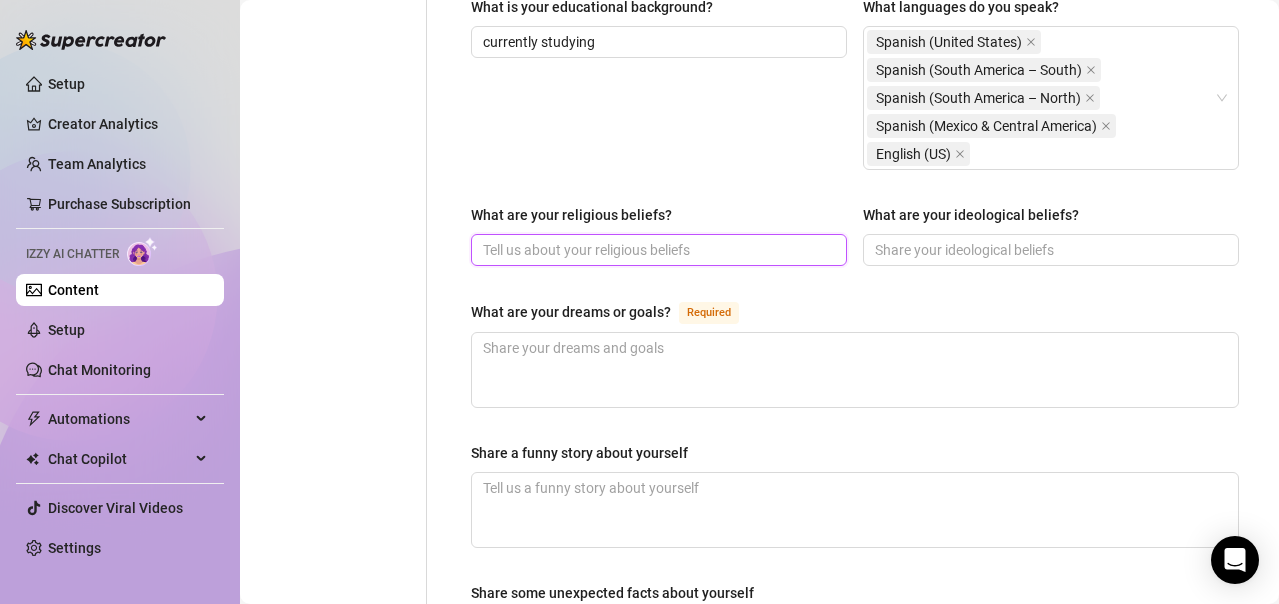 click on "What are your religious beliefs?" at bounding box center (657, 250) 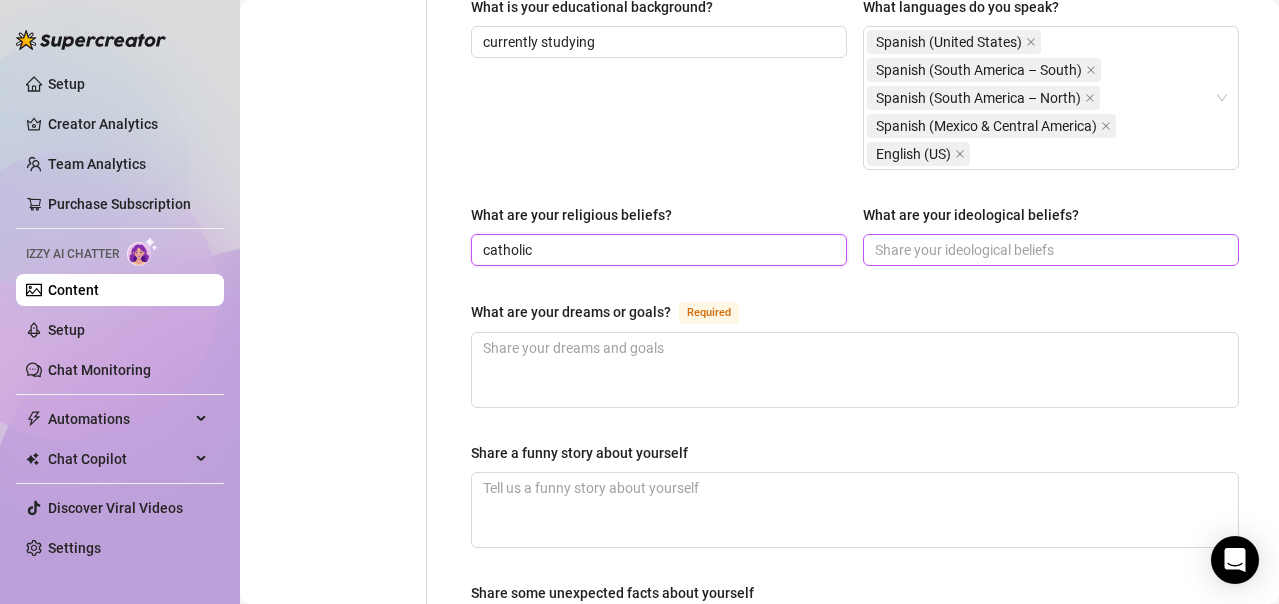 type on "catholic" 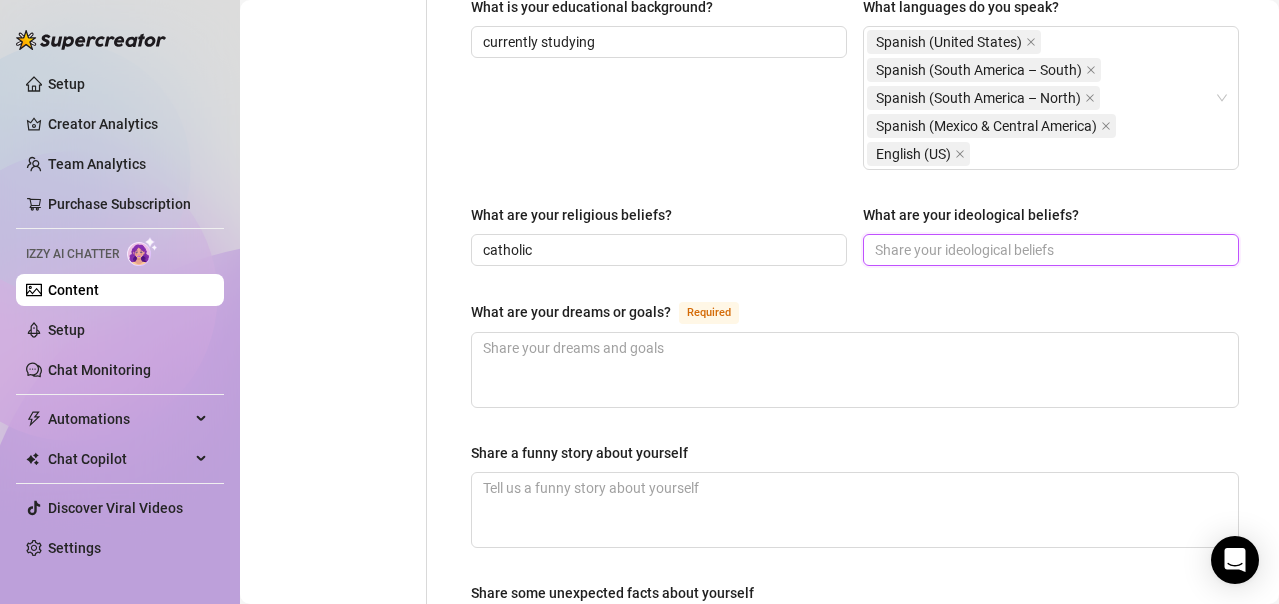 click on "What are your ideological beliefs?" at bounding box center [1049, 250] 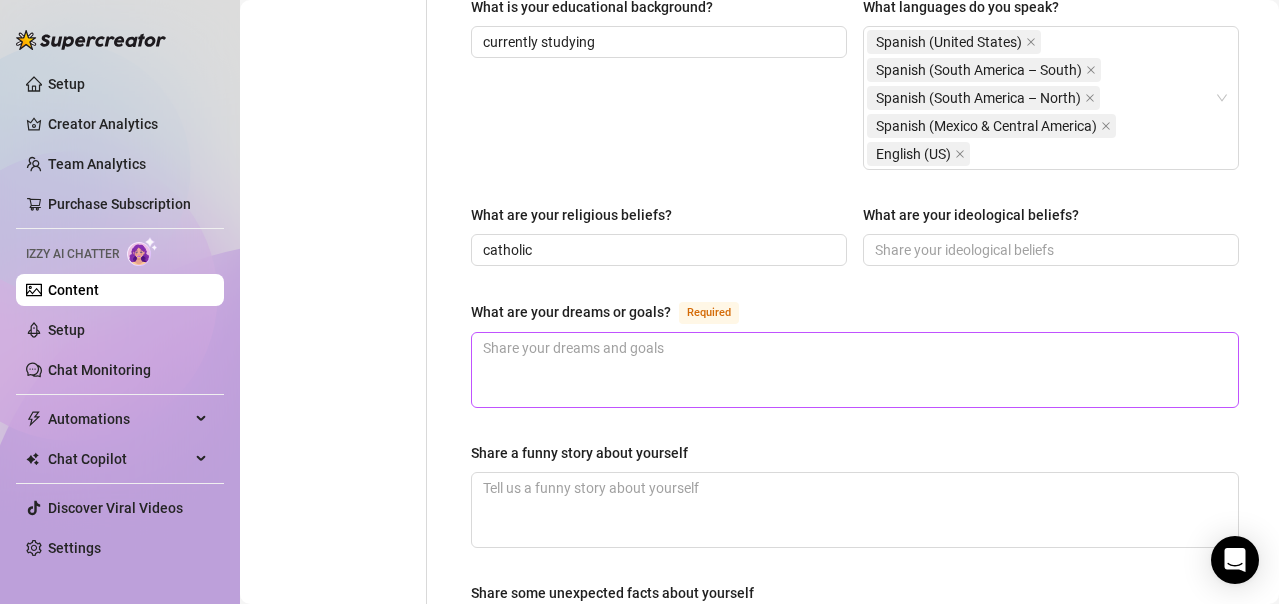 click at bounding box center (855, 370) 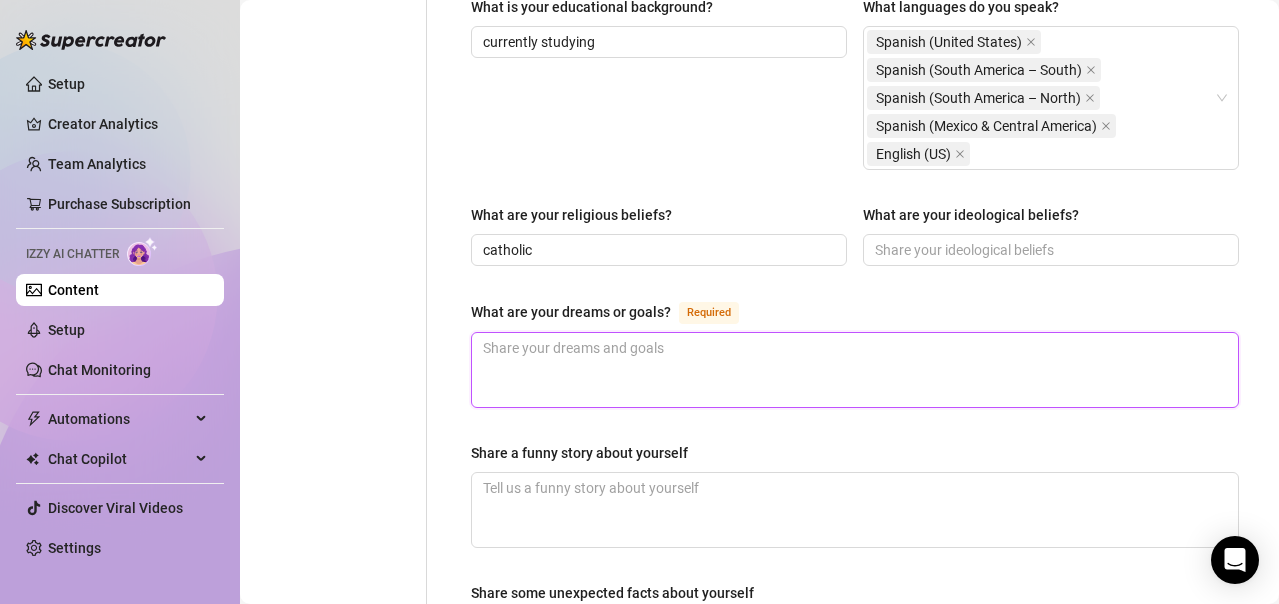 click on "What are your dreams or goals? Required" at bounding box center [855, 370] 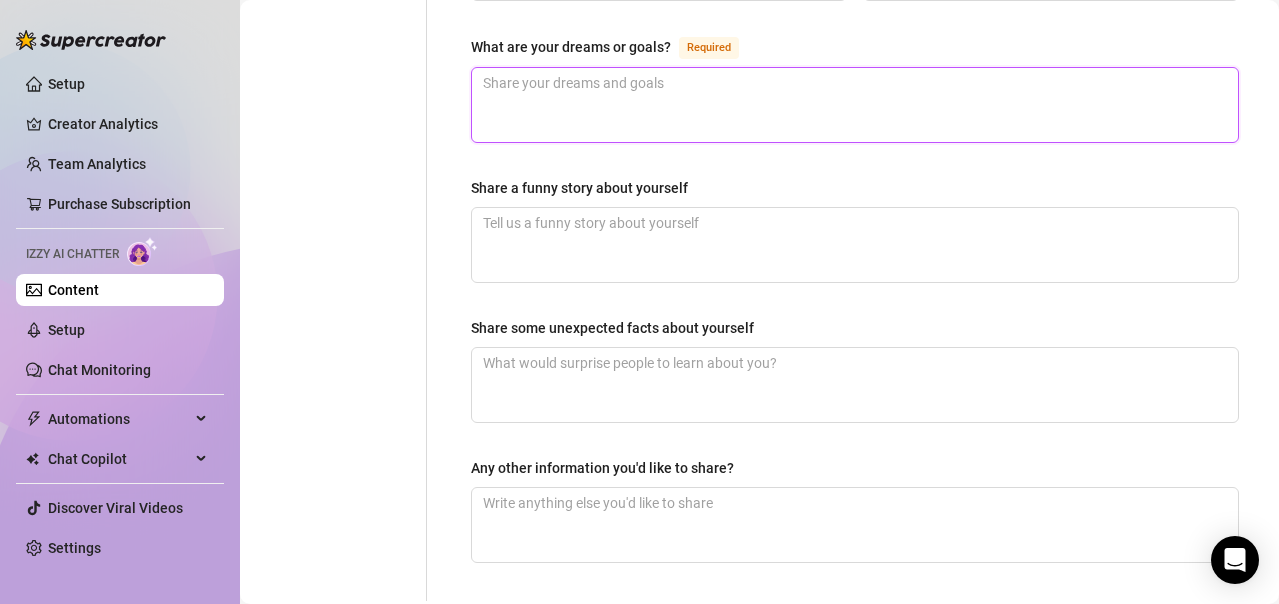 scroll, scrollTop: 1400, scrollLeft: 0, axis: vertical 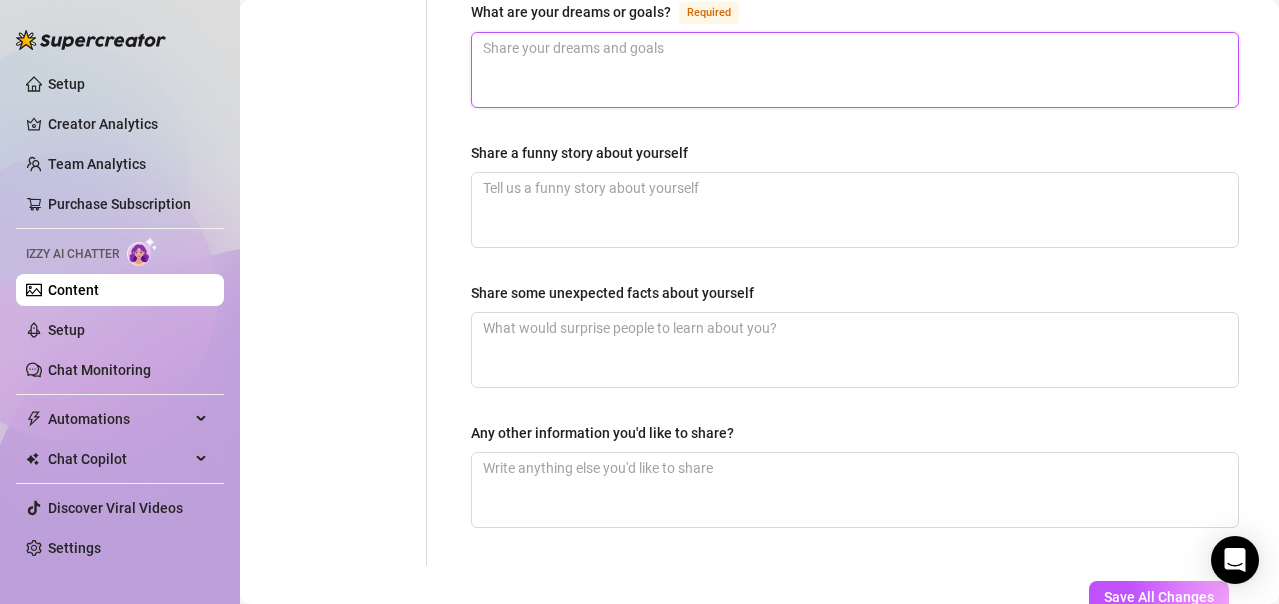 click on "What are your dreams or goals? Required" at bounding box center [855, 70] 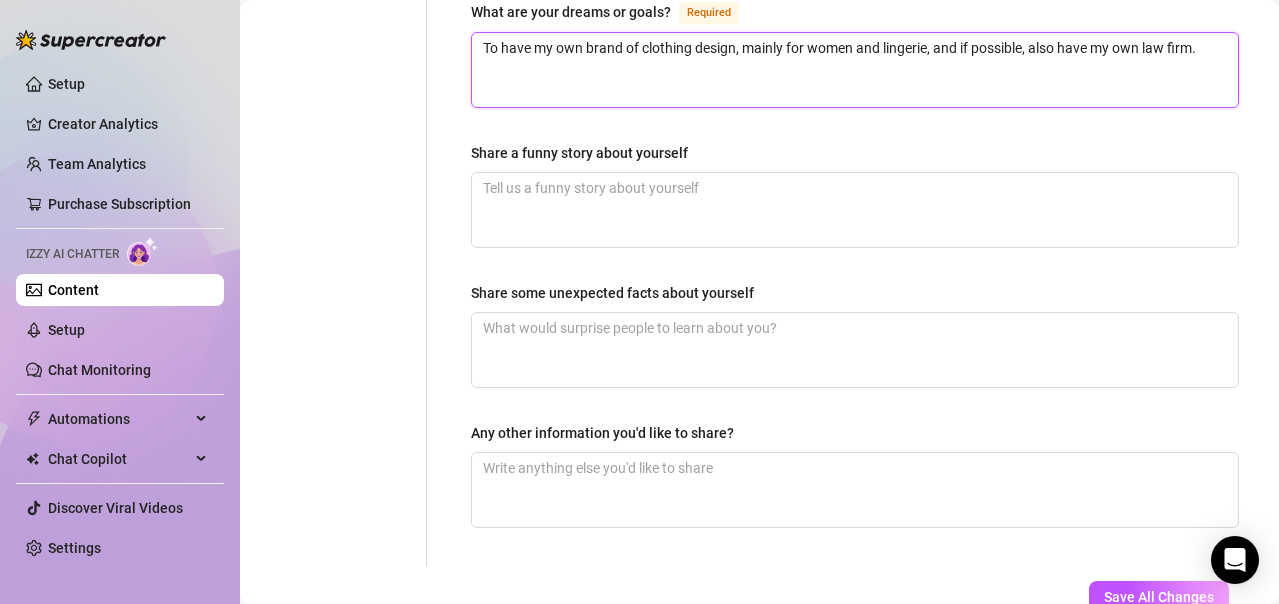 type 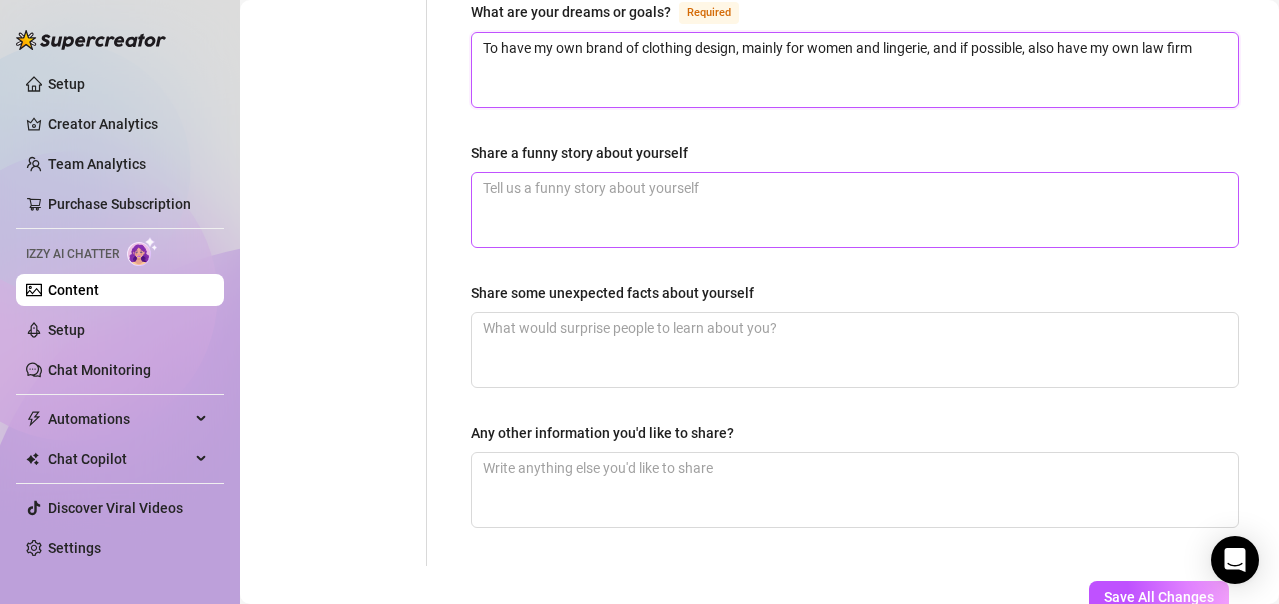 type on "To have my own brand of clothing design, mainly for women and lingerie, and if possible, also have my own law firm" 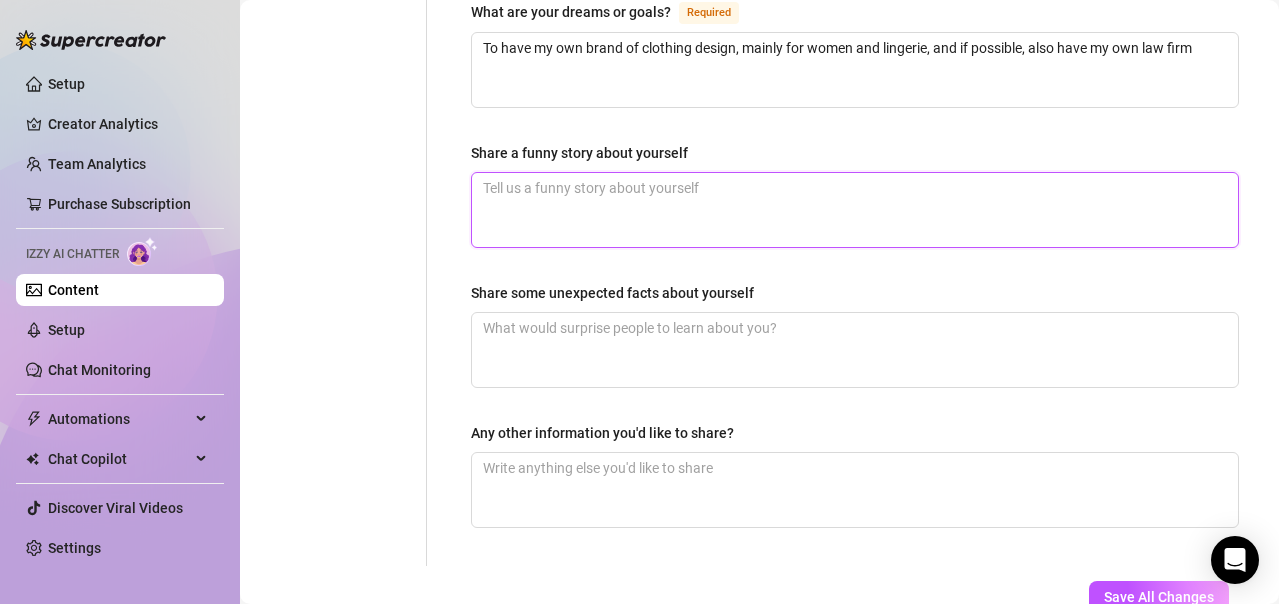 click on "Share a funny story about yourself" at bounding box center [855, 210] 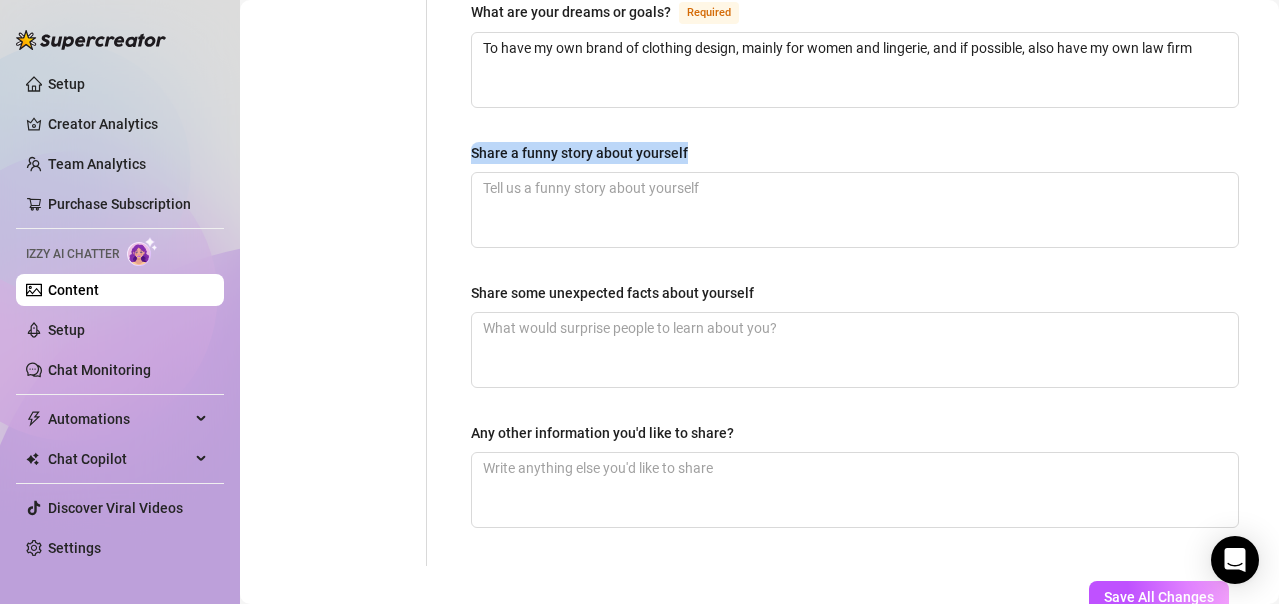 drag, startPoint x: 465, startPoint y: 158, endPoint x: 721, endPoint y: 174, distance: 256.4995 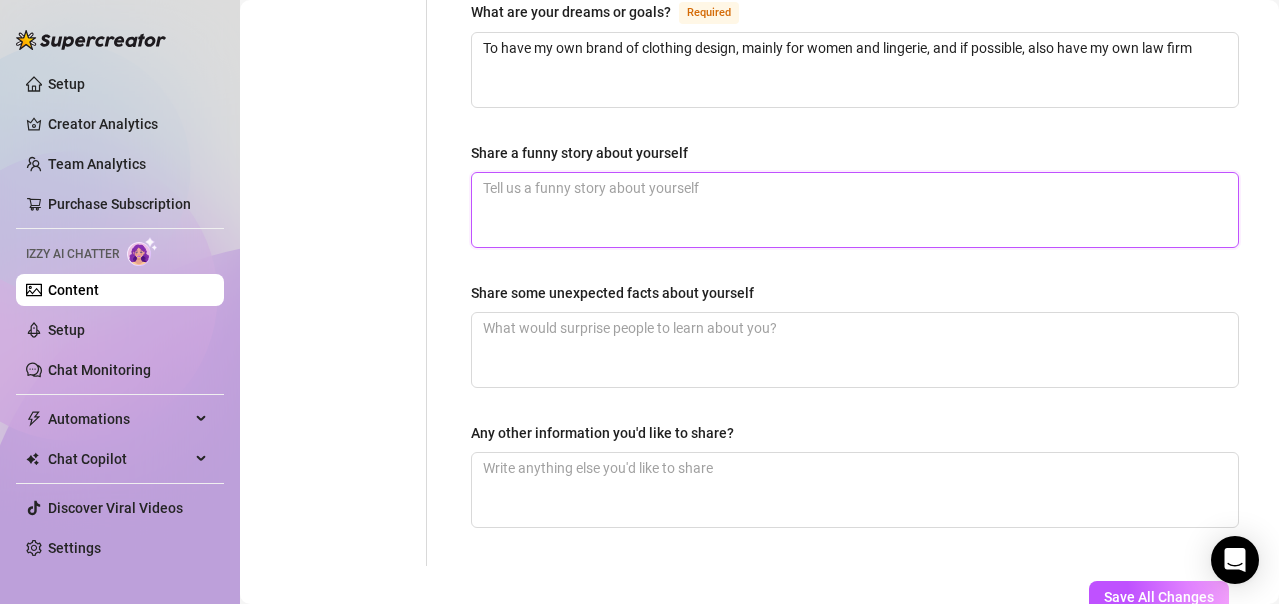 click on "Share a funny story about yourself" at bounding box center (855, 210) 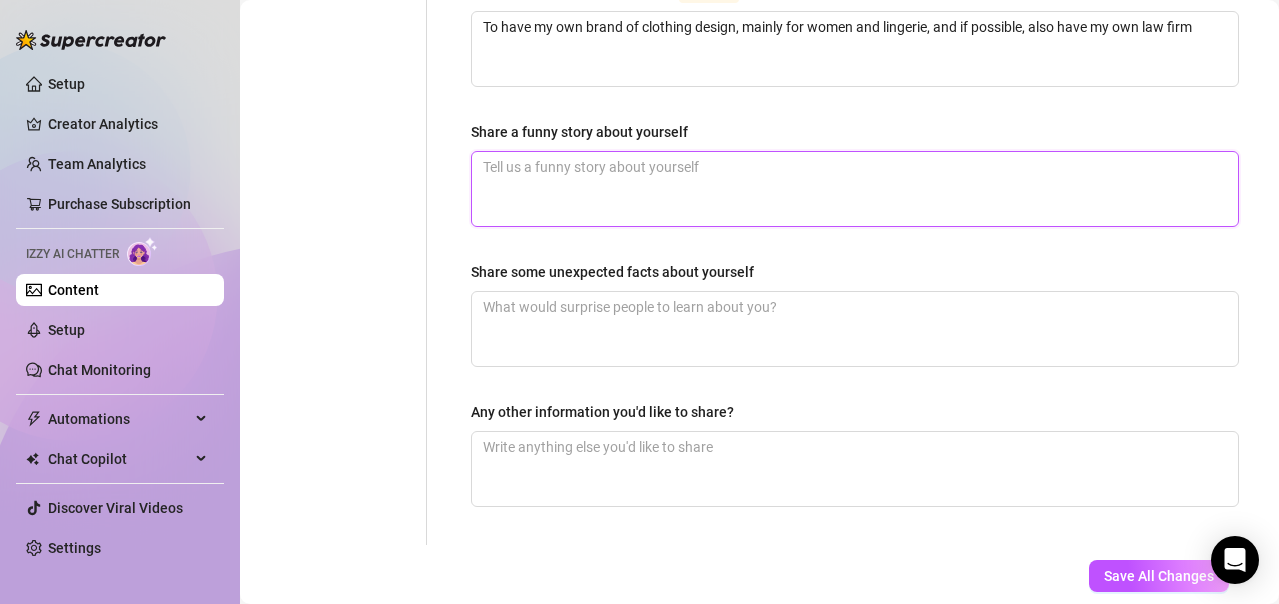 scroll, scrollTop: 1521, scrollLeft: 0, axis: vertical 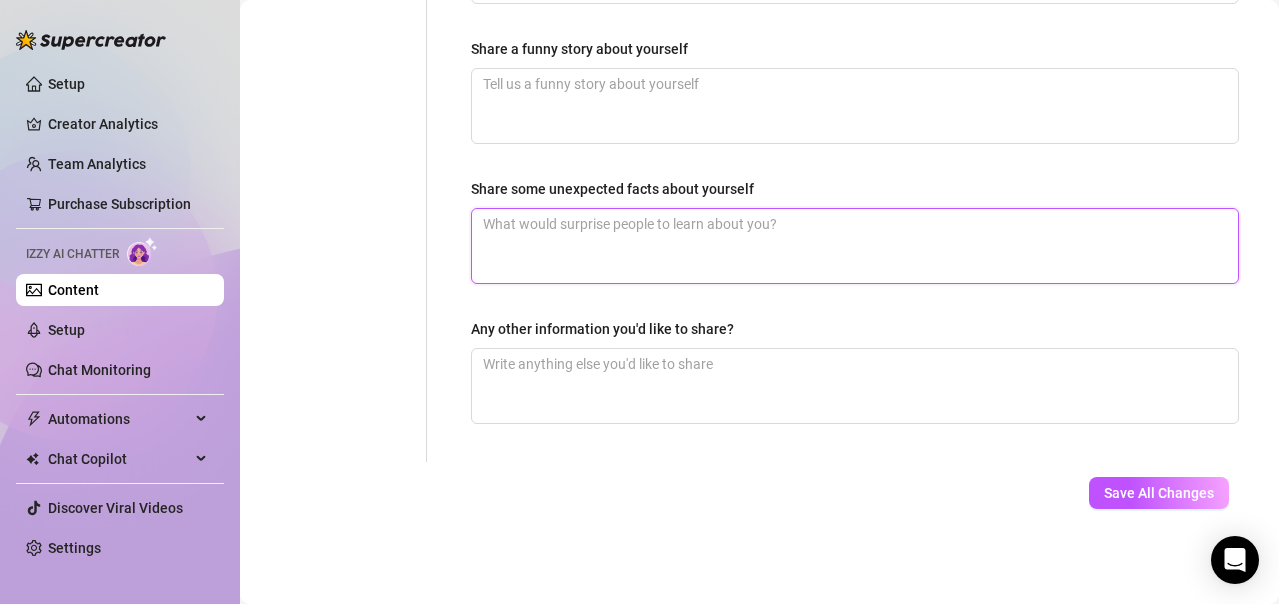 click on "Share some unexpected facts about yourself" at bounding box center (855, 246) 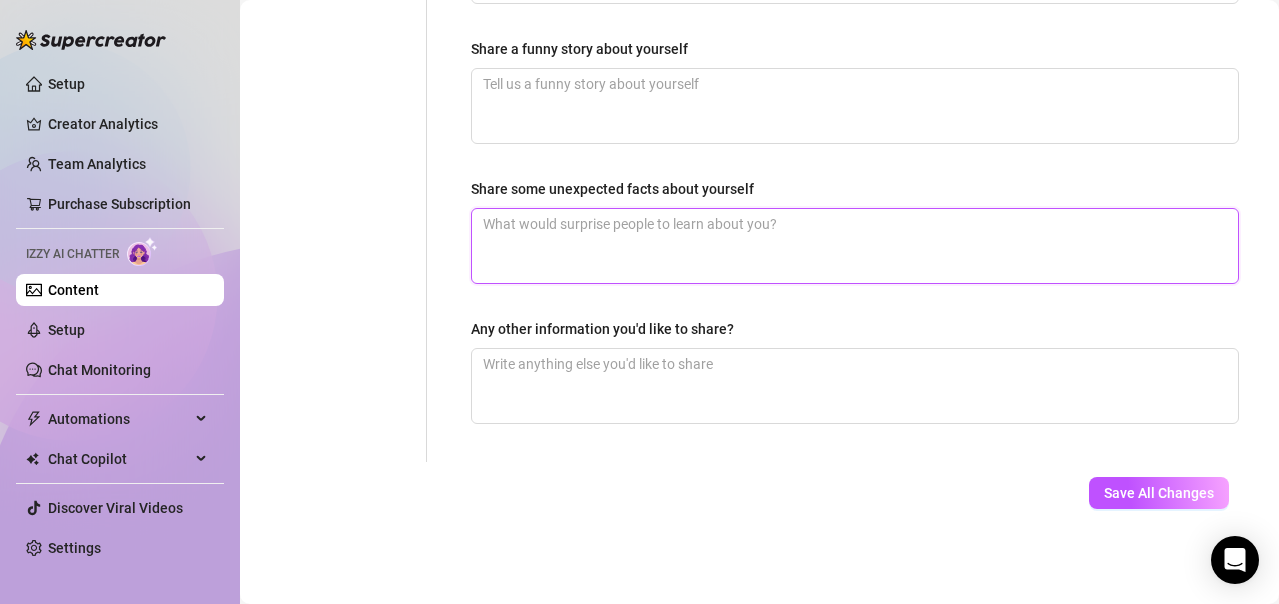 click on "Share some unexpected facts about yourself" at bounding box center [855, 246] 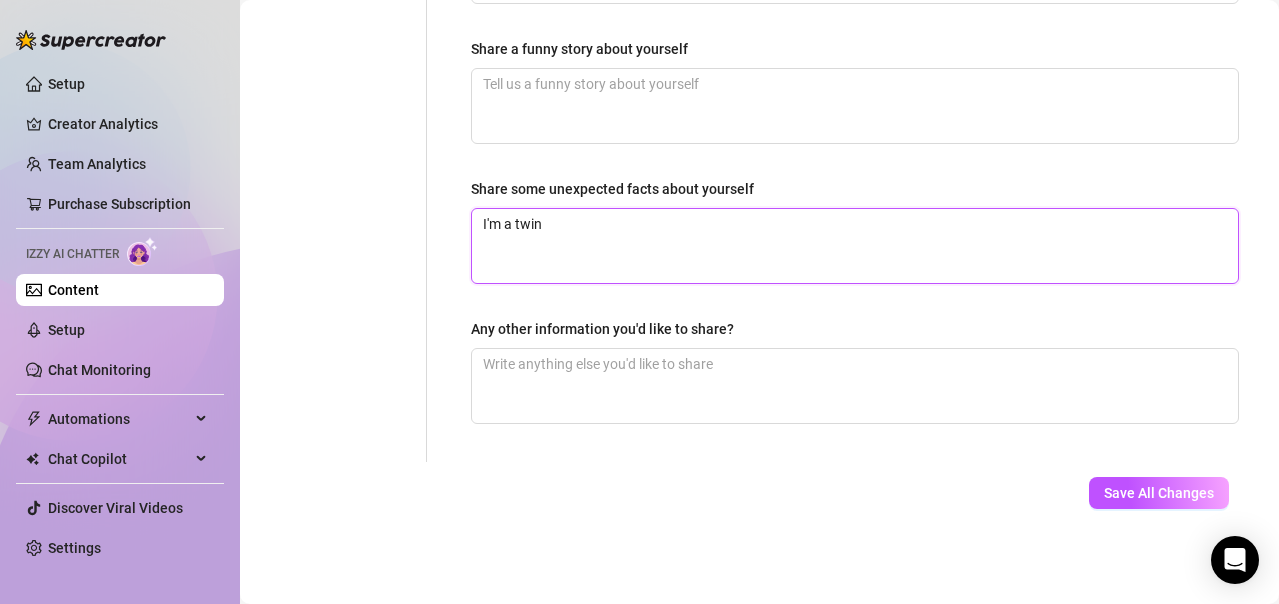 type 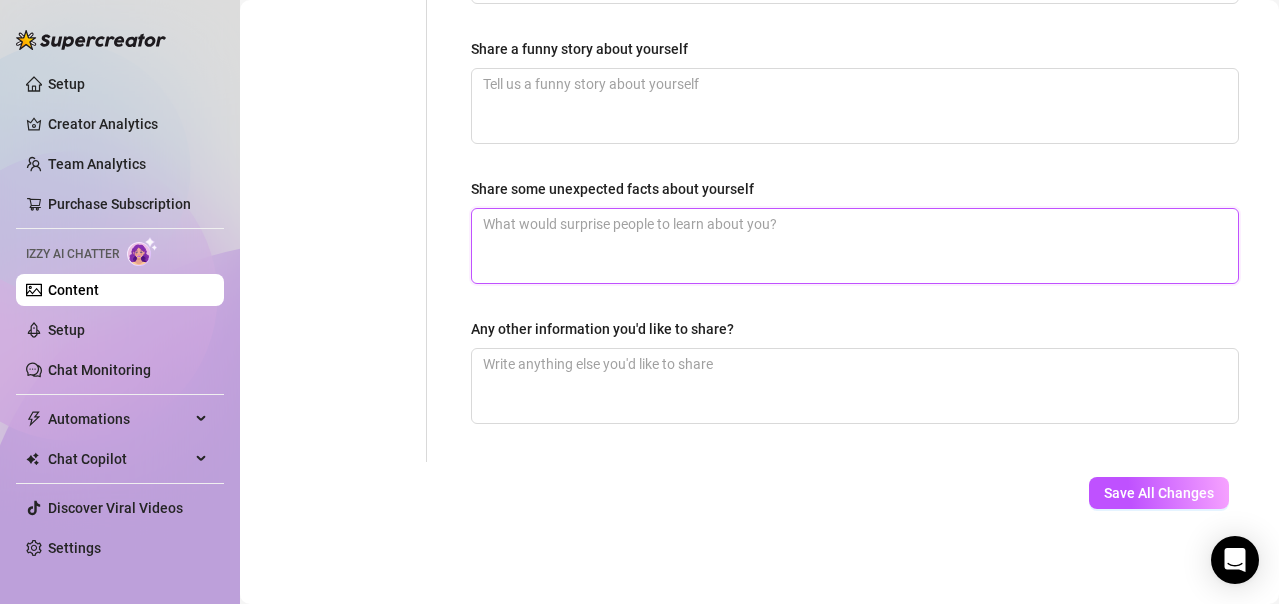 type 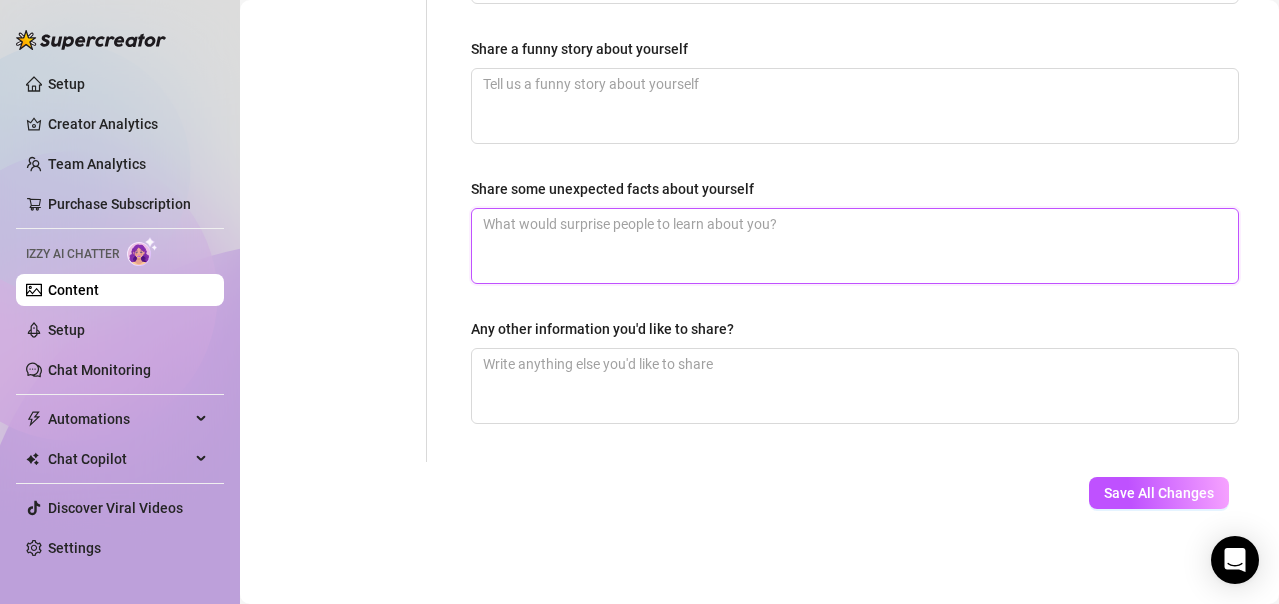 click on "Share some unexpected facts about yourself" at bounding box center [855, 246] 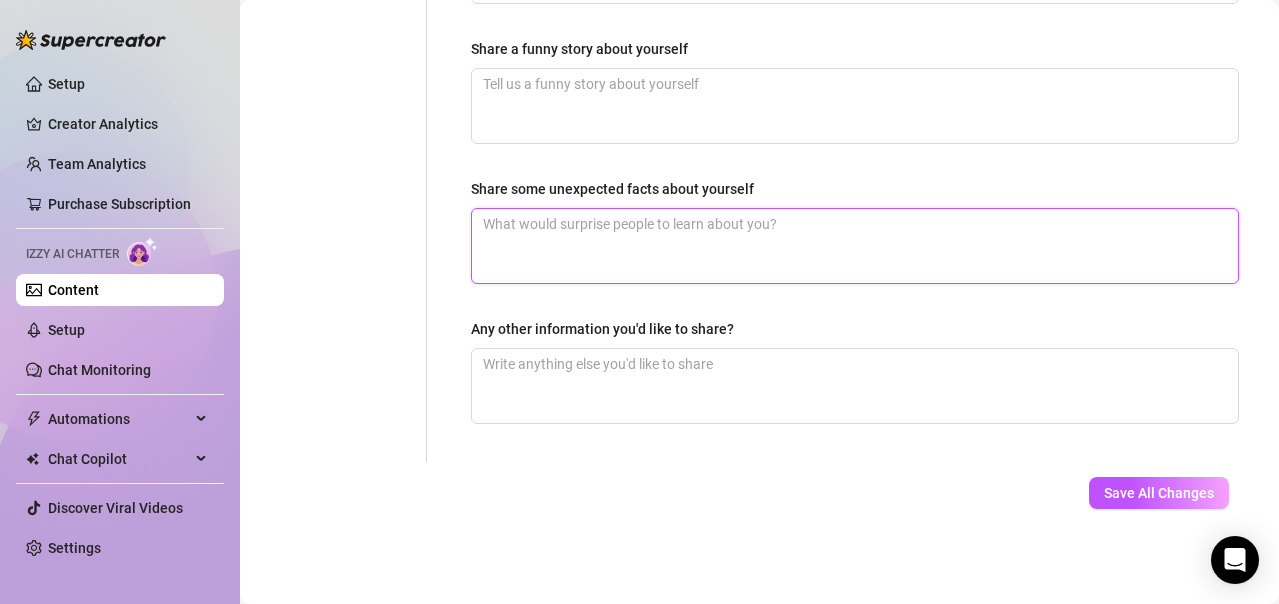paste on "I am a twin with my brother" 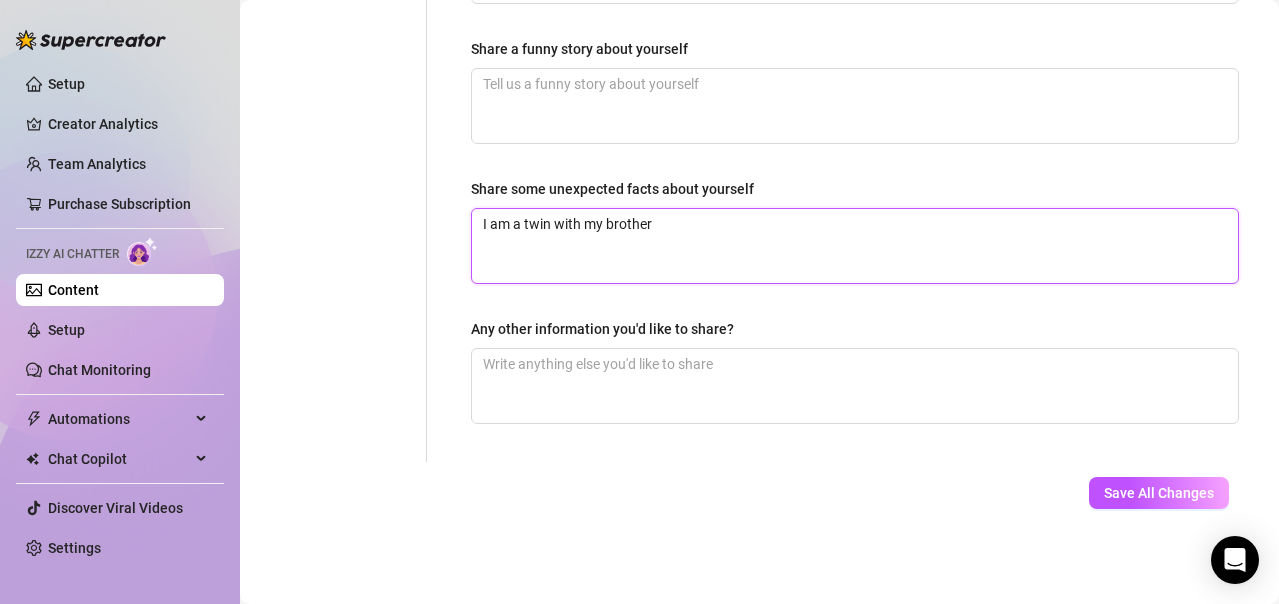 type 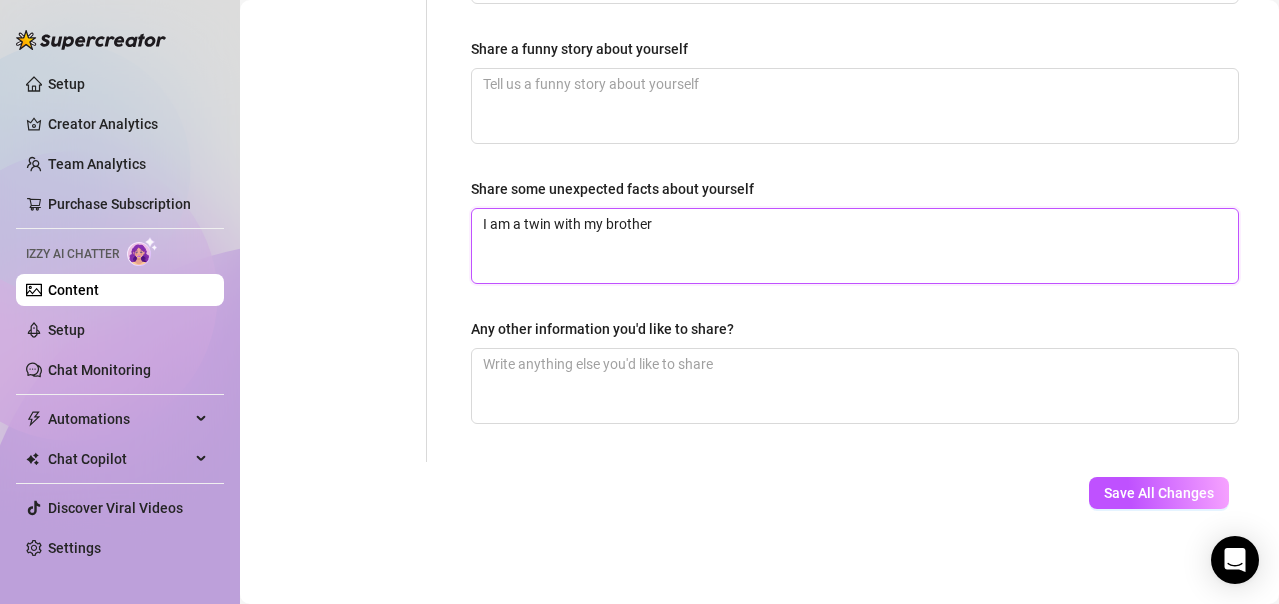 type on "I am a twin with my brother" 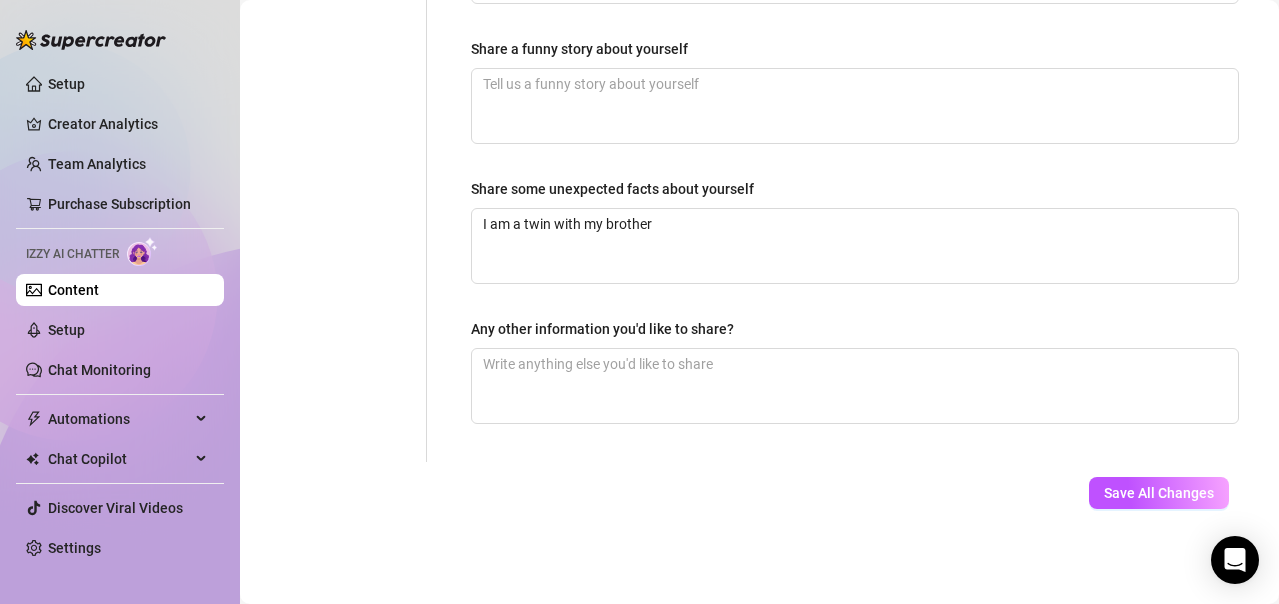 click on "Any other information you'd like to share?" at bounding box center [602, 329] 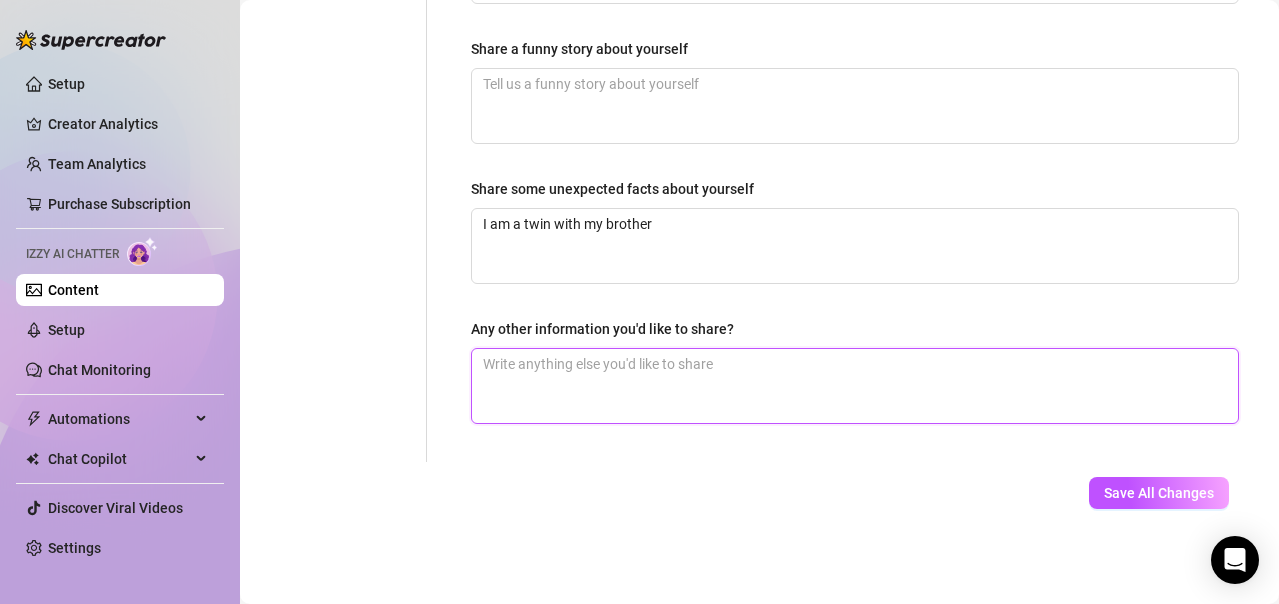 click on "Any other information you'd like to share?" at bounding box center [855, 386] 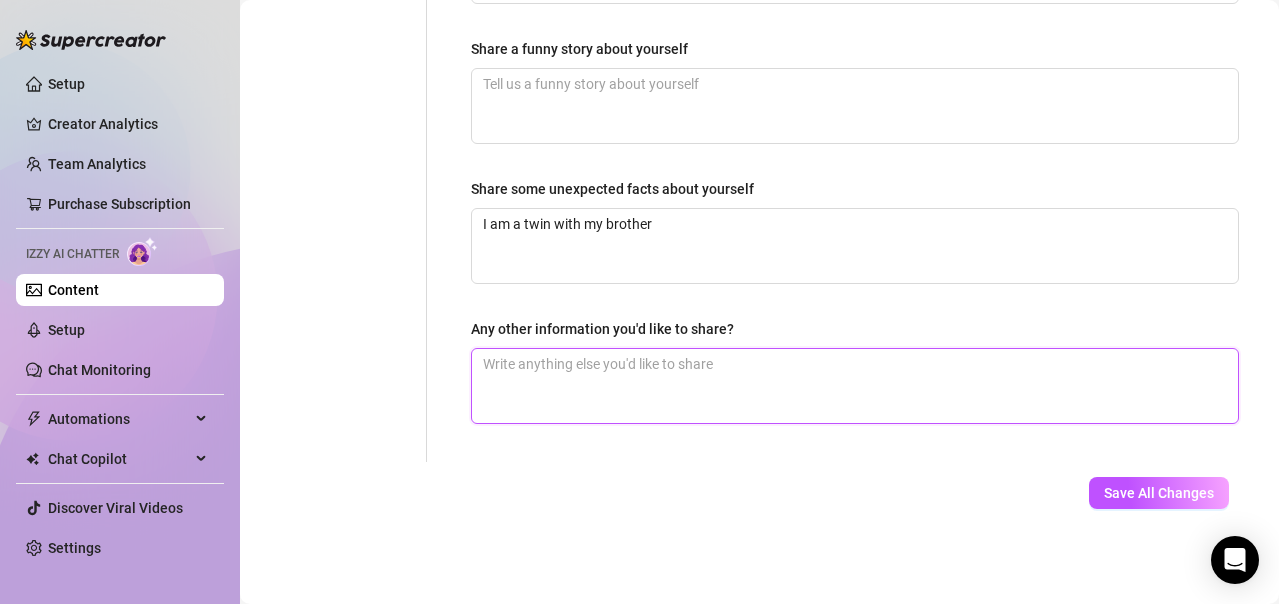 click on "Any other information you'd like to share?" at bounding box center [855, 386] 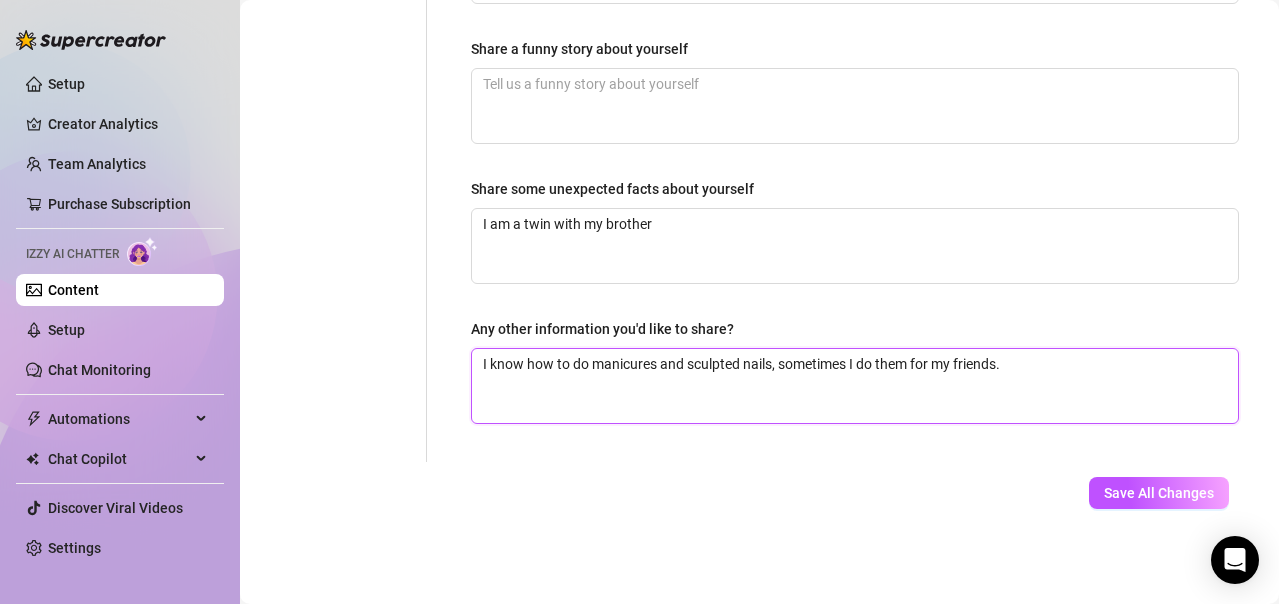 type 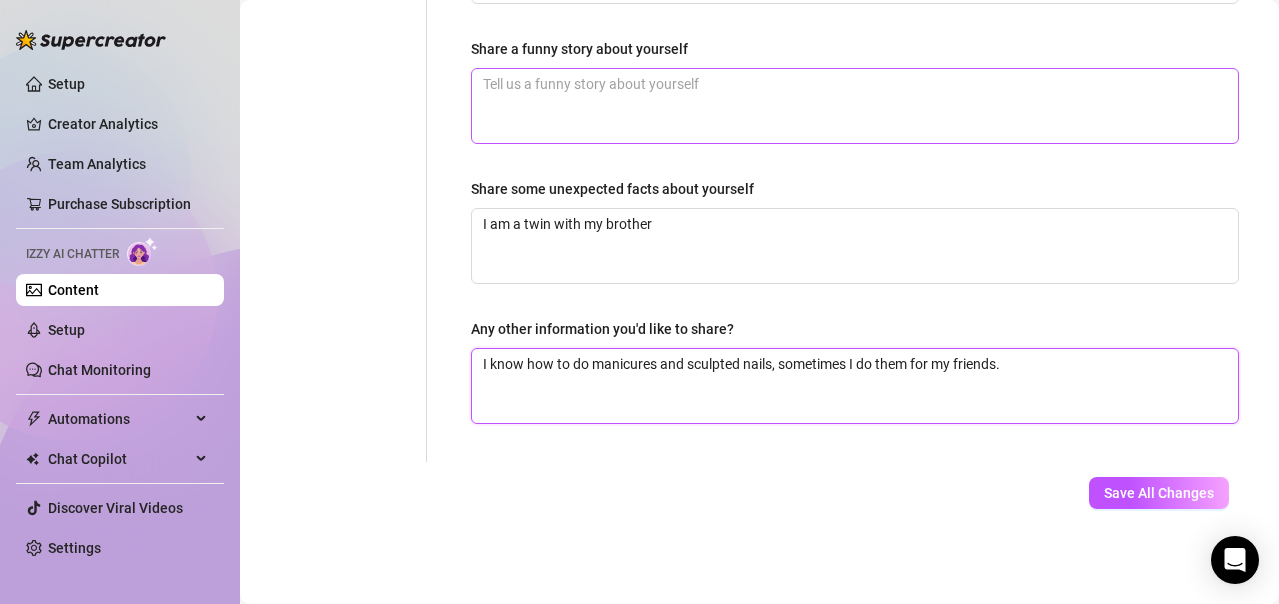type on "I know how to do manicures and sculpted nails, sometimes I do them for my friends." 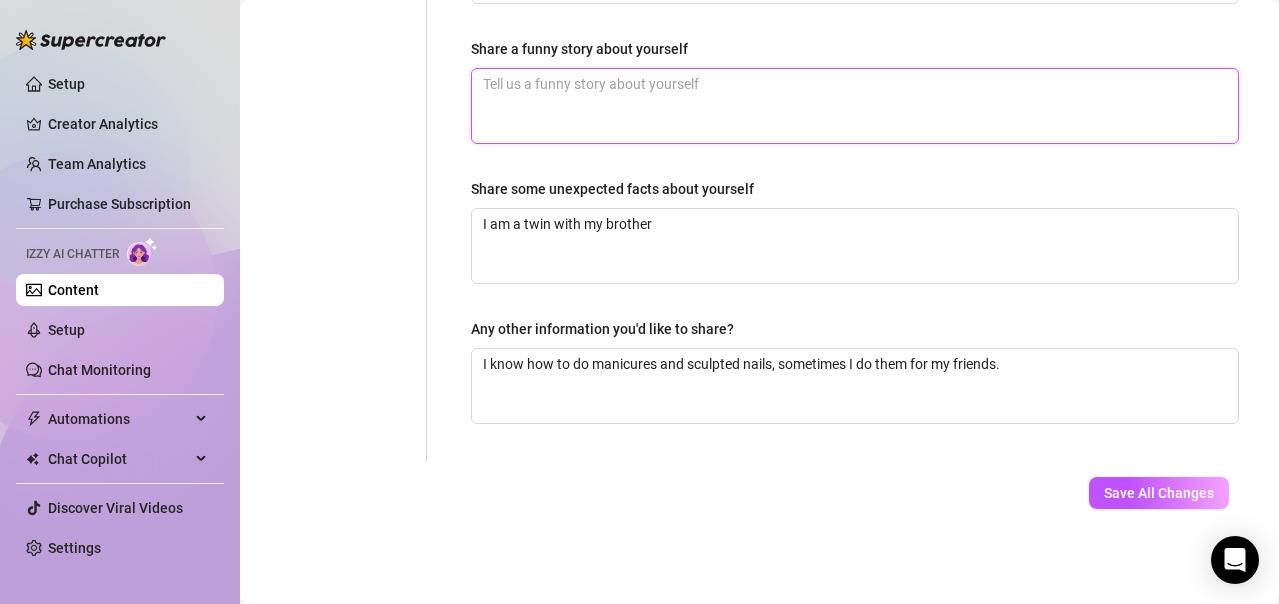click on "Share a funny story about yourself" at bounding box center [855, 106] 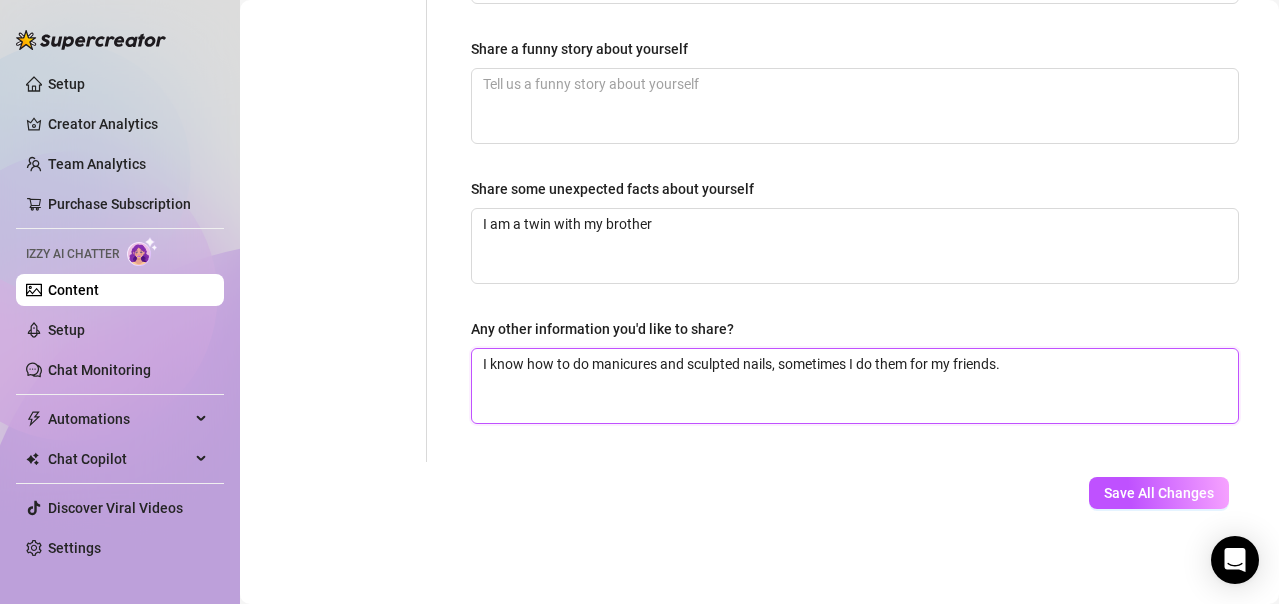 click on "I know how to do manicures and sculpted nails, sometimes I do them for my friends." at bounding box center (855, 386) 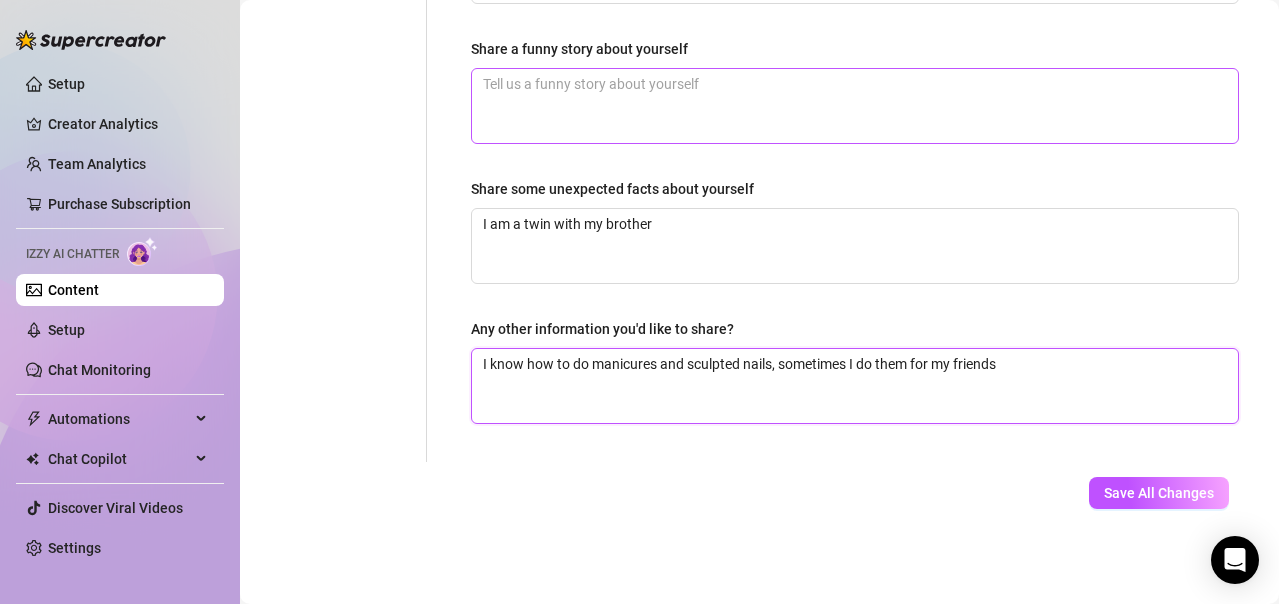 type on "I know how to do manicures and sculpted nails, sometimes I do them for my friends" 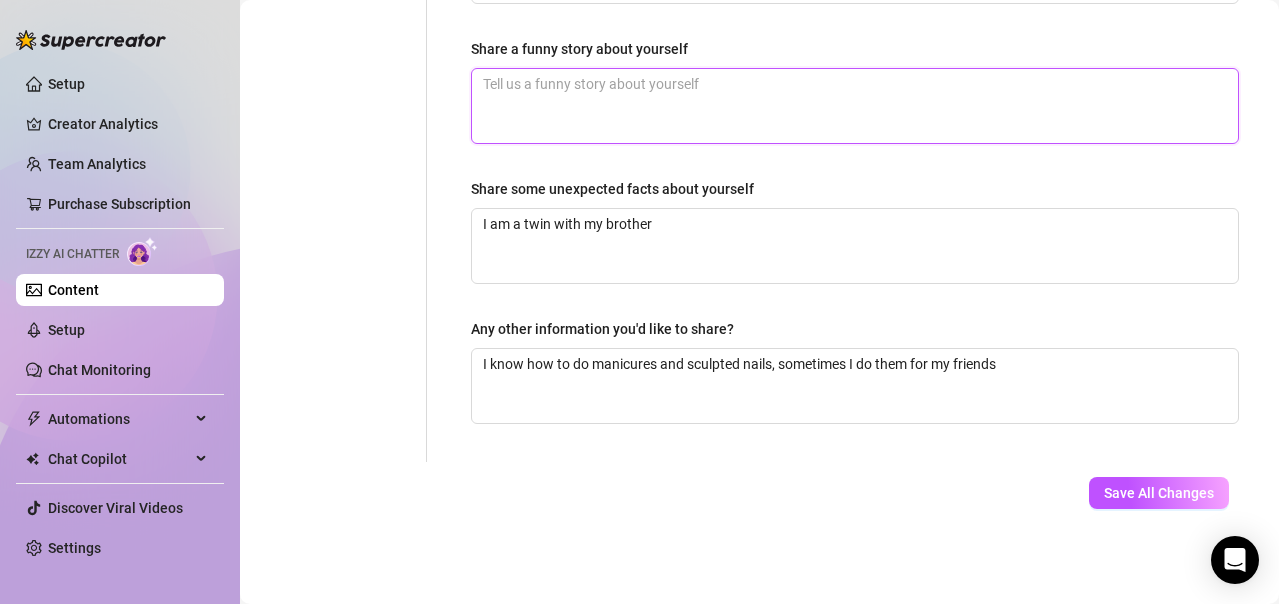 click on "Share a funny story about yourself" at bounding box center (855, 106) 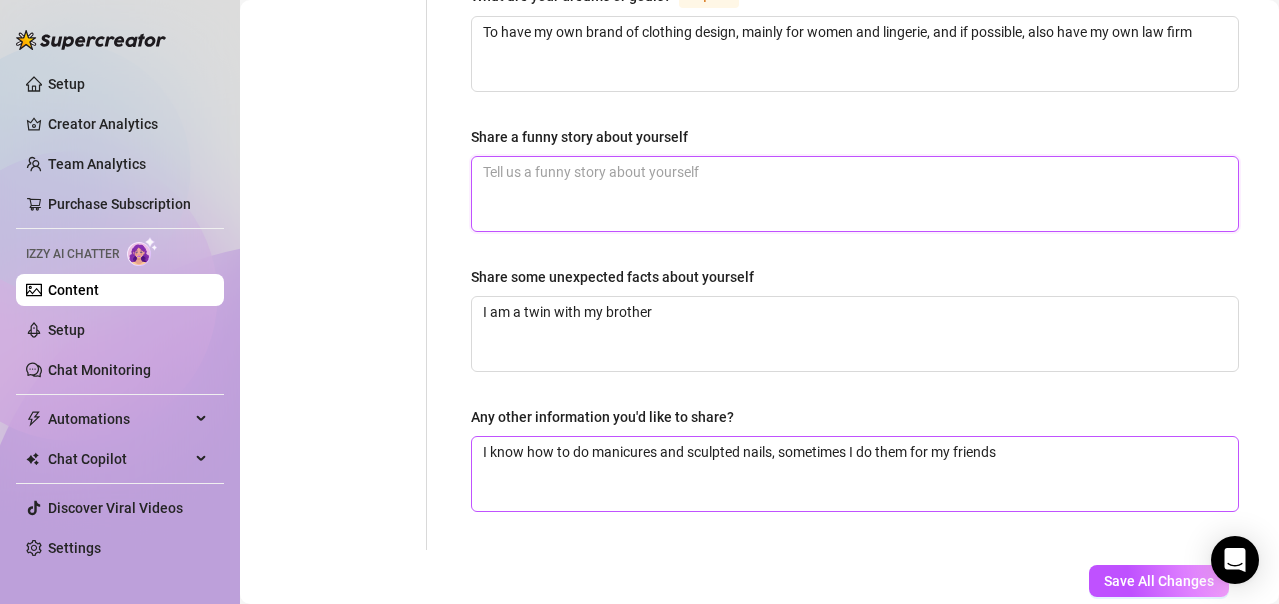 scroll, scrollTop: 1521, scrollLeft: 0, axis: vertical 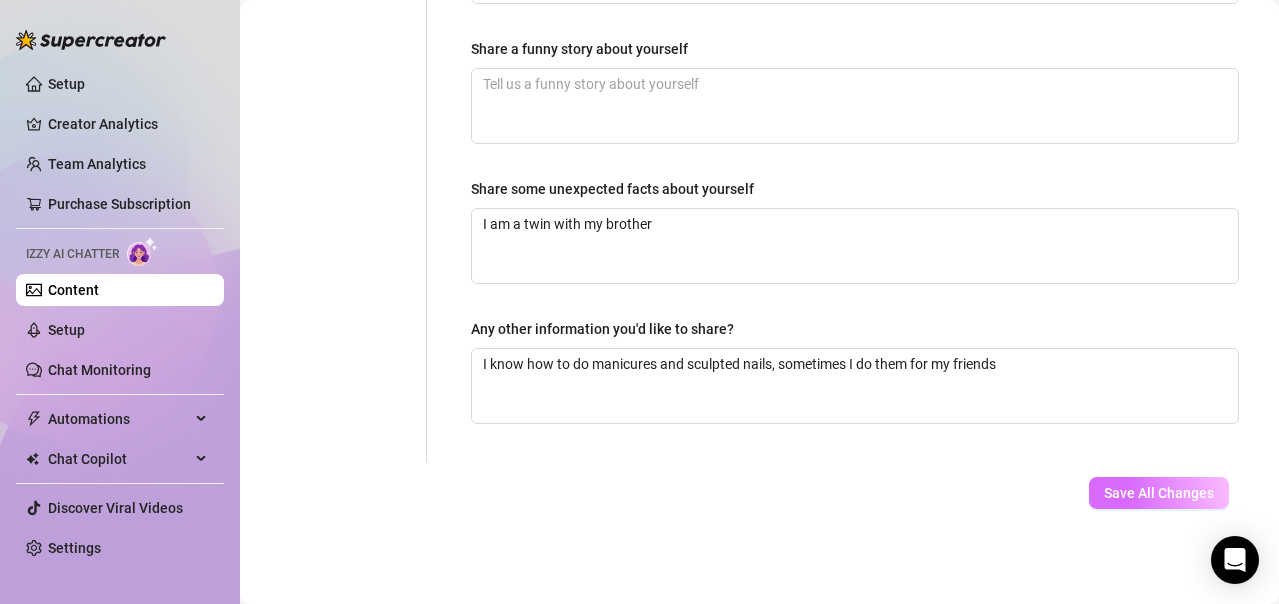 click on "Save All Changes" at bounding box center [1159, 493] 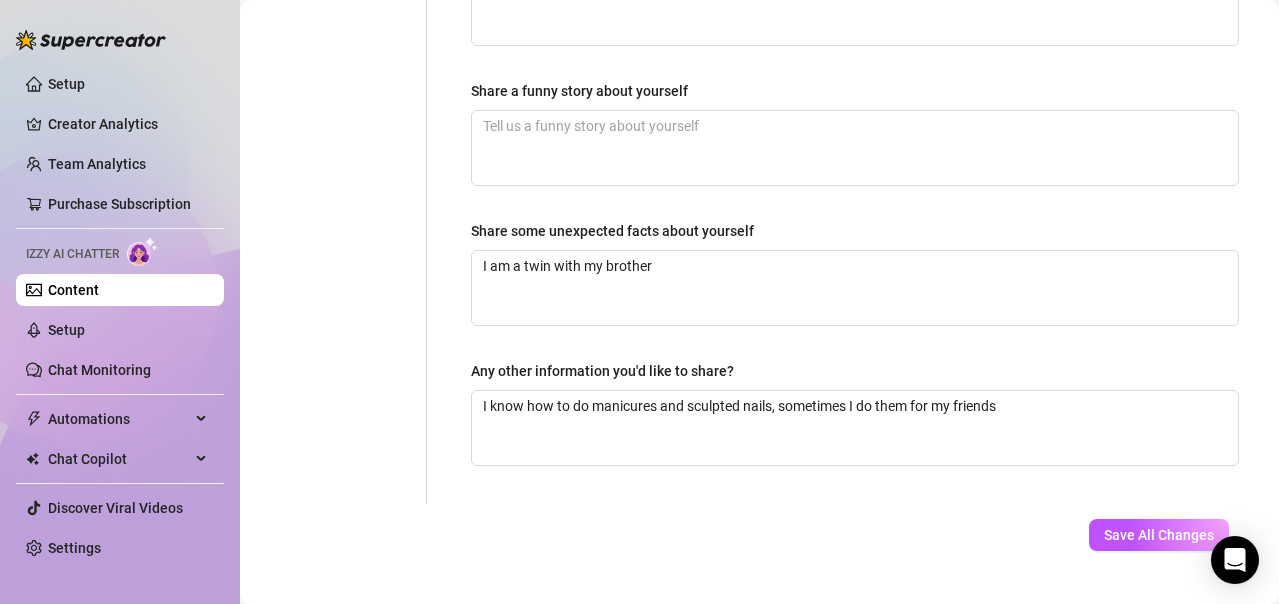 scroll, scrollTop: 1521, scrollLeft: 0, axis: vertical 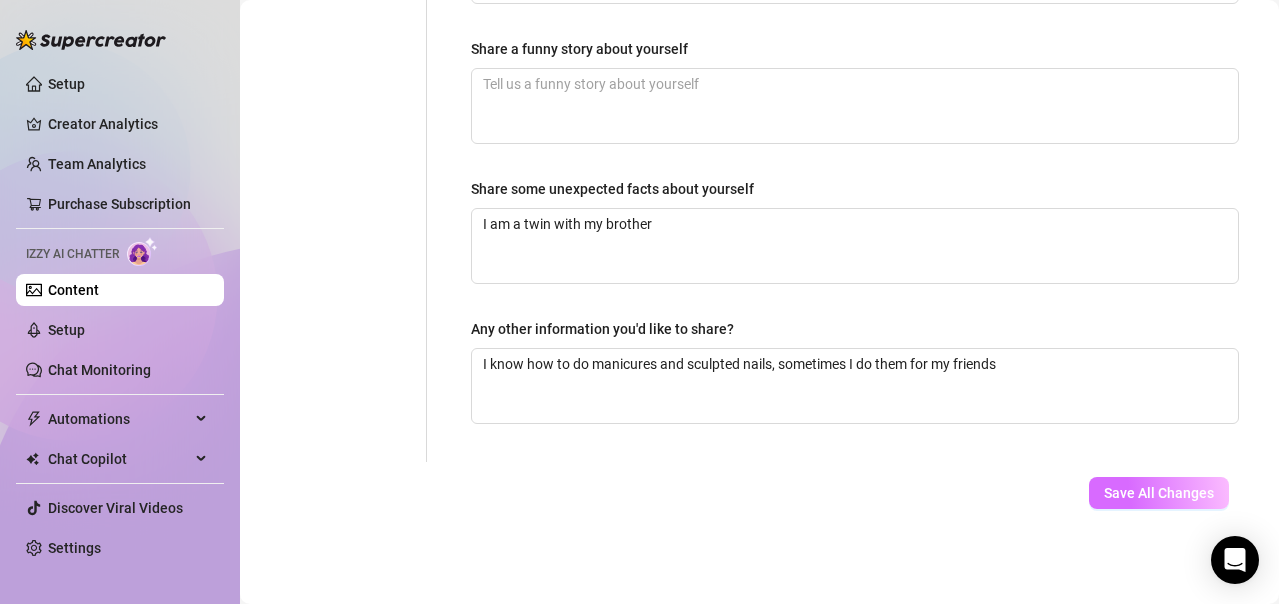 click on "Save All Changes" at bounding box center (1159, 493) 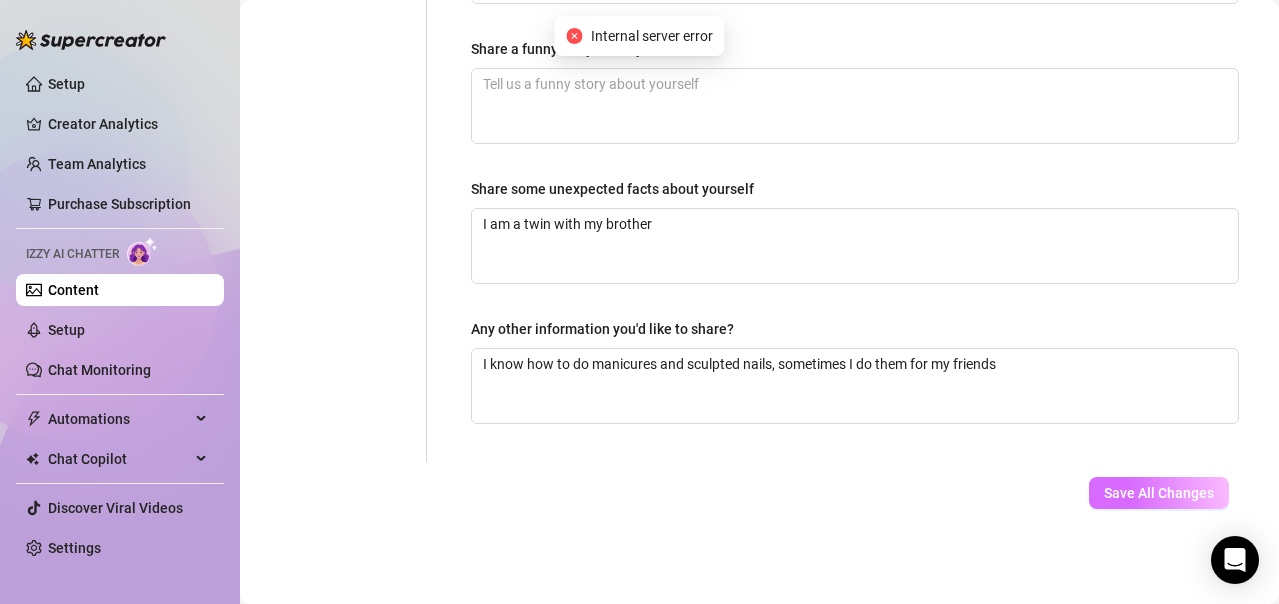 click on "Save All Changes" at bounding box center [1159, 493] 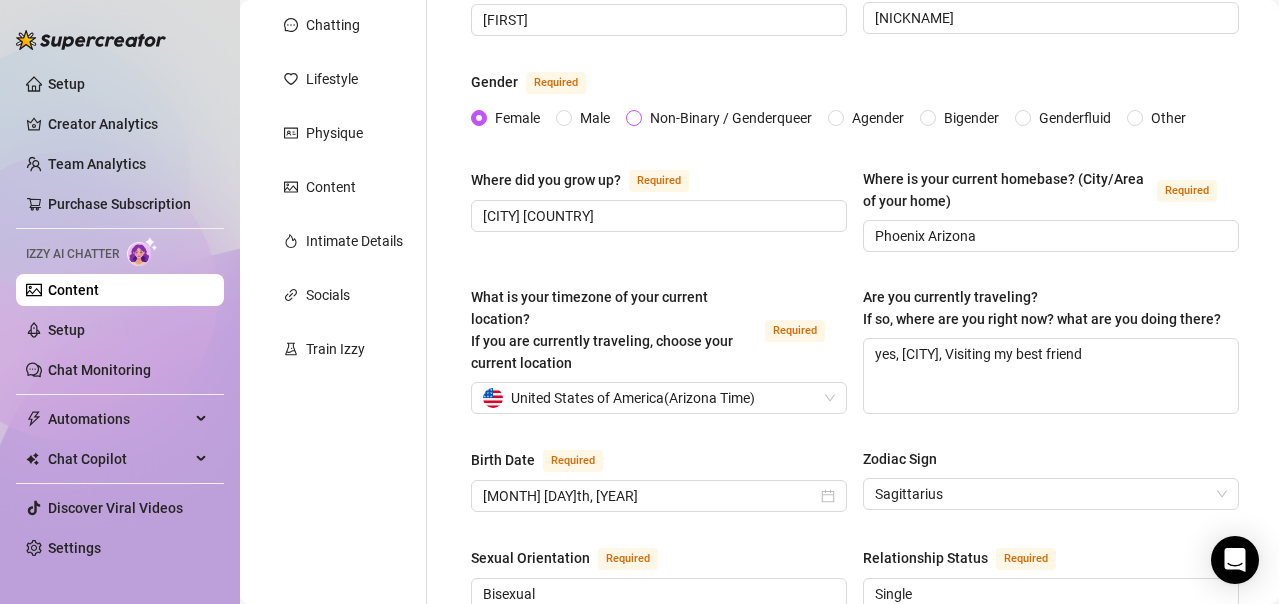 scroll, scrollTop: 0, scrollLeft: 0, axis: both 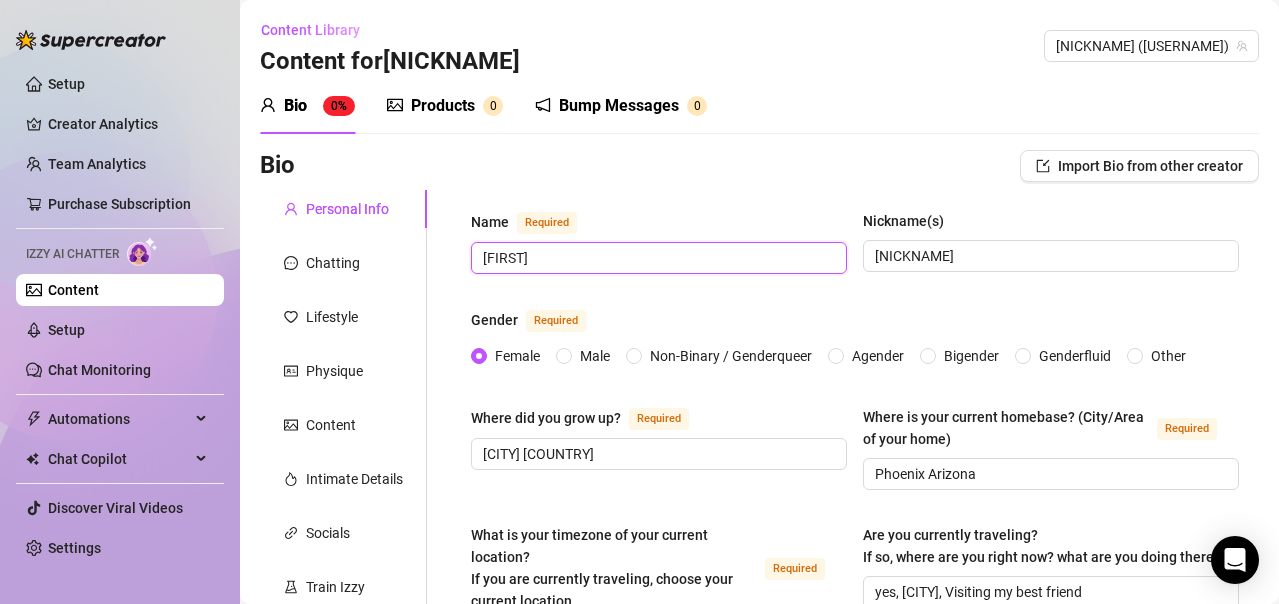 click on "[FIRST]" at bounding box center [657, 258] 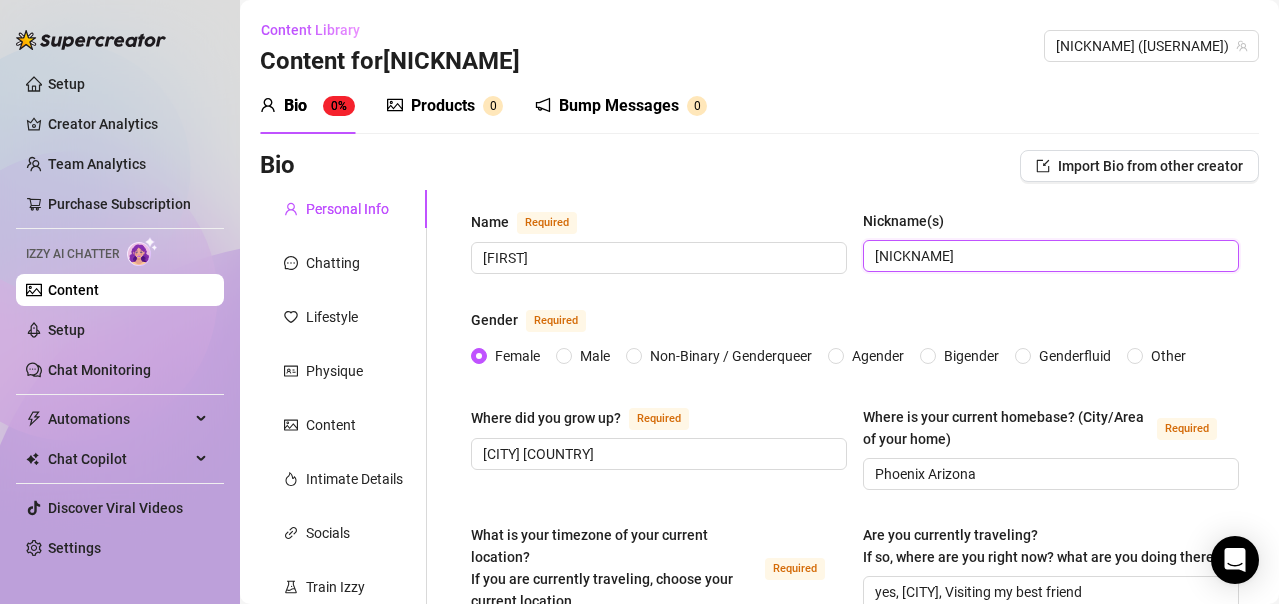 click on "[NICKNAME]" at bounding box center [1049, 256] 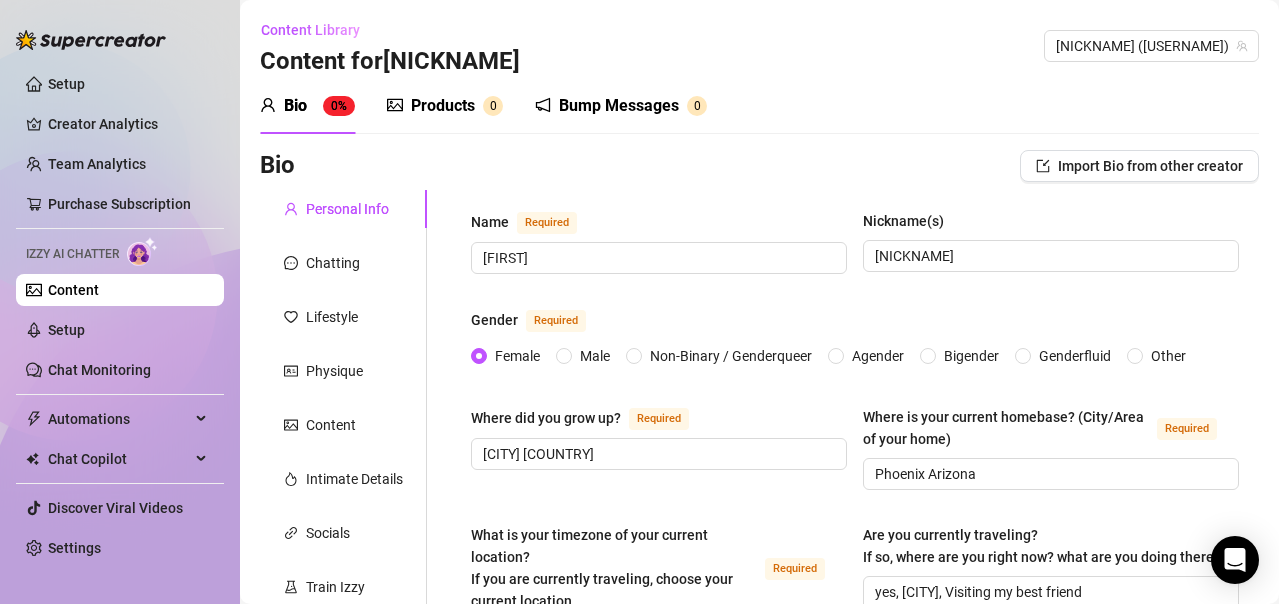 click on "Bio   0% Products 0 Bump Messages 0" at bounding box center (759, 106) 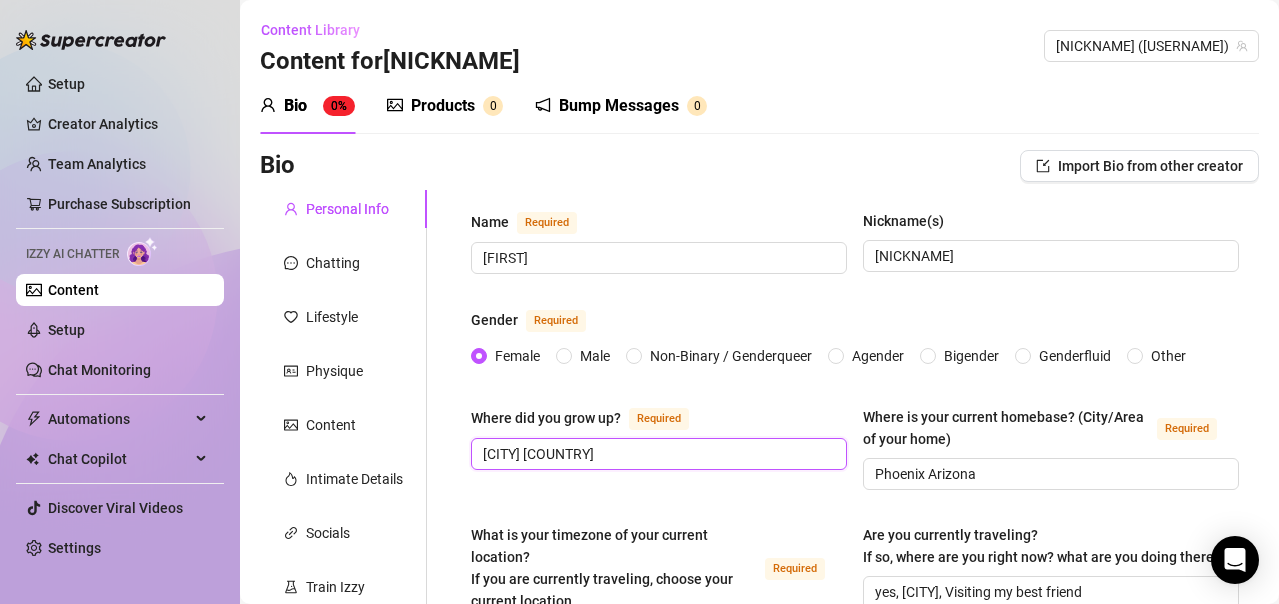 click on "[CITY] [COUNTRY]" at bounding box center (657, 454) 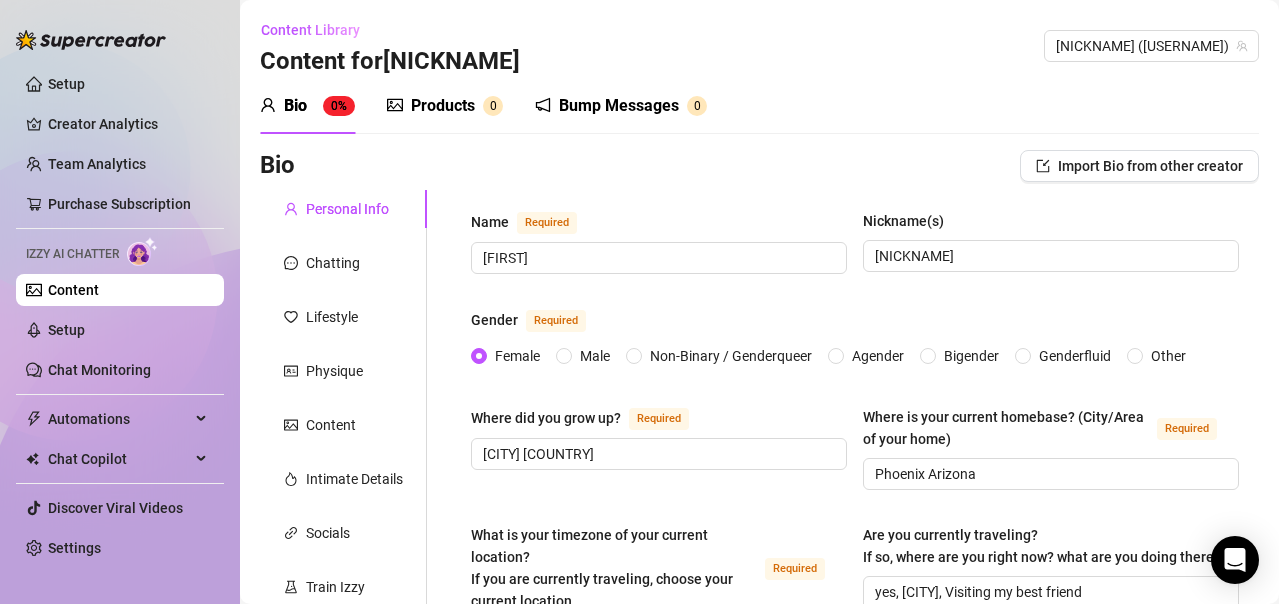 click on "Name Required [FIRST] Nickname(s) [NICKNAME] Gender Required Female Male Non-Binary / Genderqueer Agender Bigender Genderfluid Other Where did you grow up? Required [CITY] [COUNTRY] Where is your current homebase? (City/Area of your home) Required [CITY] [STATE] What is your timezone of your current location? If you are currently traveling, choose your current location Required United States of America  ( Arizona Time ) Are you currently traveling? If so, where are you right now? what are you doing there? yes, [CITY], Visiting my best friend Birth Date Required [MONTH] [DAY]th, [YEAR] Zodiac Sign Sagittarius Sexual Orientation Required Bisexual Relationship Status Required Single Do you have any siblings? How many? yes, 1 Do you have any children? How many? no Do you have any pets? cat What do you do for work currently? model and studiying law What were your previous jobs or careers? designer, waitress What is your educational background? currently studying What languages do you speak? Spanish (United States)" at bounding box center (855, 1078) 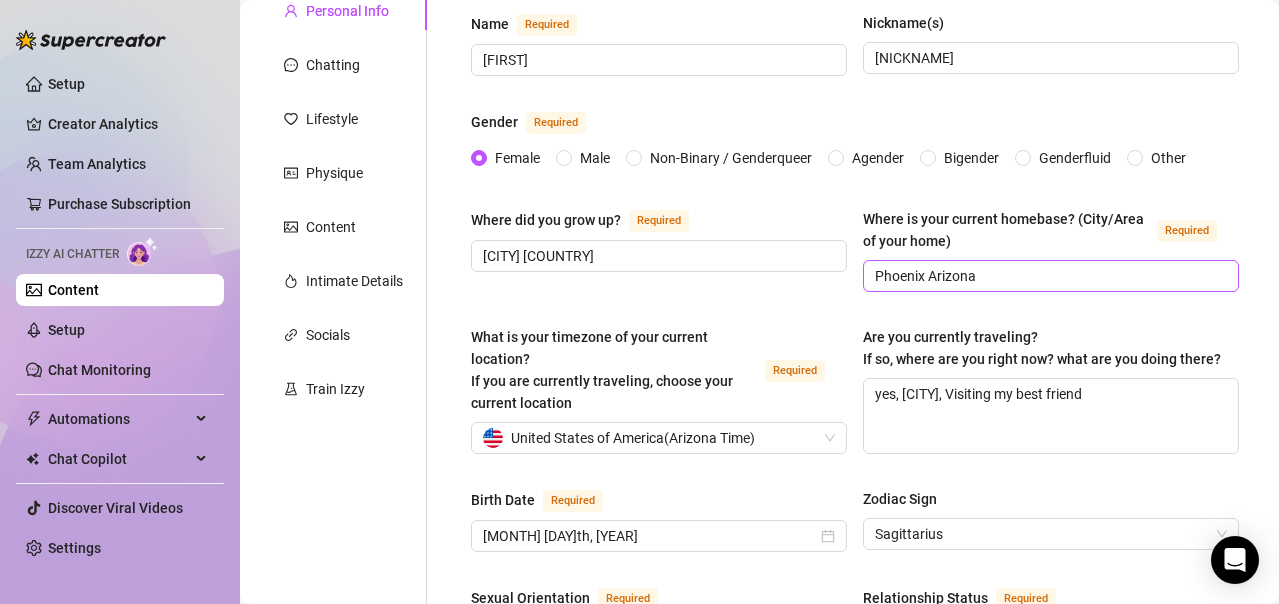 scroll, scrollTop: 200, scrollLeft: 0, axis: vertical 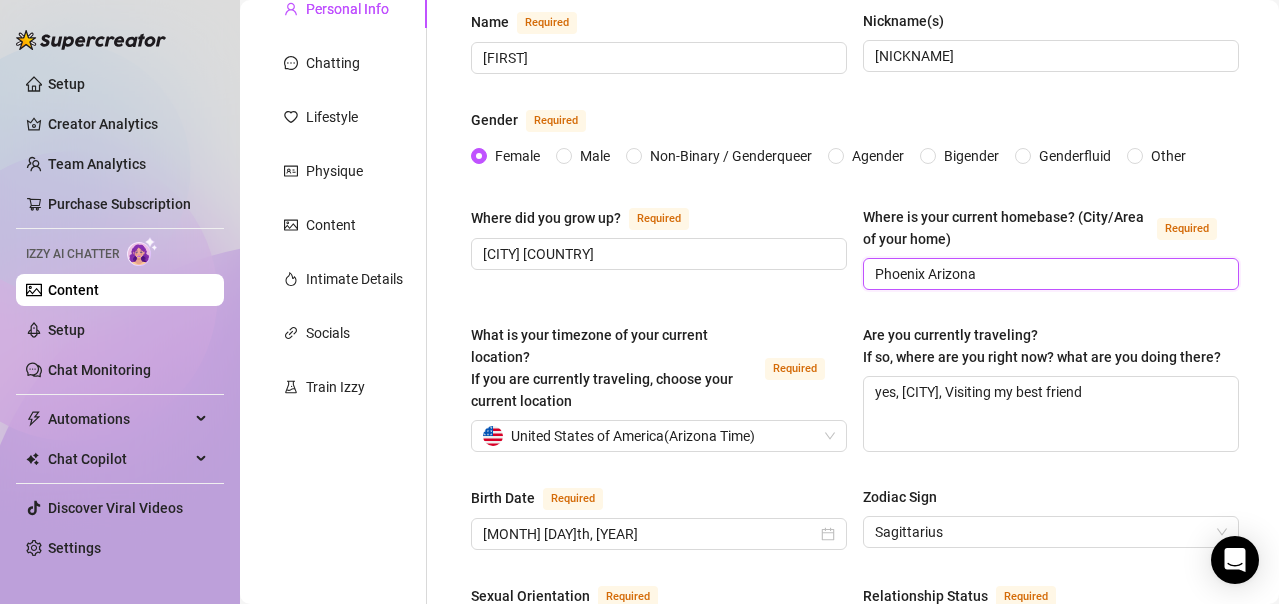 click on "Phoenix Arizona" at bounding box center (1049, 274) 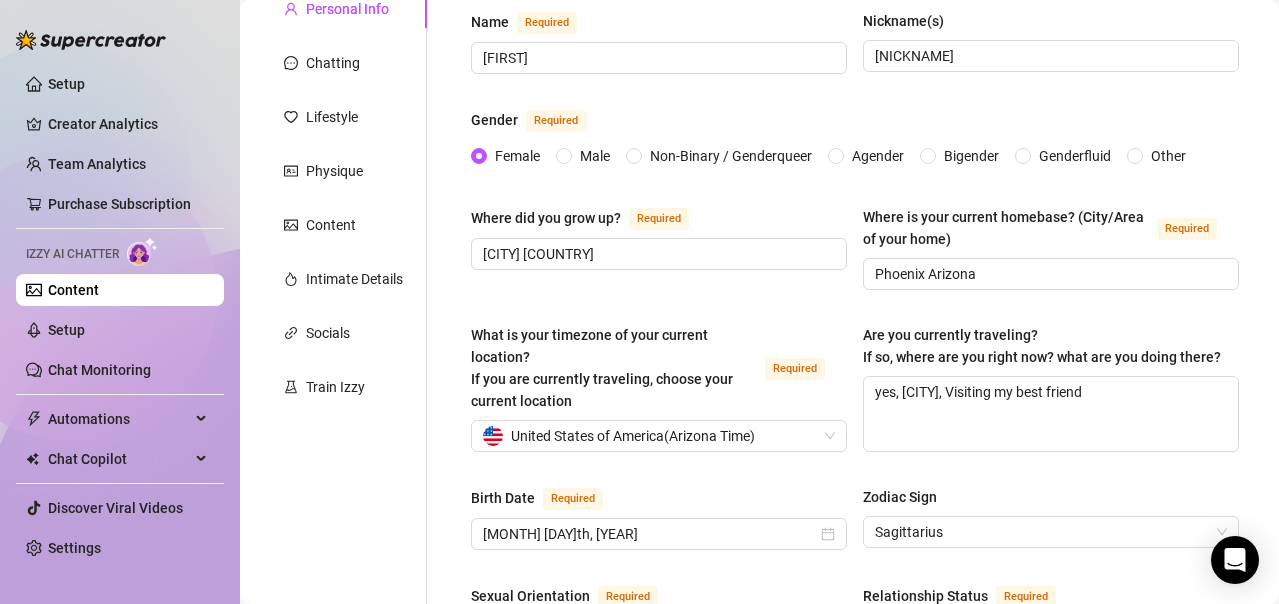 click on "Are you currently traveling? If so, where are you right now? what are you doing there?" at bounding box center (1042, 346) 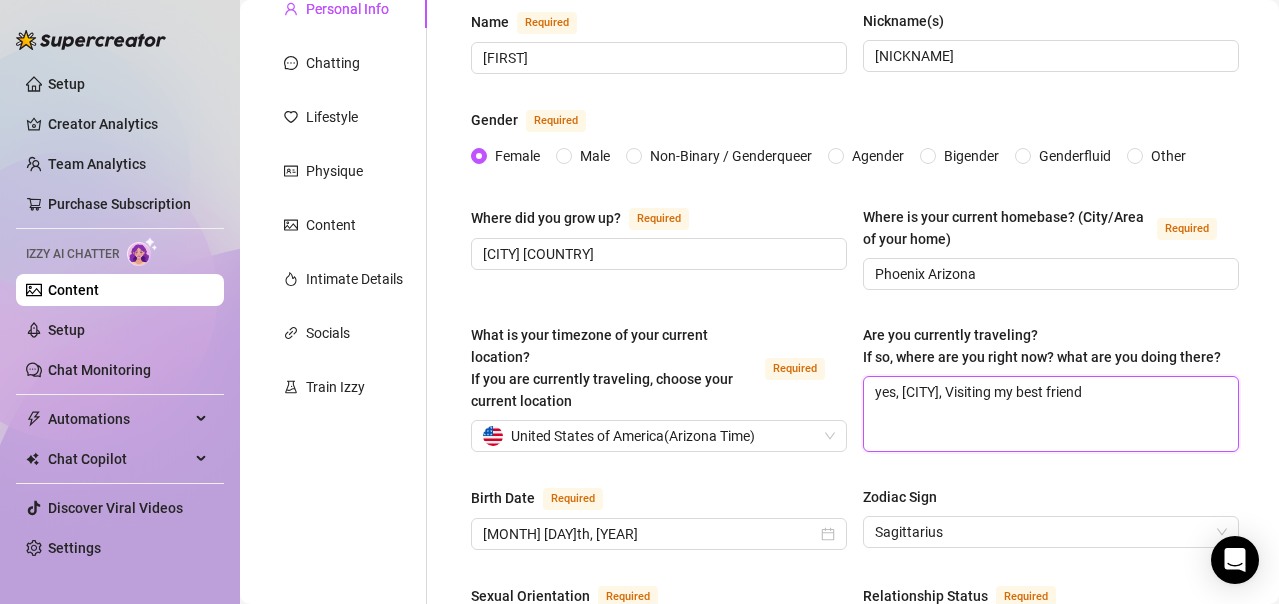 click on "yes, [CITY], Visiting my best friend" at bounding box center (1051, 414) 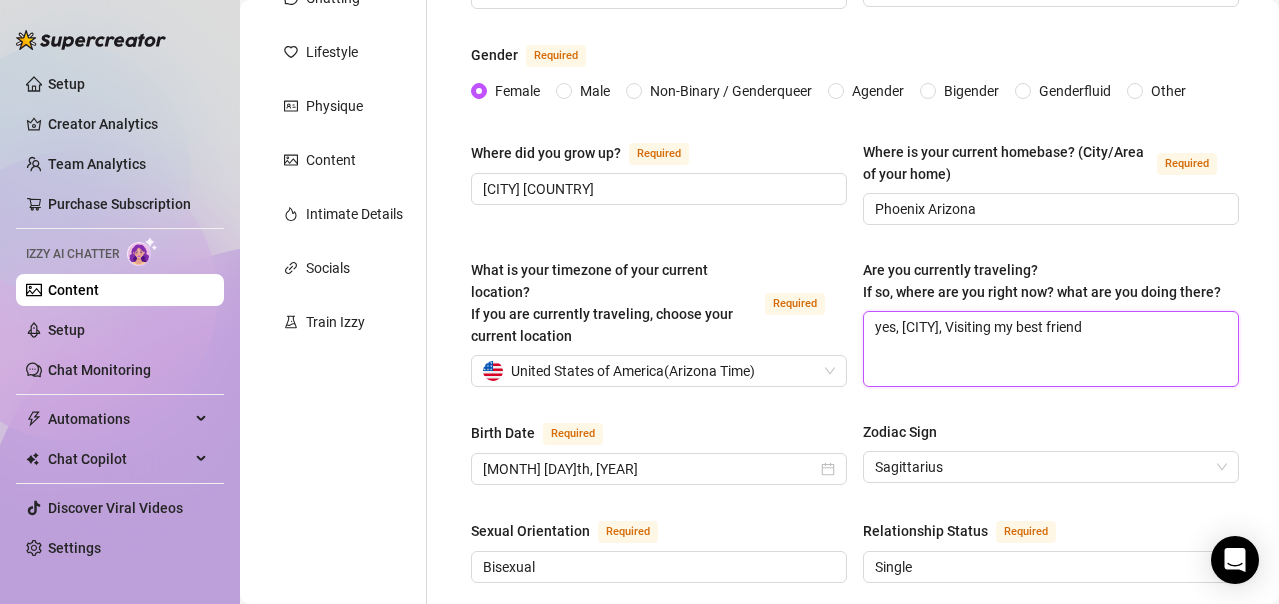 scroll, scrollTop: 400, scrollLeft: 0, axis: vertical 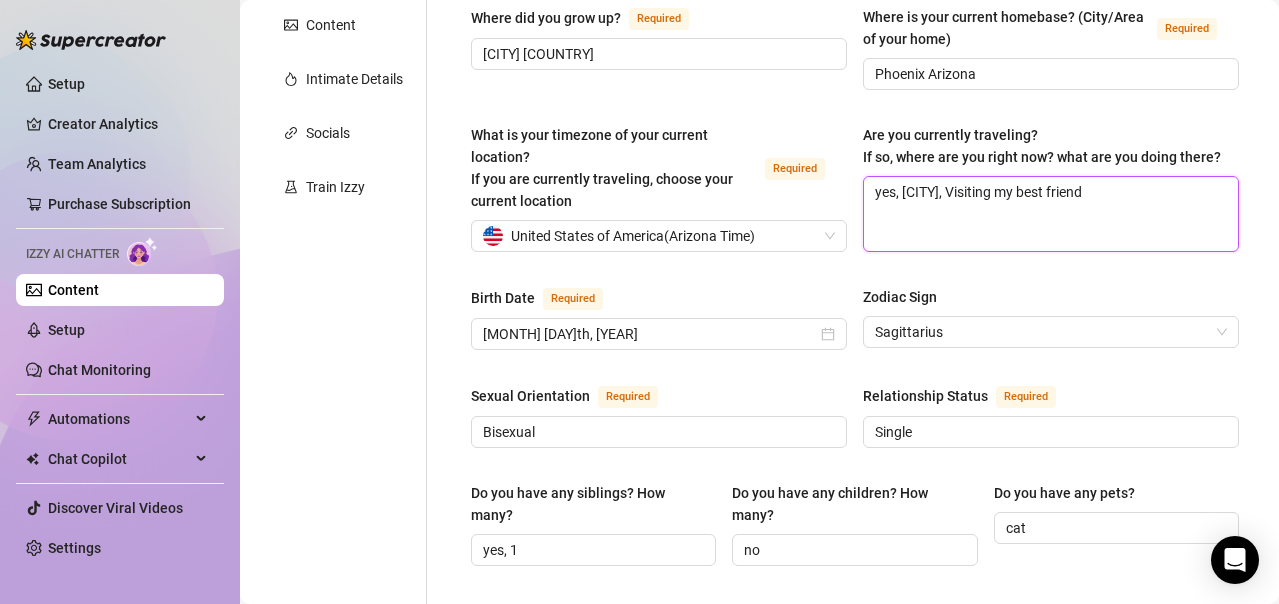 click on "yes, [CITY], Visiting my best friend" at bounding box center (1051, 214) 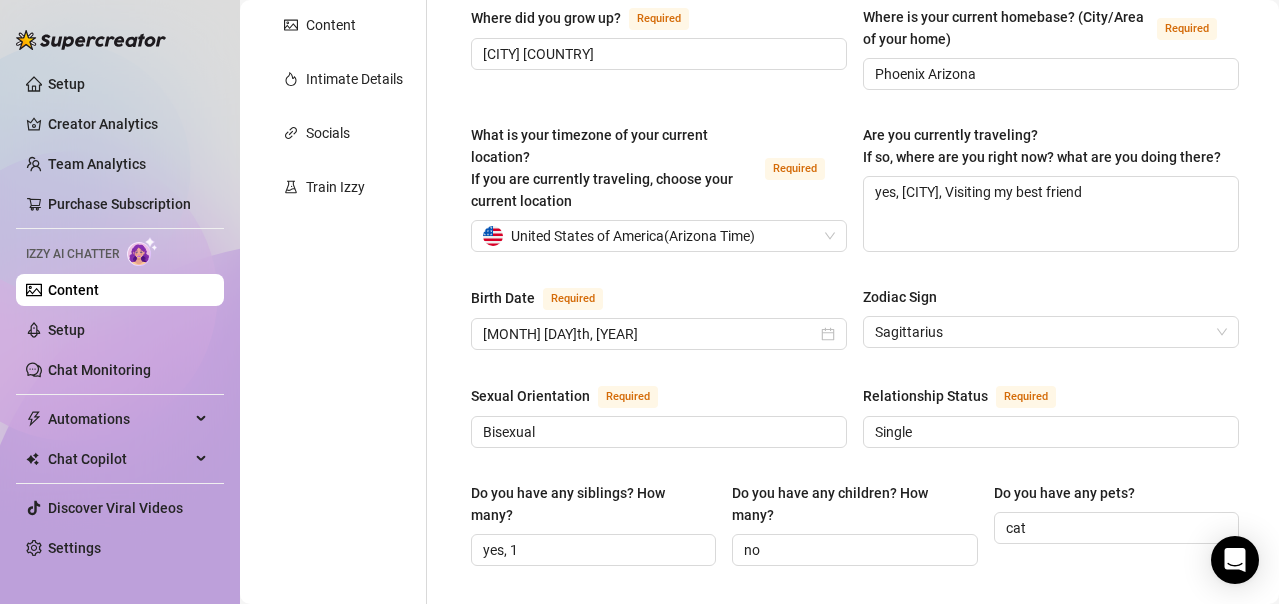click on "What is your timezone of your current location? If you are currently traveling, choose your current location Required United States of America  ( Arizona Time ) Are you currently traveling? If so, where are you right now? what are you doing there? yes, [CITY], Visiting my best friend" at bounding box center [855, 197] 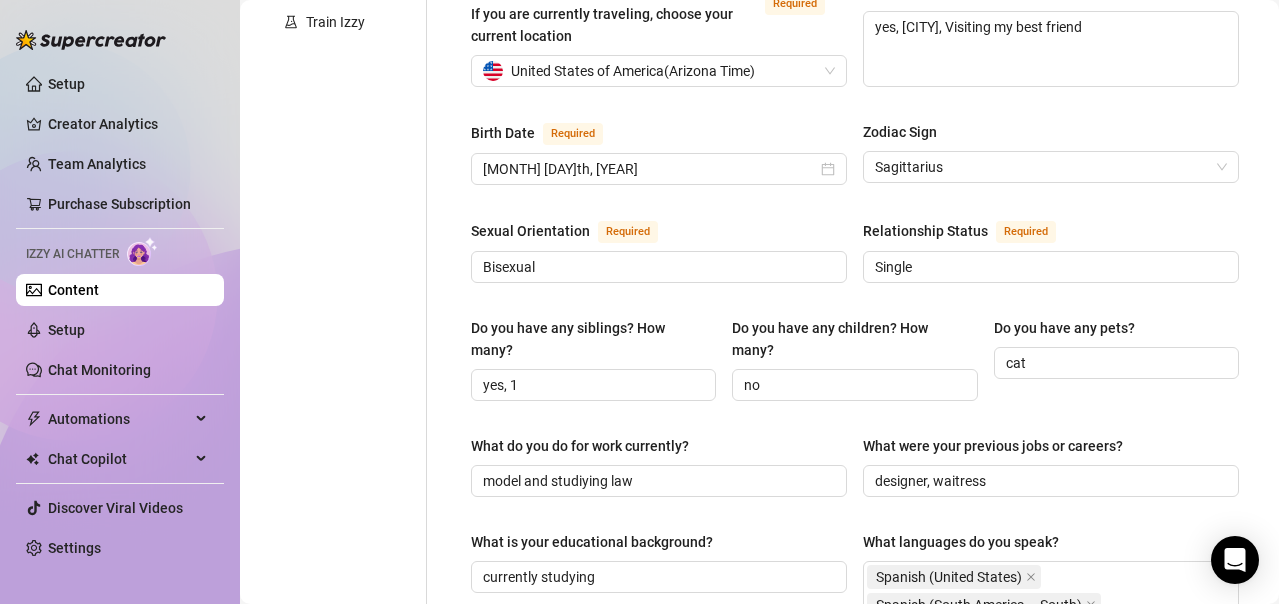 scroll, scrollTop: 600, scrollLeft: 0, axis: vertical 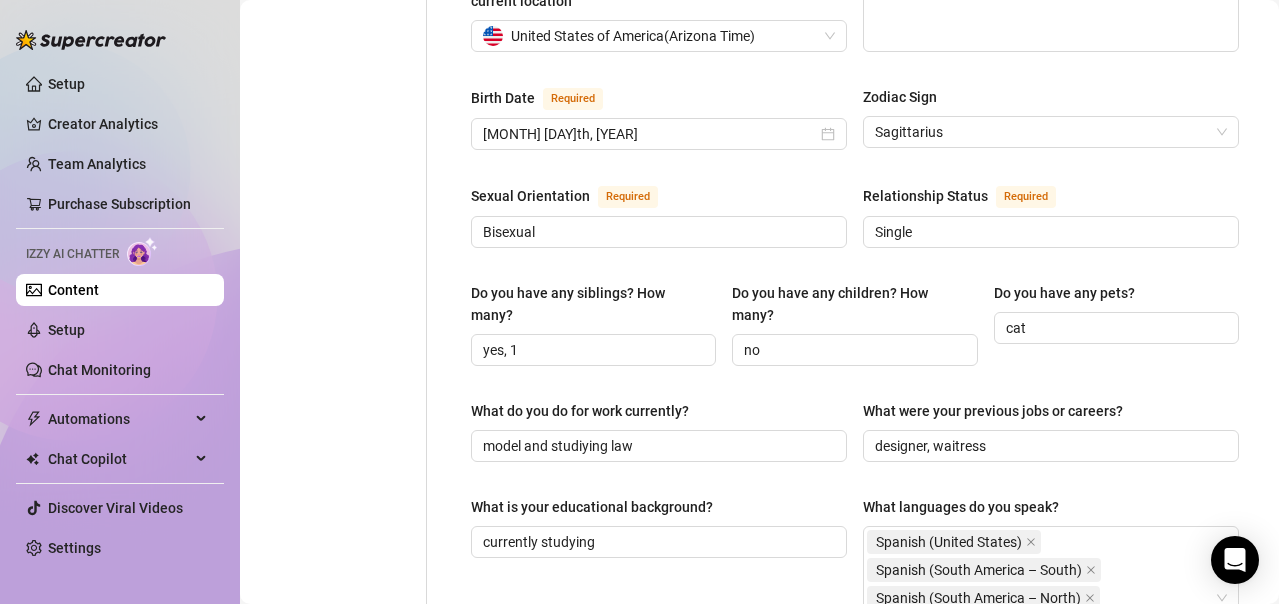 click on "Sexual Orientation Required Bisexual Relationship Status Required Single" at bounding box center (855, 225) 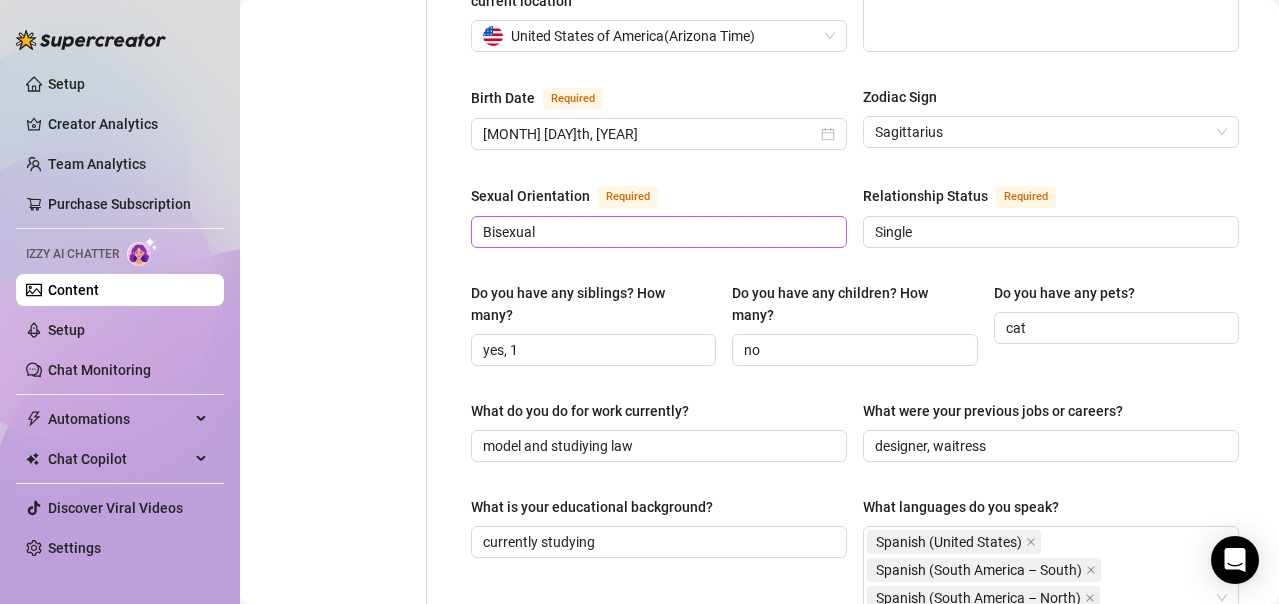click on "Bisexual" at bounding box center [659, 232] 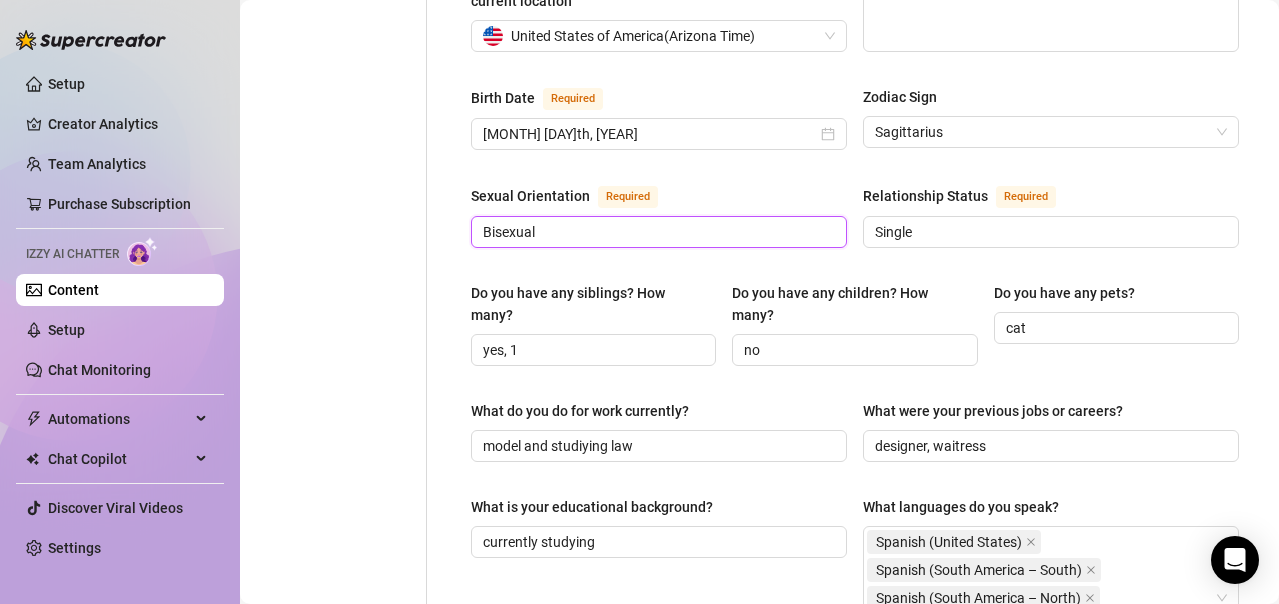 click on "Bisexual" at bounding box center (657, 232) 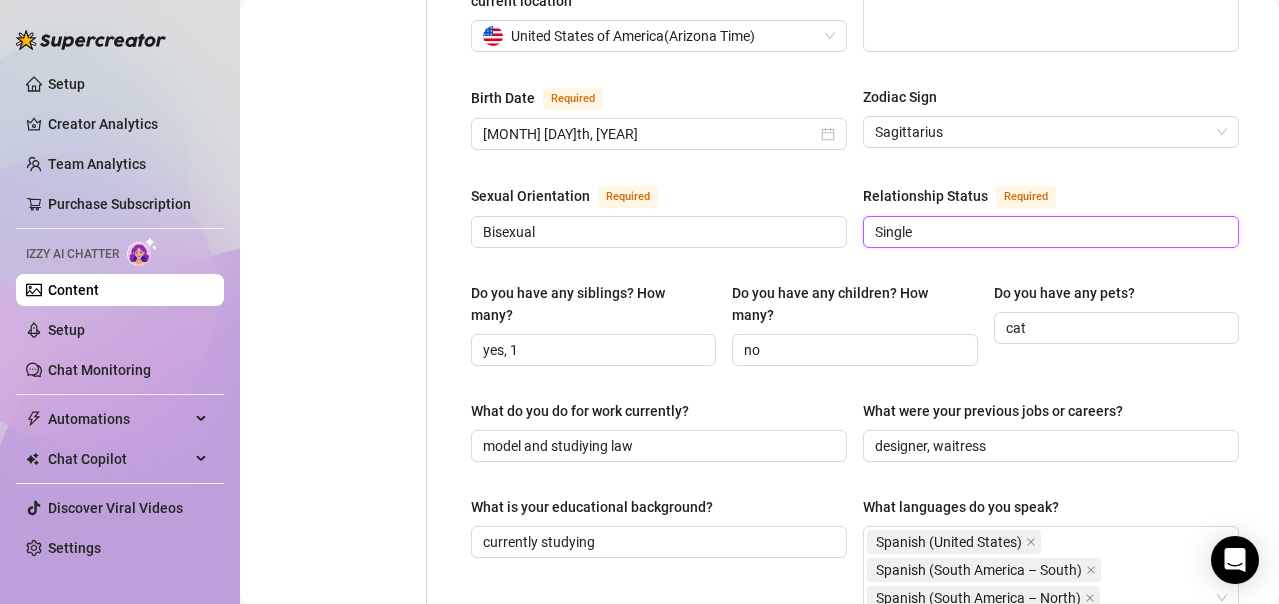 click on "Single" at bounding box center (1049, 232) 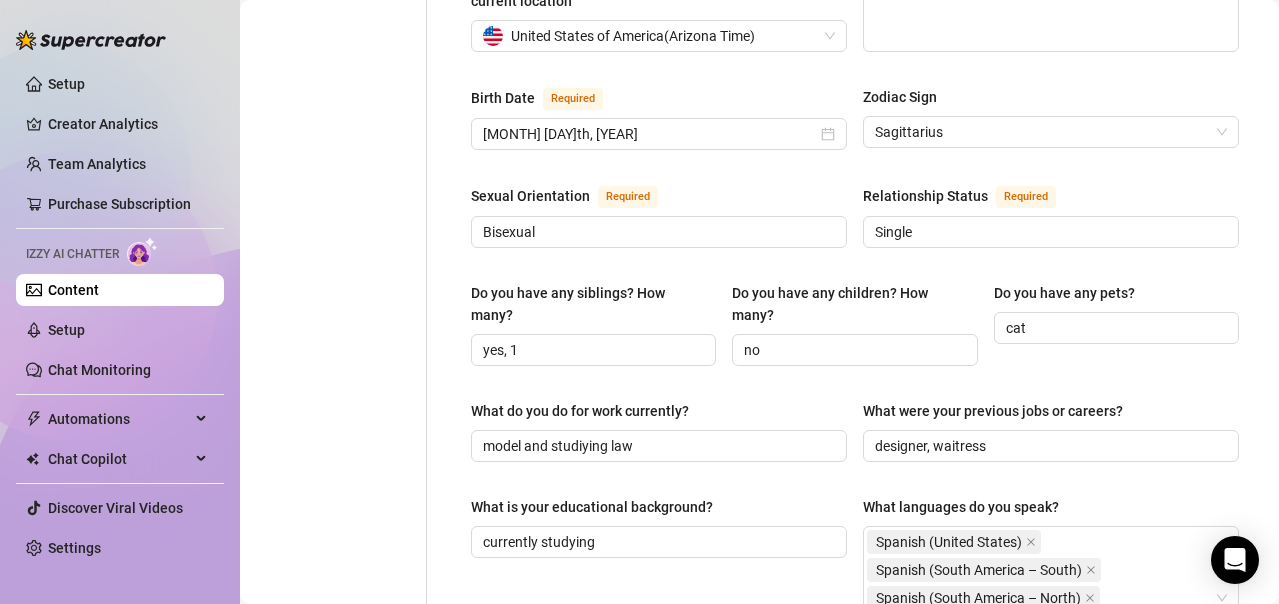 click on "Do you have any children? How many?" at bounding box center (847, 304) 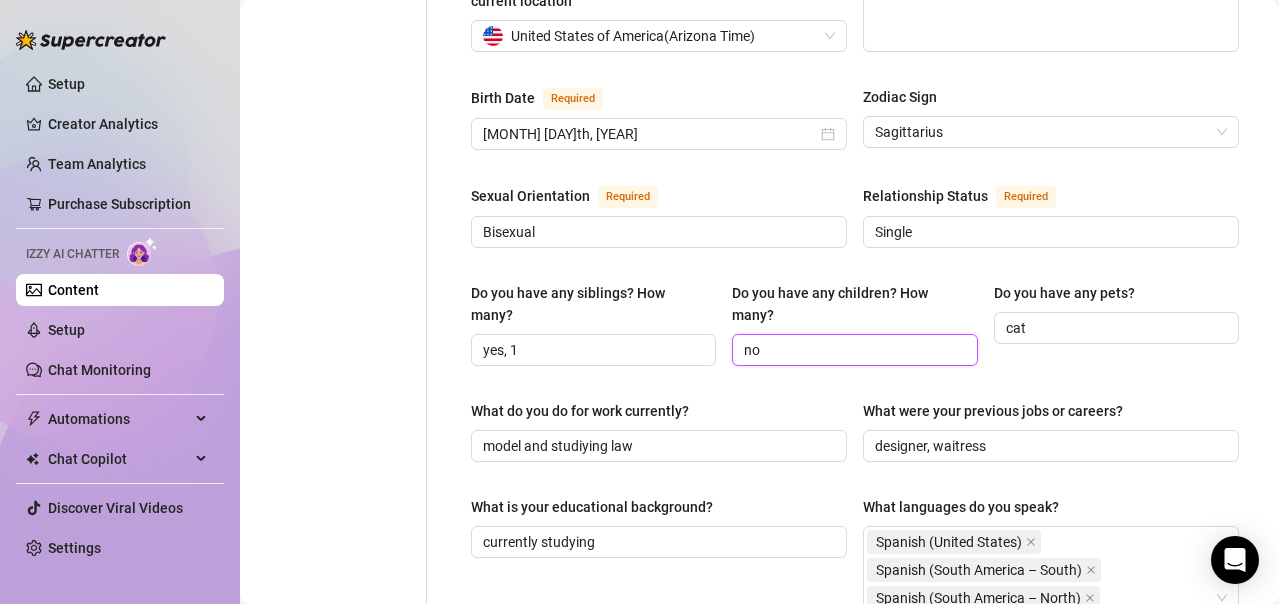 click on "no" at bounding box center (852, 350) 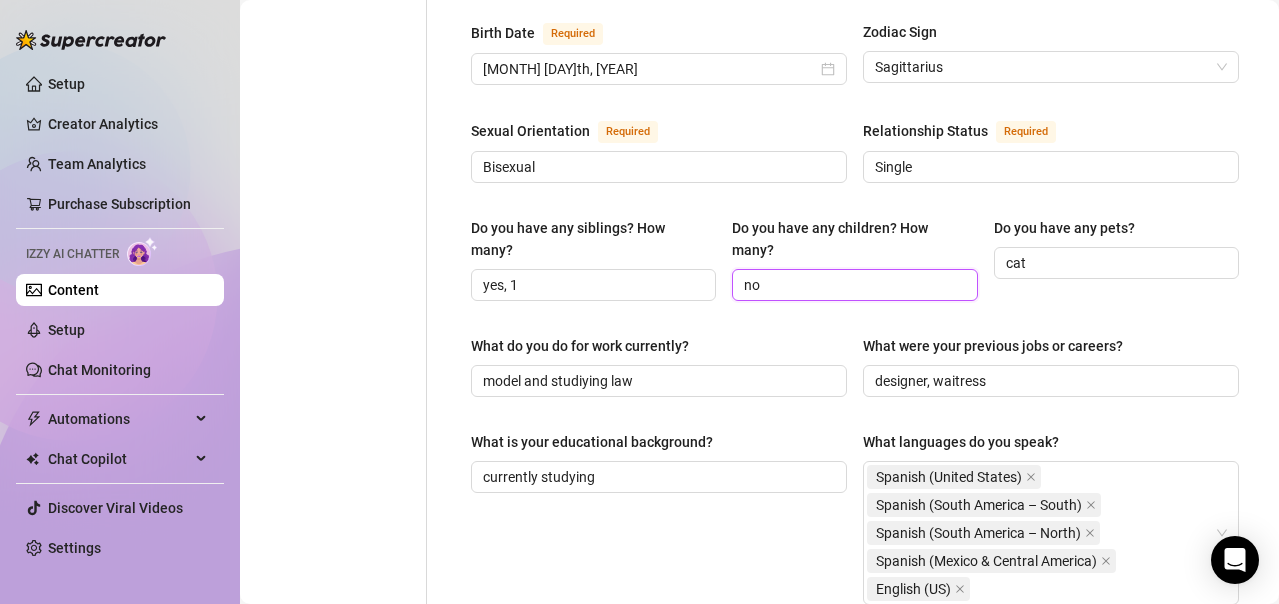 scroll, scrollTop: 700, scrollLeft: 0, axis: vertical 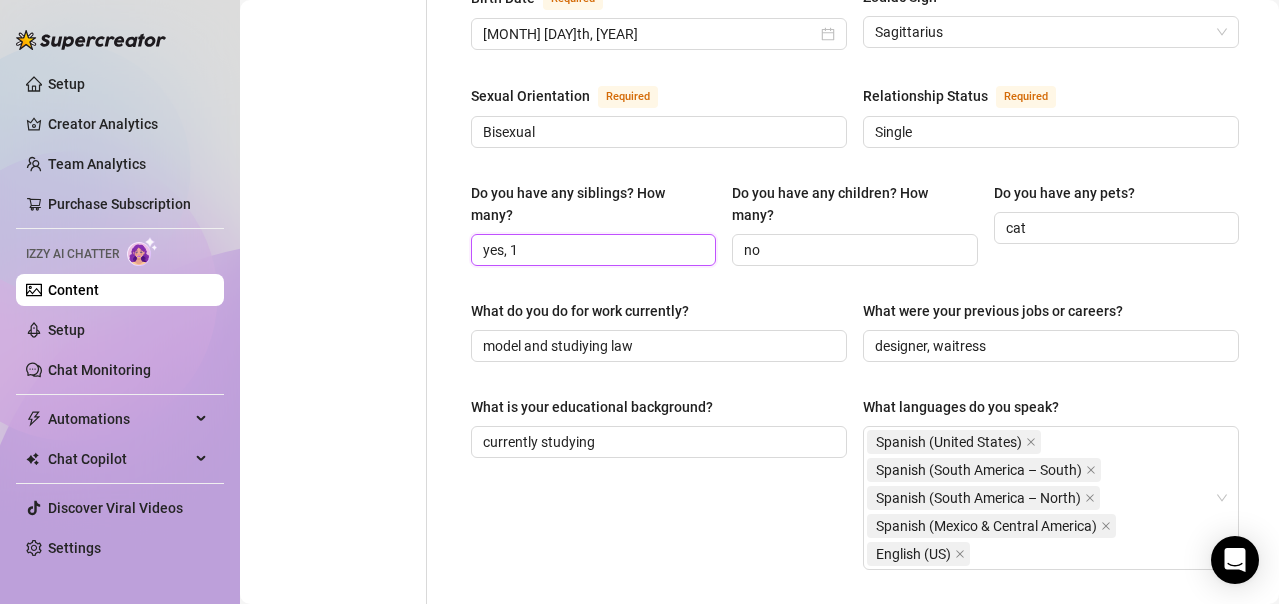 click on "yes, 1" at bounding box center [591, 250] 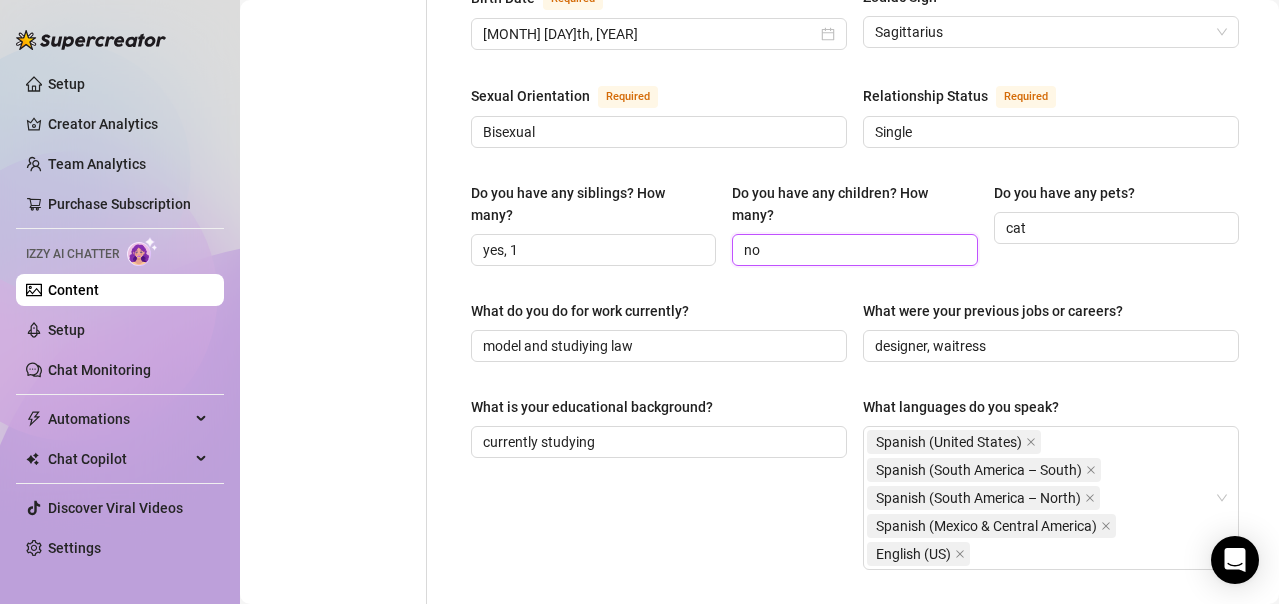 click on "no" at bounding box center (852, 250) 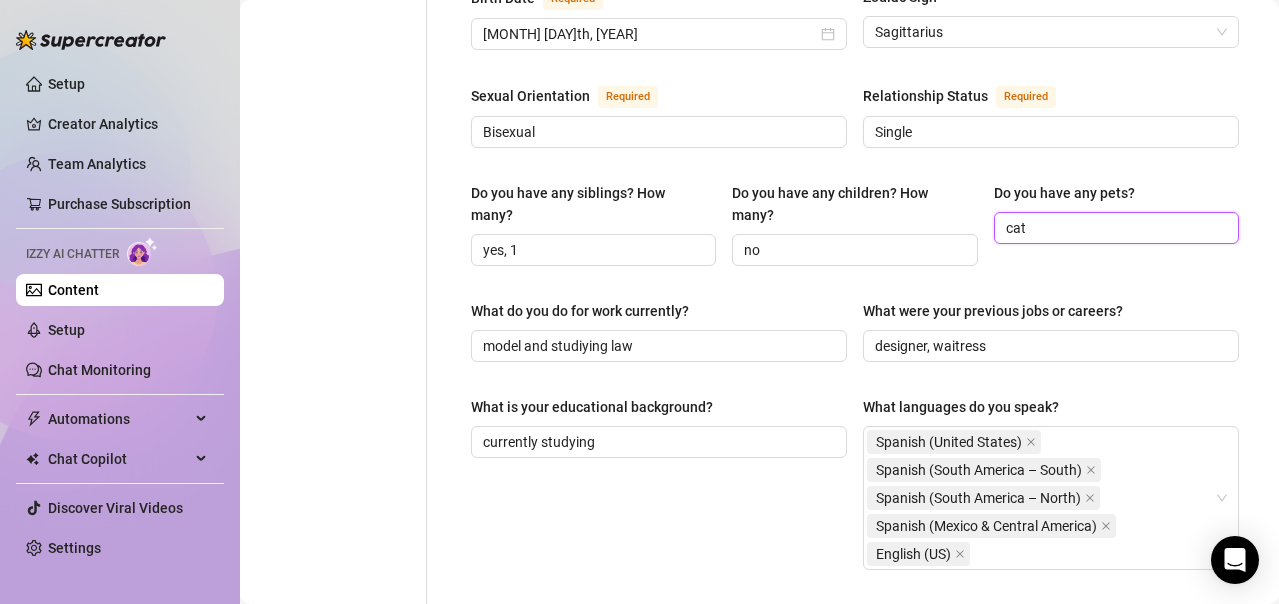 click on "cat" at bounding box center [1114, 228] 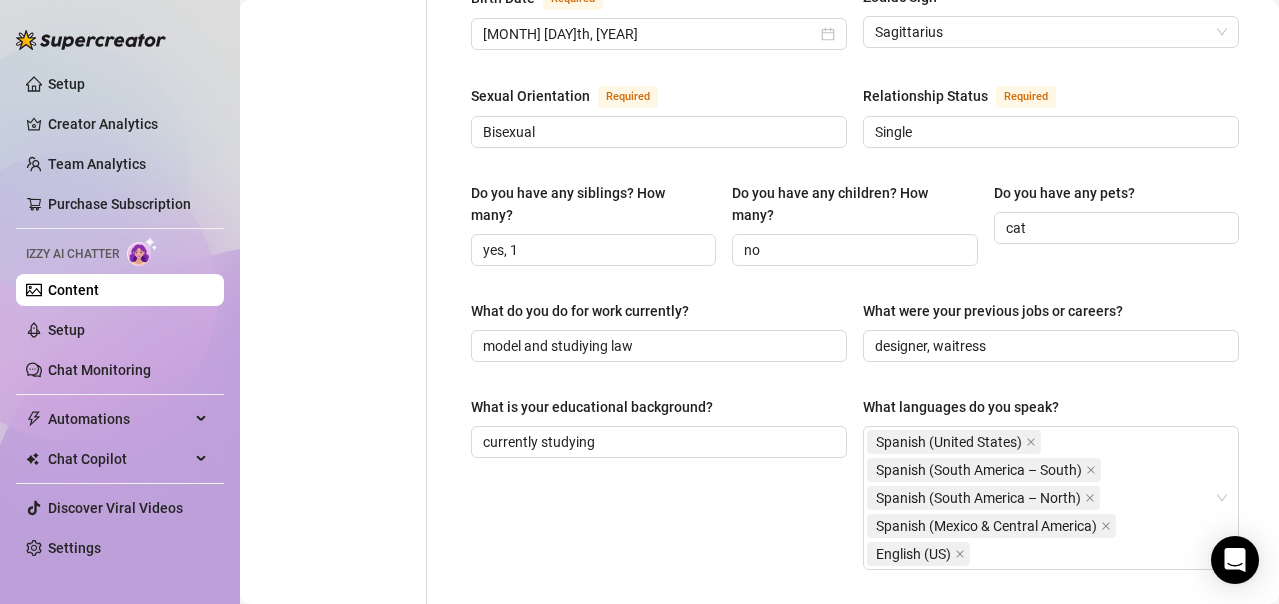 click on "Do you have any siblings? How many? yes, 1 Do you have any children? How many? no Do you have any pets? cat" at bounding box center (855, 233) 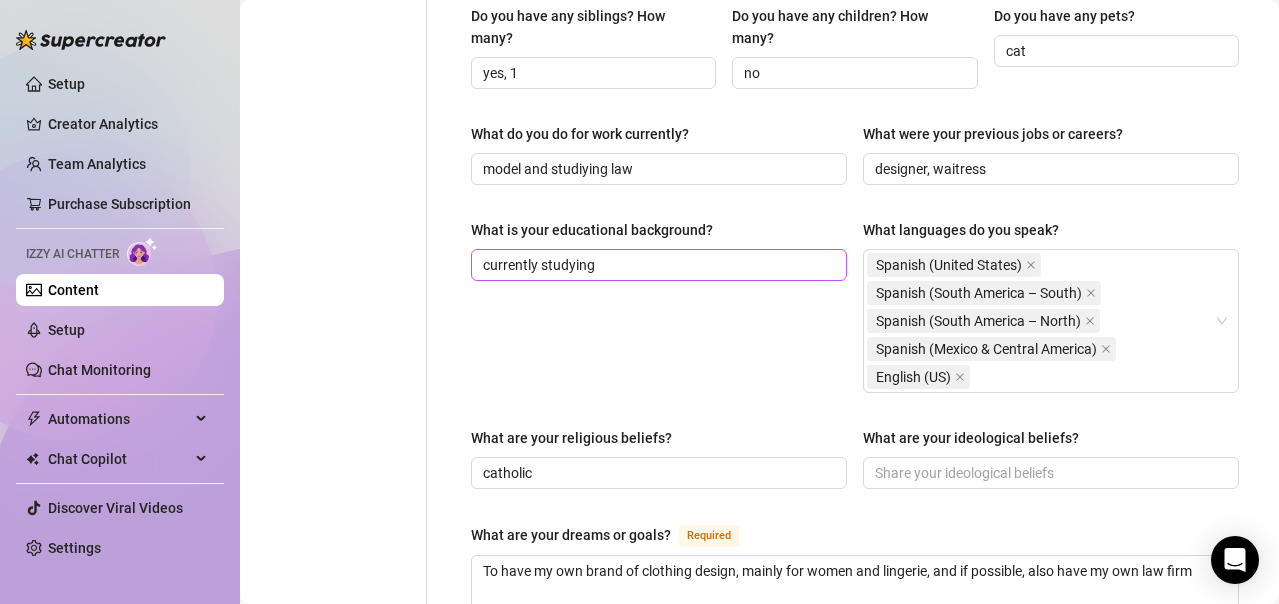 scroll, scrollTop: 900, scrollLeft: 0, axis: vertical 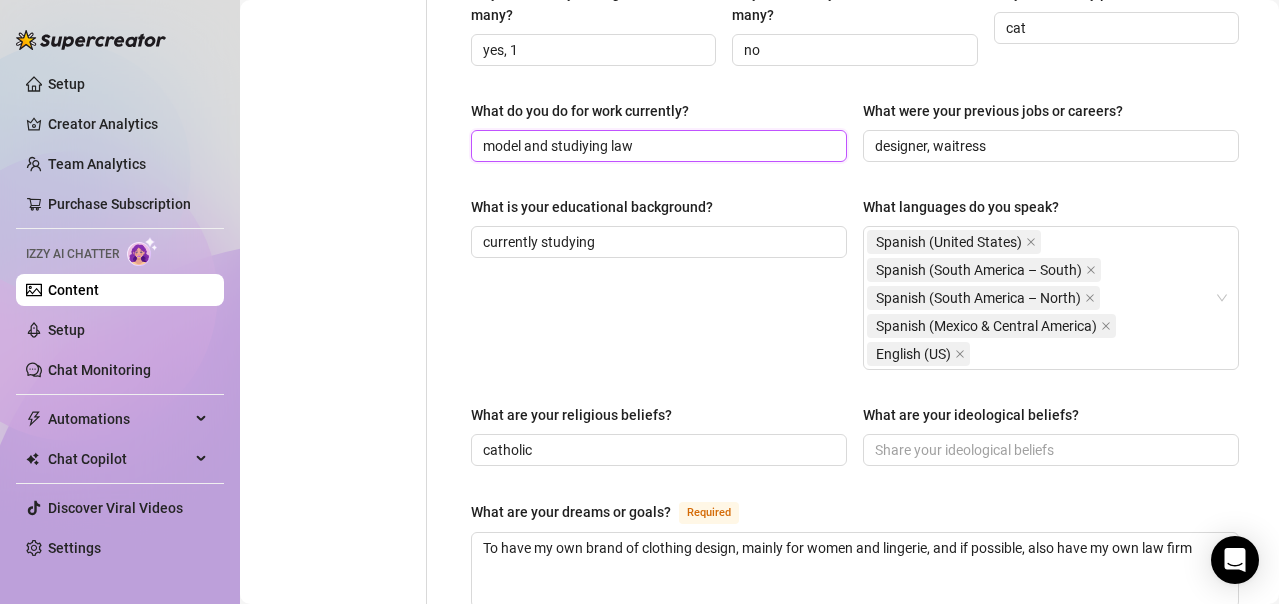 click on "model and studiying law" at bounding box center [657, 146] 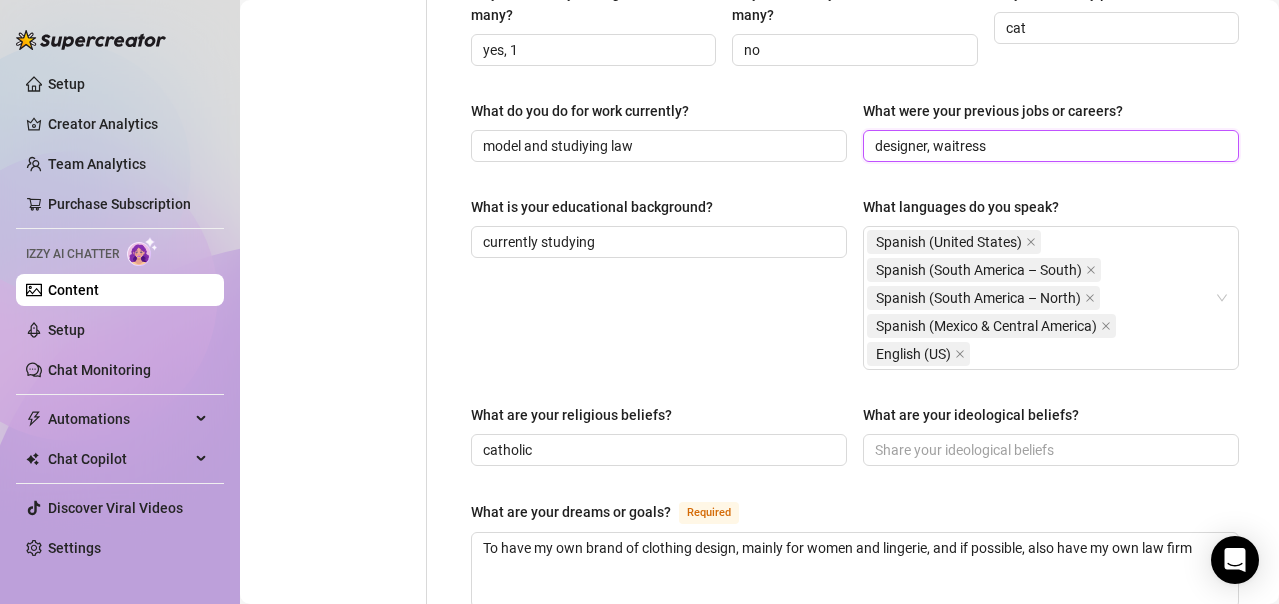 click on "designer, waitress" at bounding box center (1049, 146) 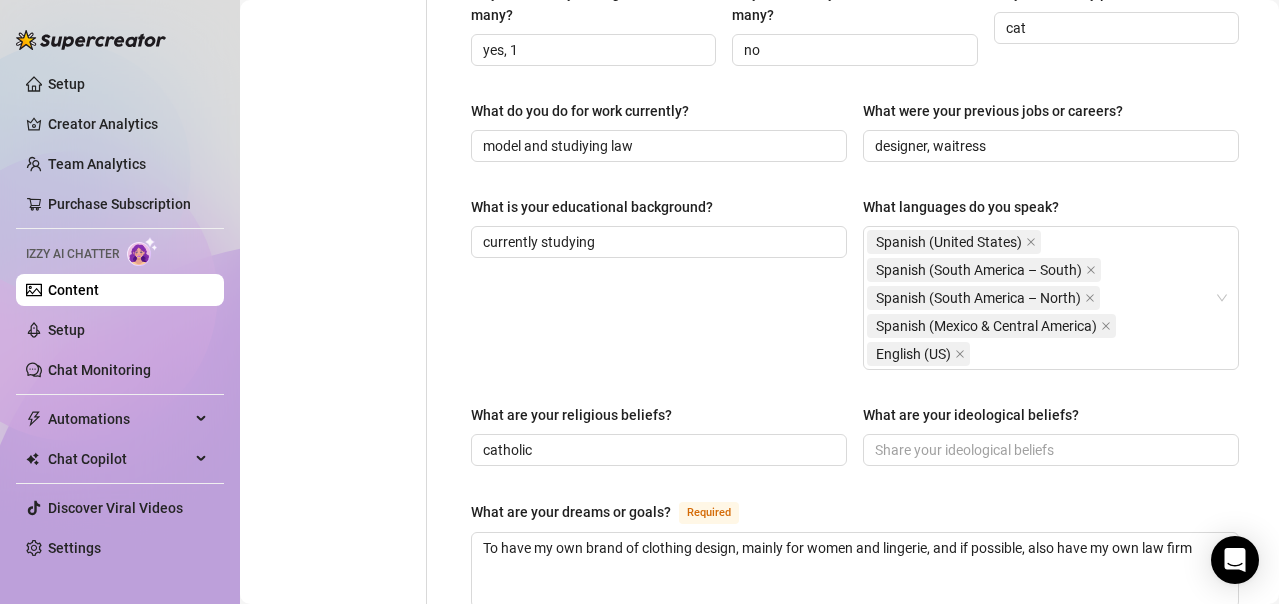 click on "Name Required [FIRST] Nickname(s) [NICKNAME] Gender Required Female Male Non-Binary / Genderqueer Agender Bigender Genderfluid Other Where did you grow up? Required [CITY] [COUNTRY] Where is your current homebase? (City/Area of your home) Required [CITY] [STATE] What is your timezone of your current location? If you are currently traveling, choose your current location Required United States of America  ( Arizona Time ) Are you currently traveling? If so, where are you right now? what are you doing there? yes, [CITY], Visiting my best friend Birth Date Required [MONTH] [DAY]th, [YEAR] Zodiac Sign Sagittarius Sexual Orientation Required Bisexual Relationship Status Required Single Do you have any siblings? How many? yes, 1 Do you have any children? How many? no Do you have any pets? cat What do you do for work currently? model and studiying law What were your previous jobs or careers? designer, waitress What is your educational background? currently studying What languages do you speak? Spanish (United States)" at bounding box center [855, 178] 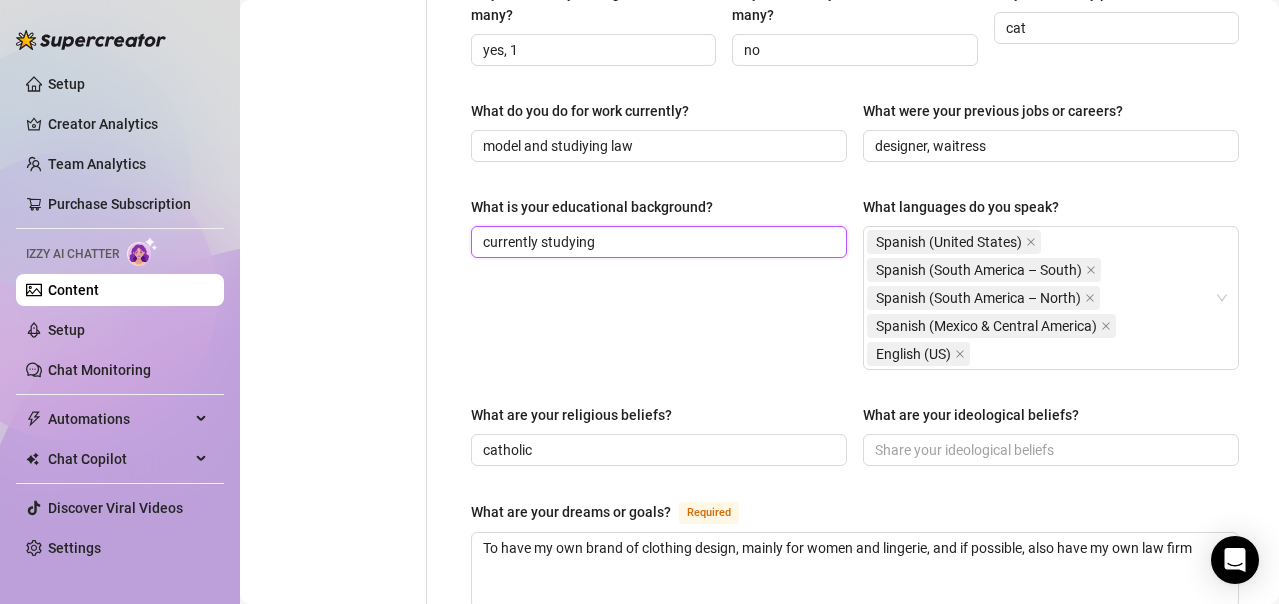 click on "currently studying" at bounding box center [657, 242] 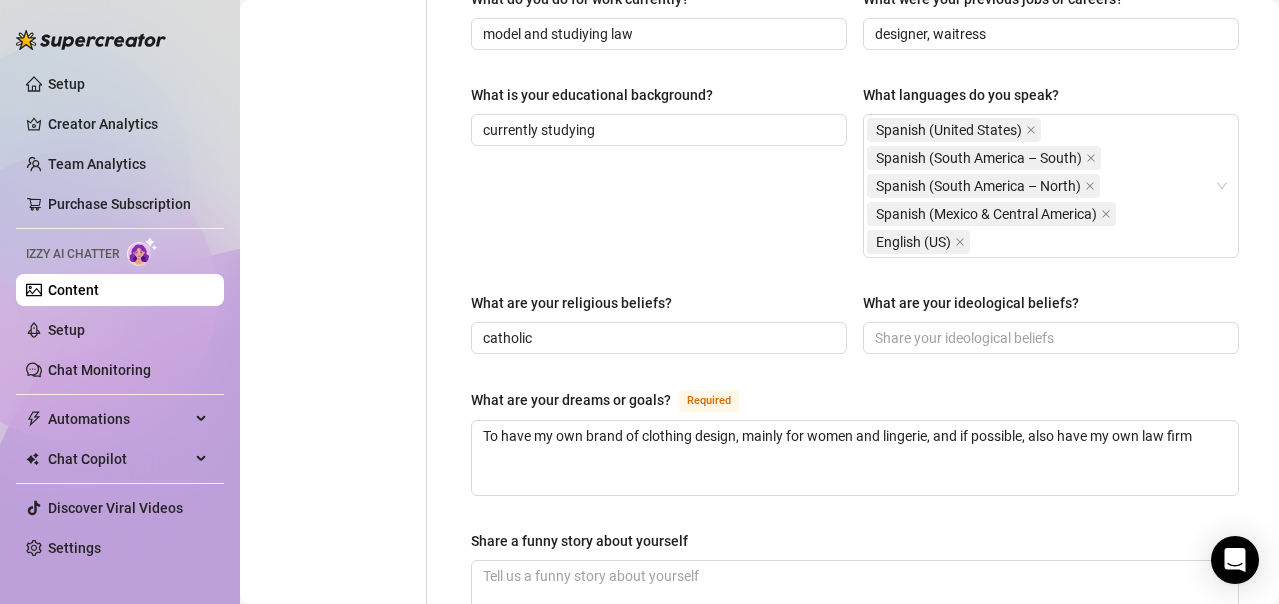scroll, scrollTop: 1100, scrollLeft: 0, axis: vertical 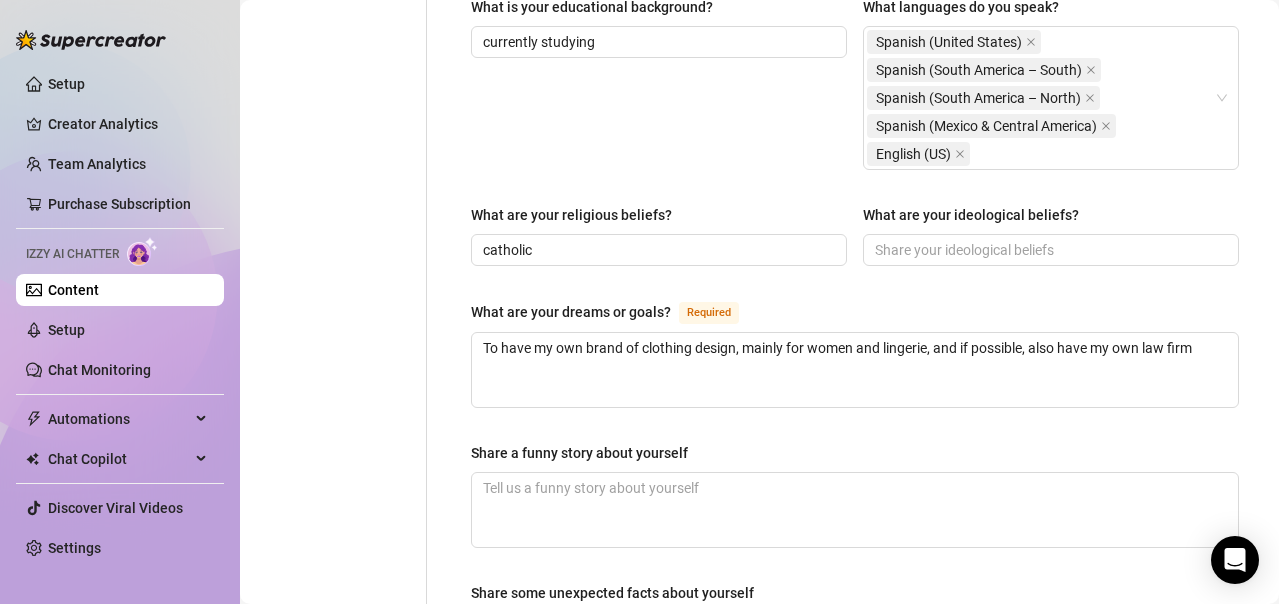 click on "What are your dreams or goals? Required" at bounding box center (855, 316) 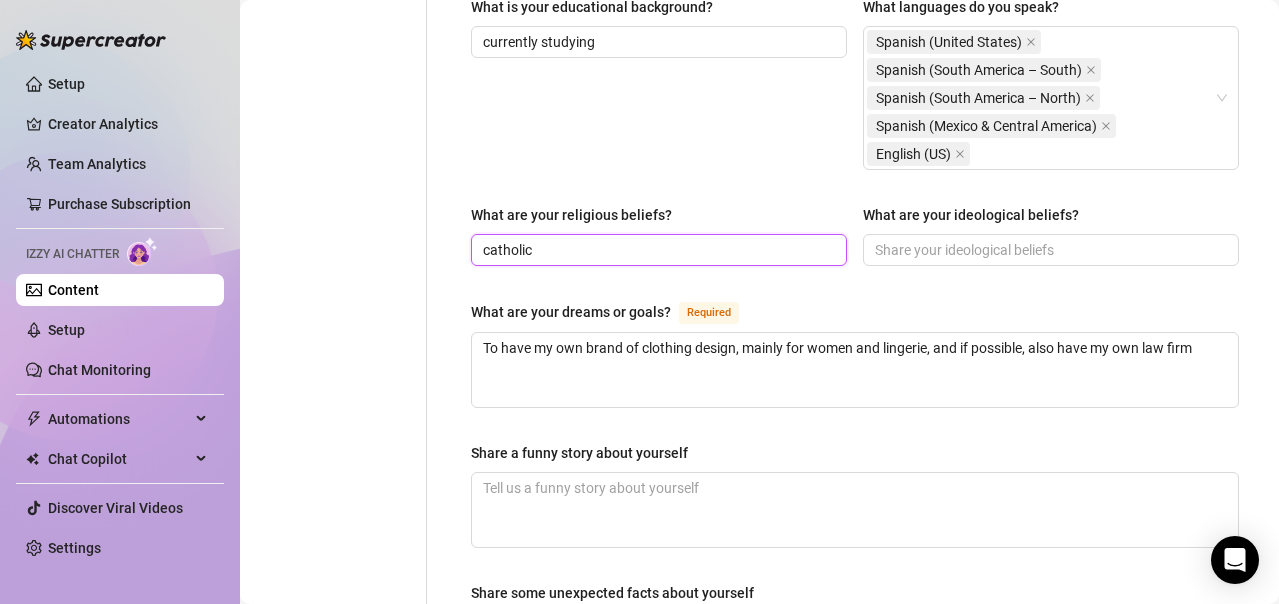click on "catholic" at bounding box center (657, 250) 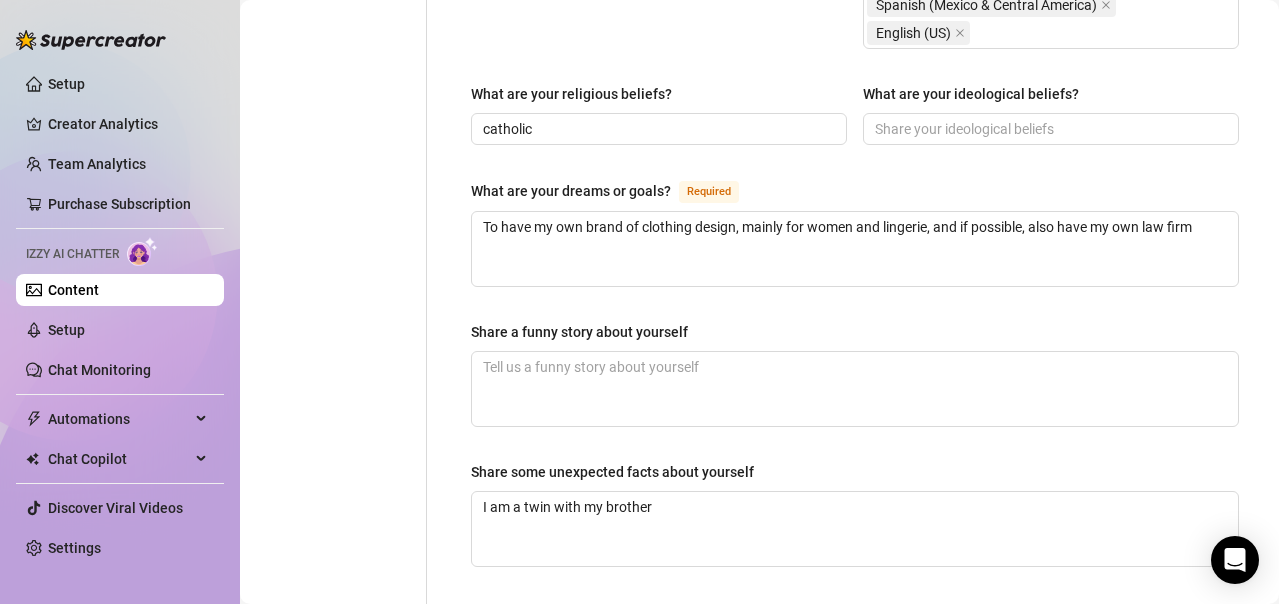 scroll, scrollTop: 1300, scrollLeft: 0, axis: vertical 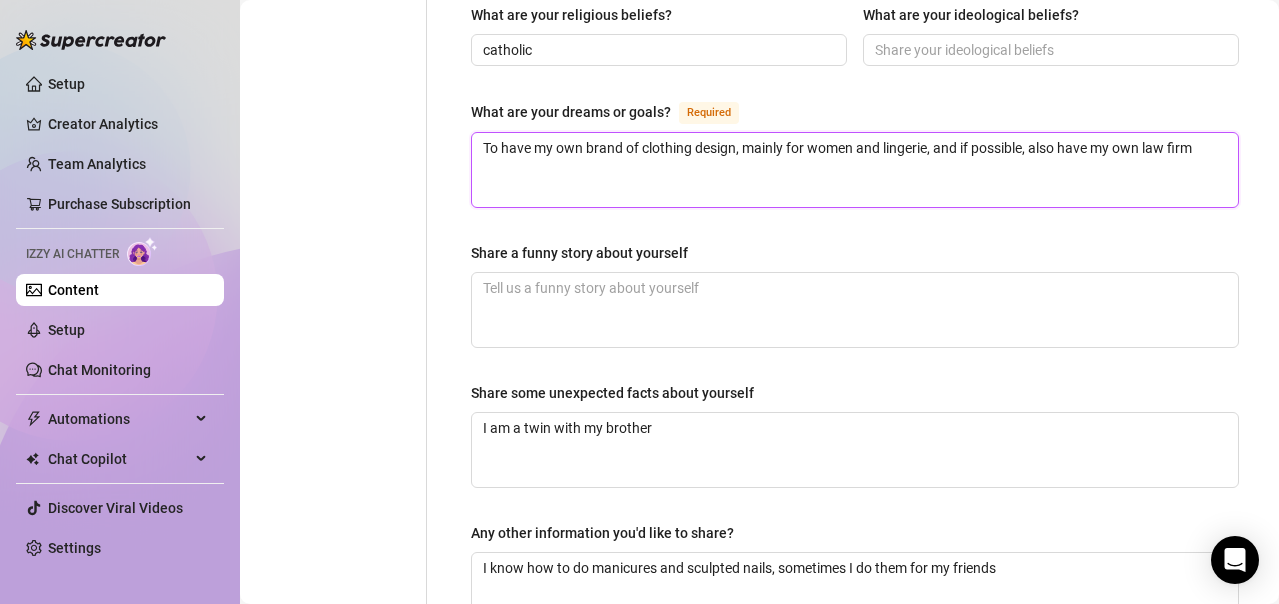 click on "To have my own brand of clothing design, mainly for women and lingerie, and if possible, also have my own law firm" at bounding box center (855, 170) 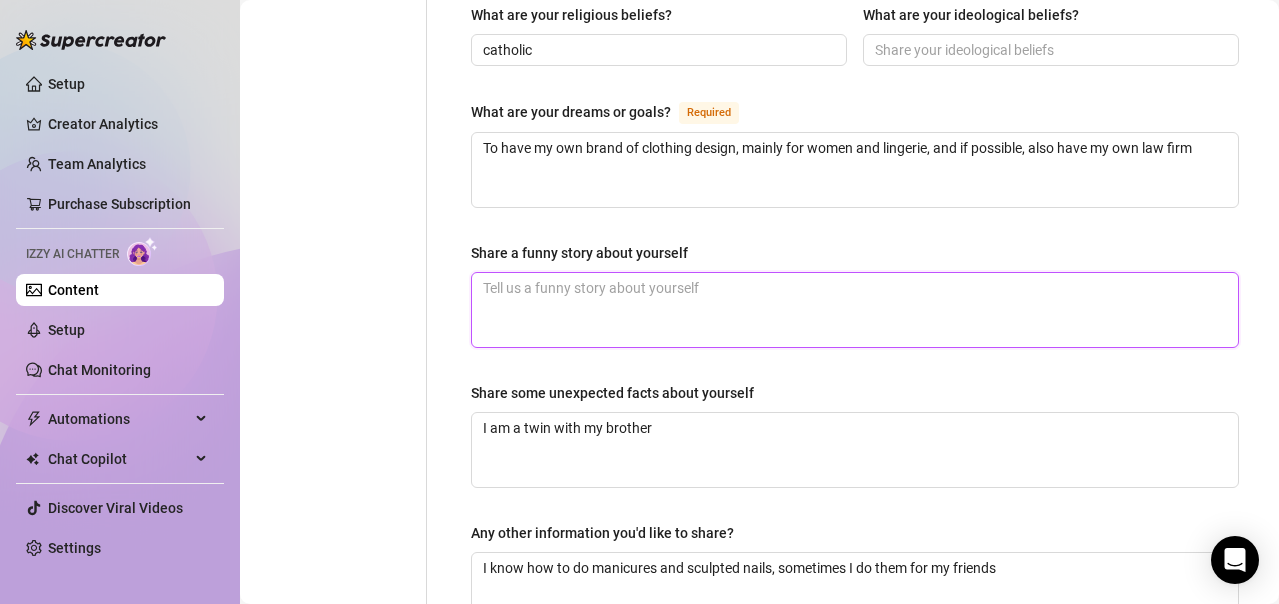 click on "Share a funny story about yourself" at bounding box center (855, 310) 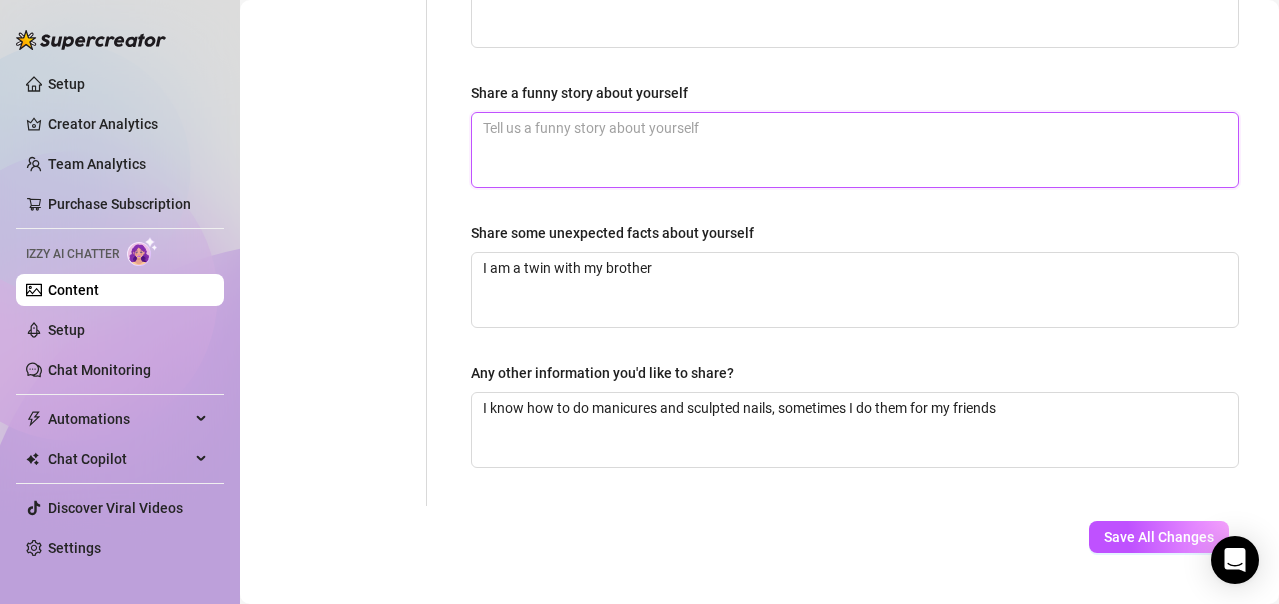 scroll, scrollTop: 1500, scrollLeft: 0, axis: vertical 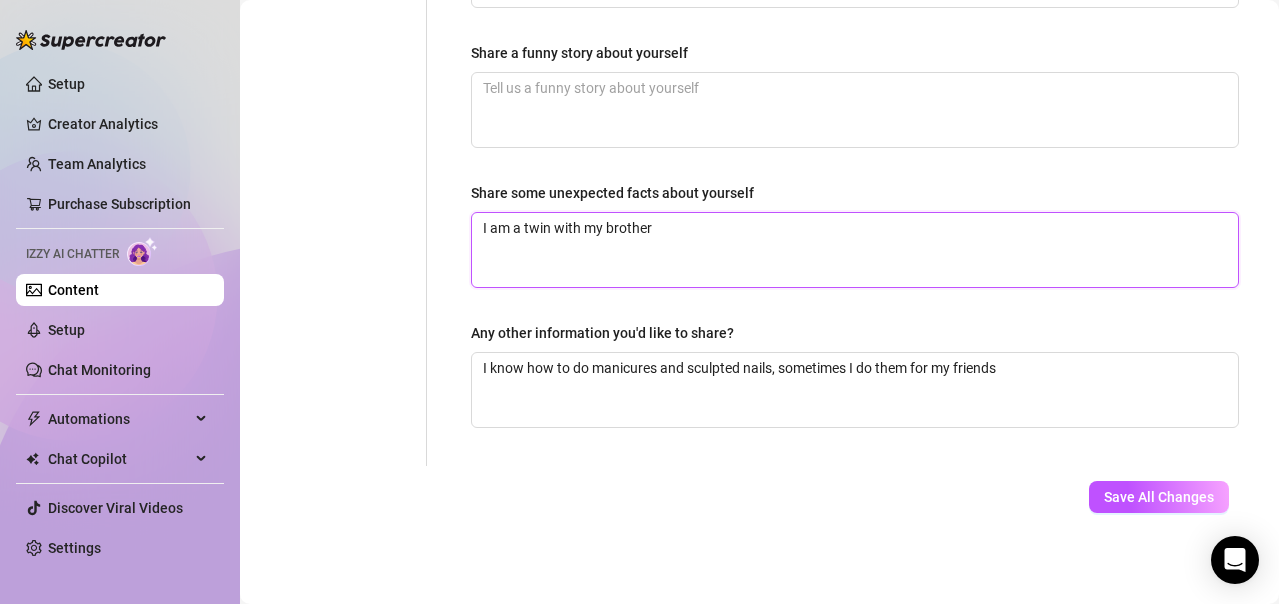 click on "I am a twin with my brother" at bounding box center [855, 250] 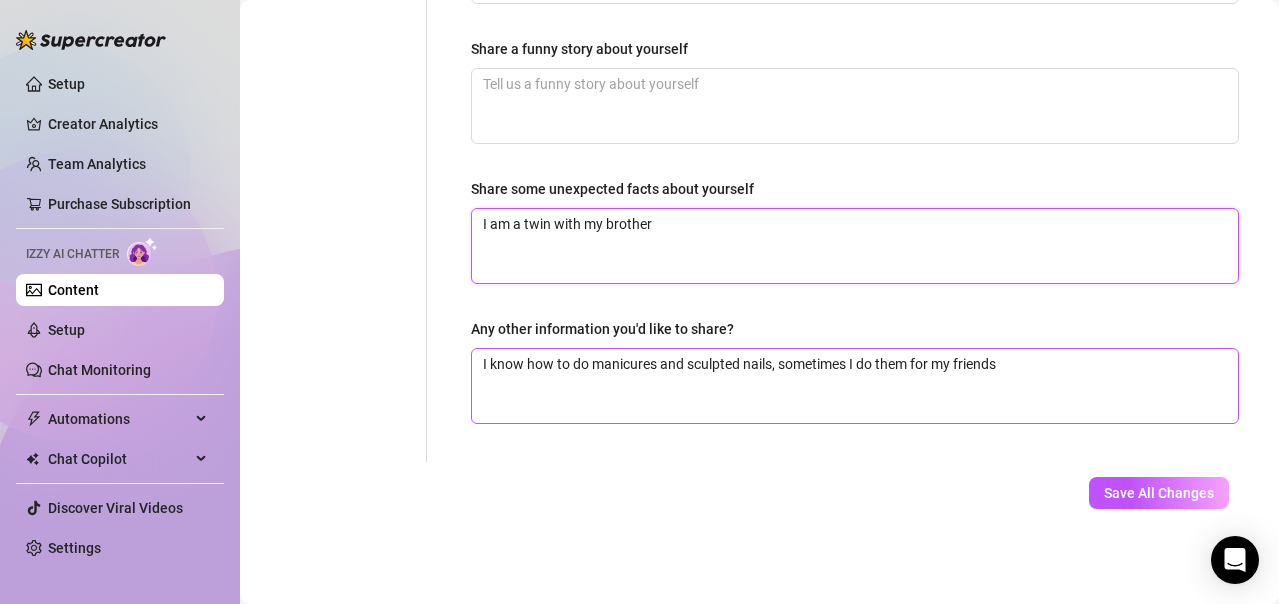 scroll, scrollTop: 1521, scrollLeft: 0, axis: vertical 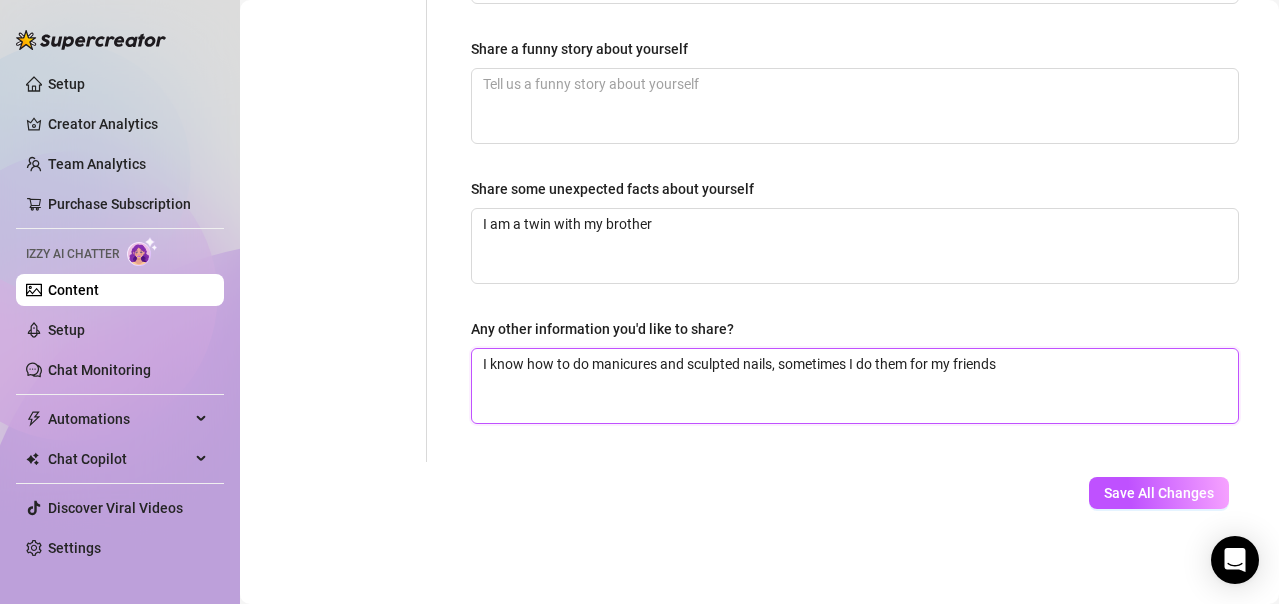 click on "I know how to do manicures and sculpted nails, sometimes I do them for my friends" at bounding box center (855, 386) 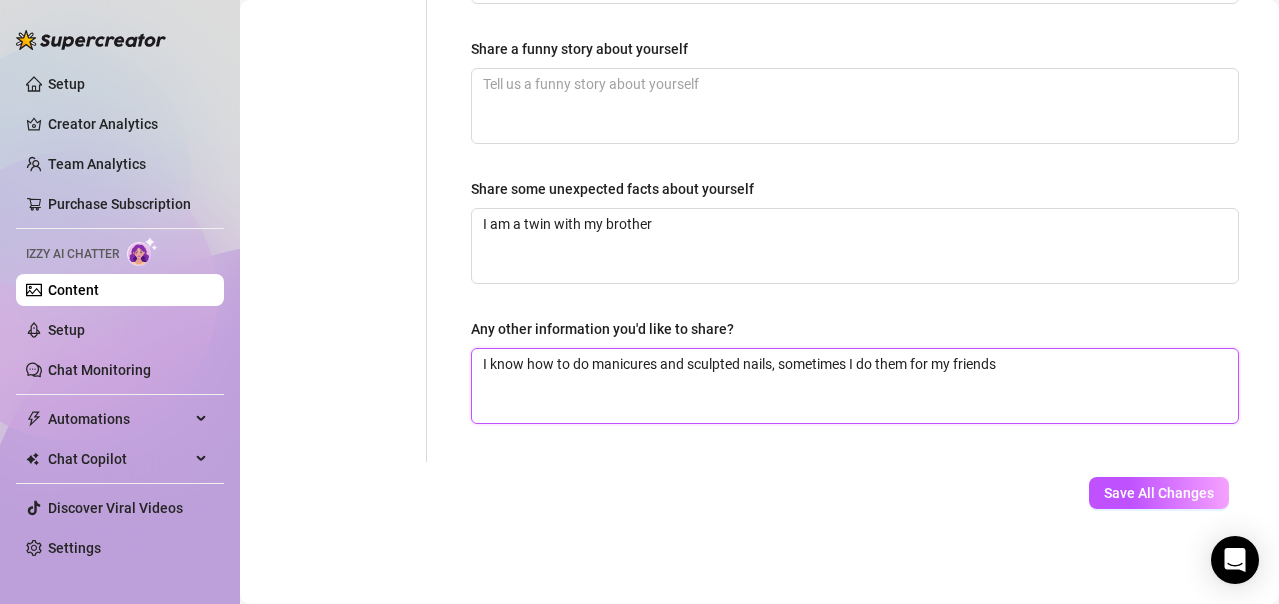 click on "I know how to do manicures and sculpted nails, sometimes I do them for my friends" at bounding box center [855, 386] 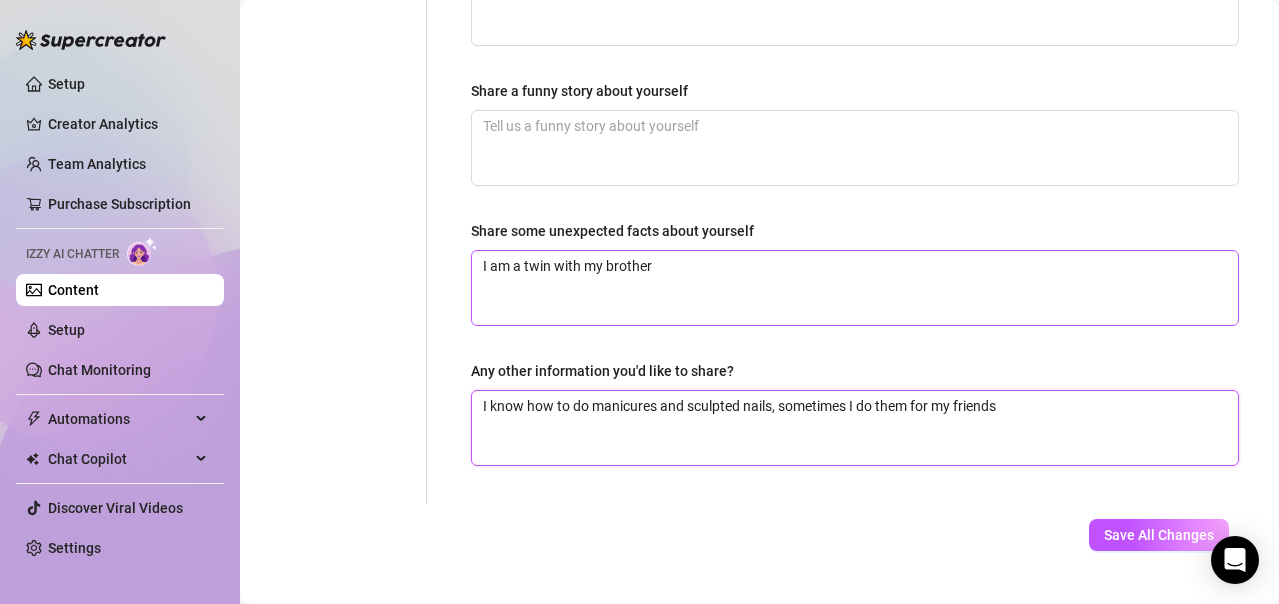 scroll, scrollTop: 1500, scrollLeft: 0, axis: vertical 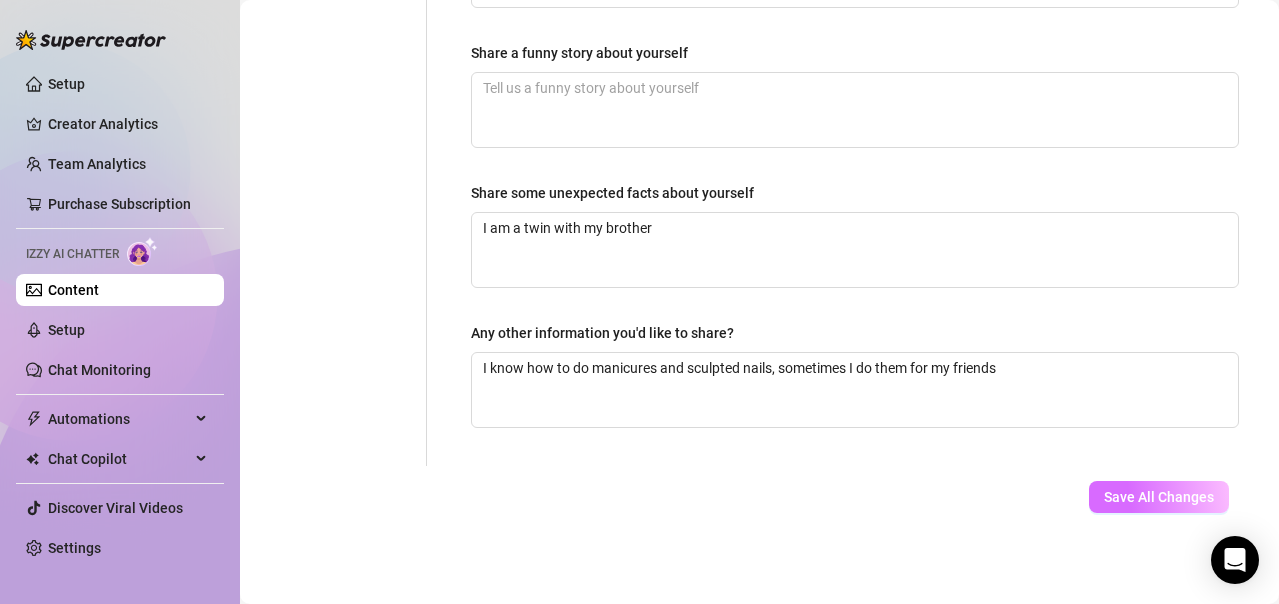 click on "Save All Changes" at bounding box center (1159, 497) 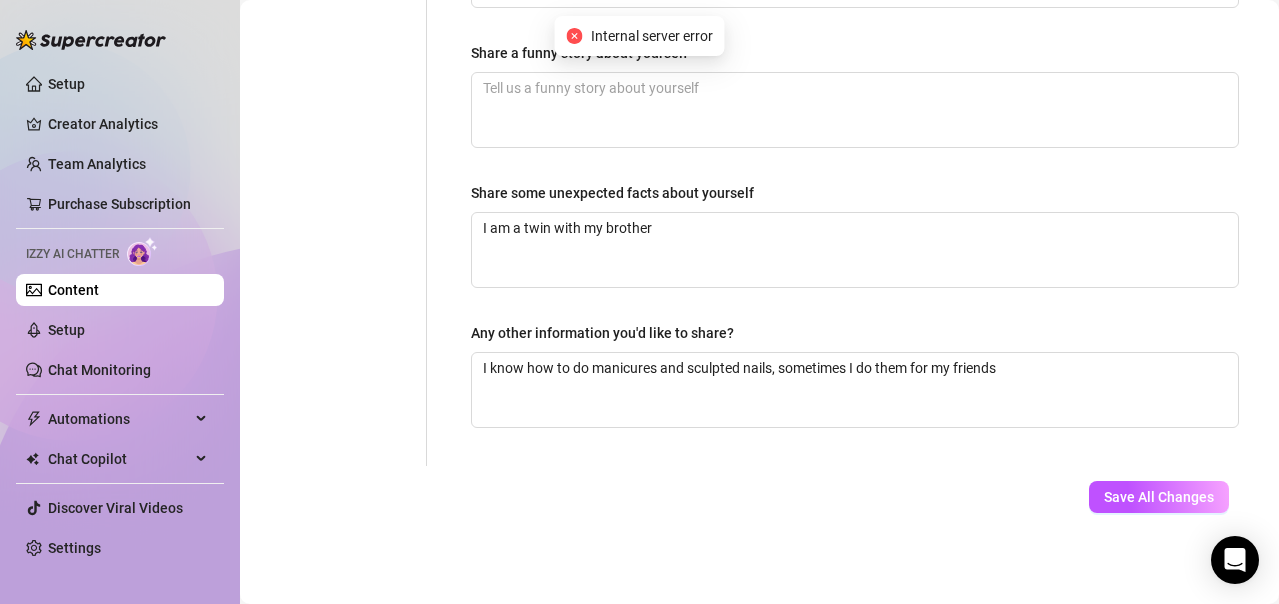 click on "Internal server error" at bounding box center (652, 36) 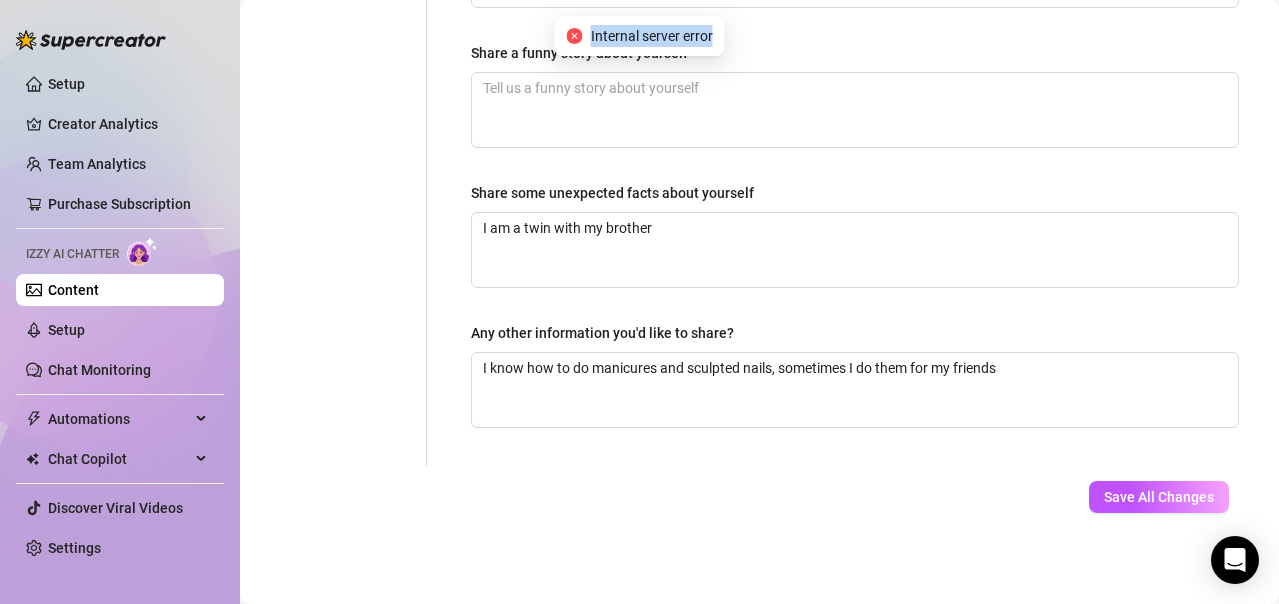 drag, startPoint x: 596, startPoint y: 35, endPoint x: 724, endPoint y: 35, distance: 128 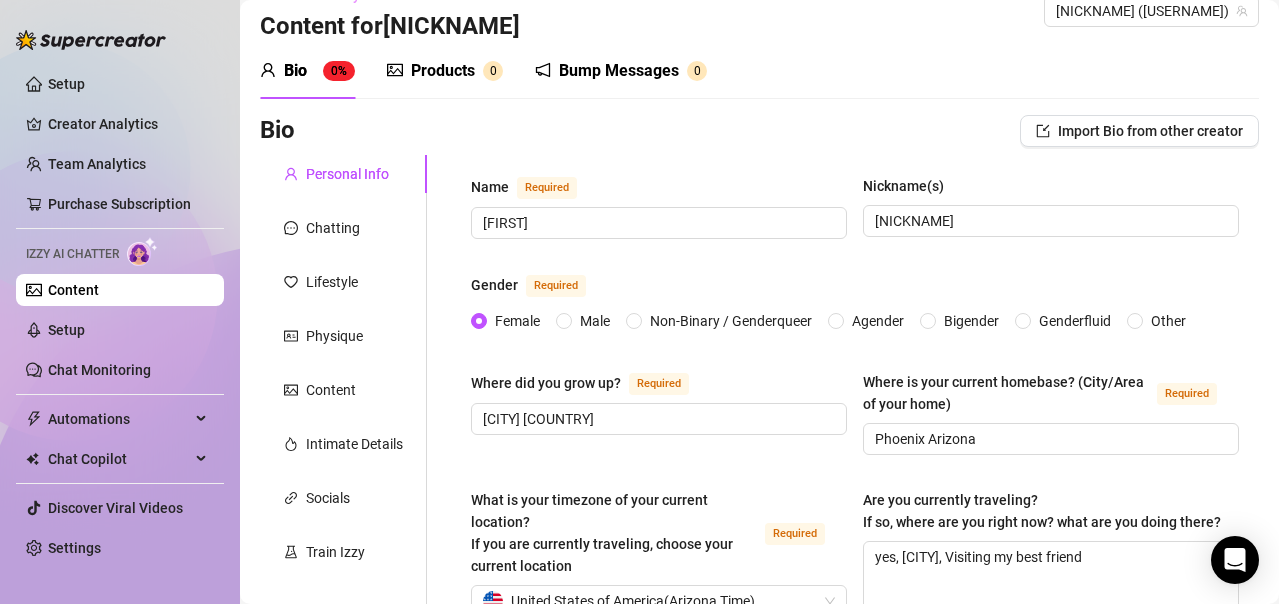 scroll, scrollTop: 0, scrollLeft: 0, axis: both 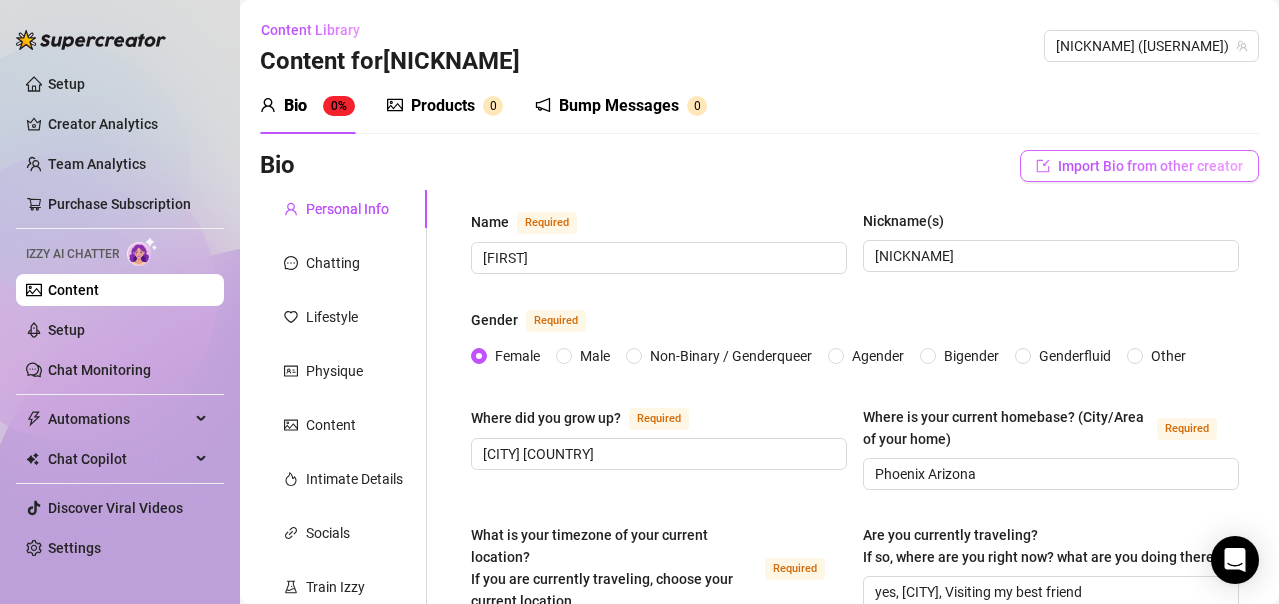 click on "Import Bio from other creator" at bounding box center (1150, 166) 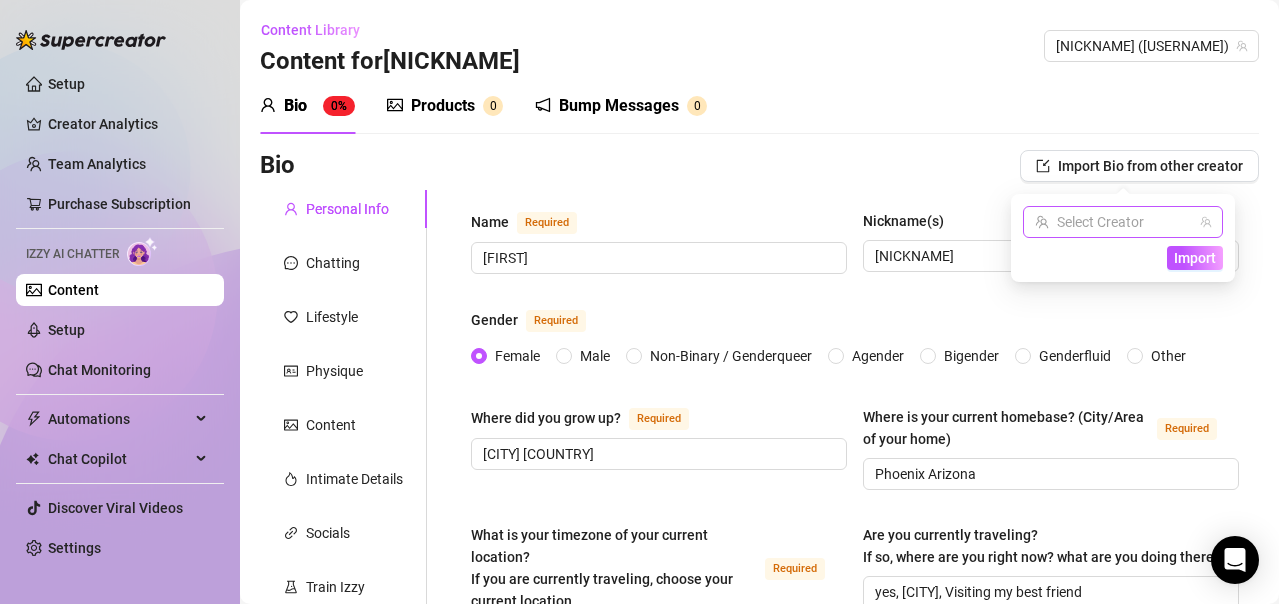 click at bounding box center [1114, 222] 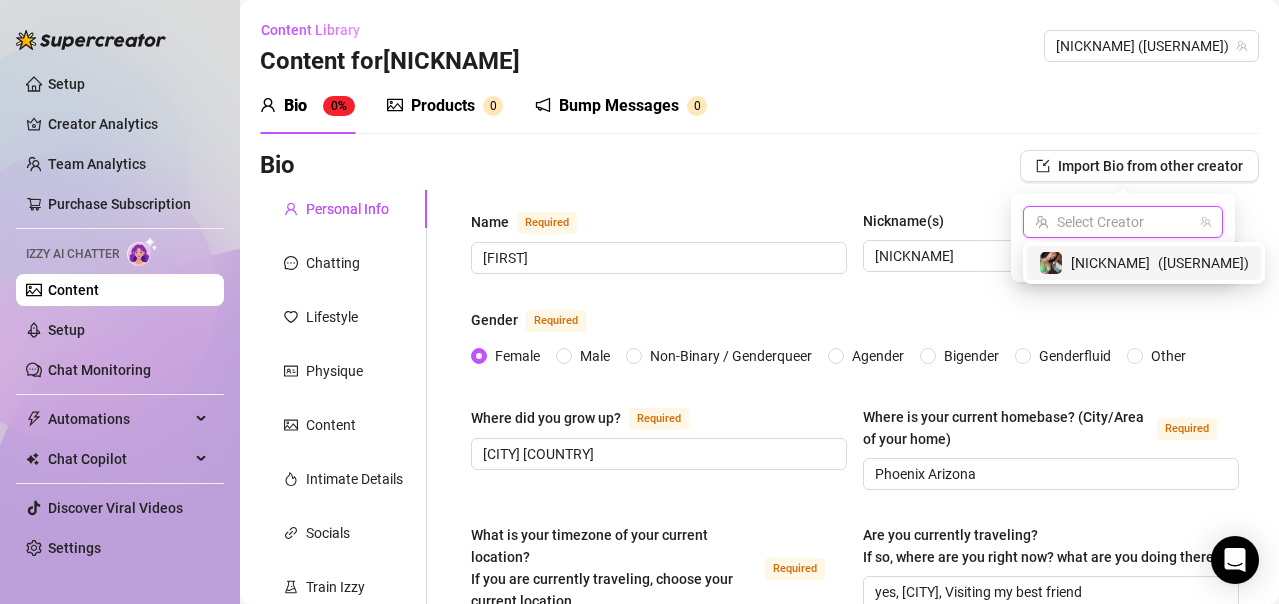 click on "Name Required [FIRST] Nickname(s) [NICKNAME] Gender Required Female Male Non-Binary / Genderqueer Agender Bigender Genderfluid Other Where did you grow up? Required [CITY] [COUNTRY] Where is your current homebase? (City/Area of your home) Required [CITY] [STATE] What is your timezone of your current location? If you are currently traveling, choose your current location Required United States of America  ( Arizona Time ) Are you currently traveling? If so, where are you right now? what are you doing there? yes, [CITY], Visiting my best friend Birth Date Required [MONTH] [DAY]th, [YEAR] Zodiac Sign Sagittarius Sexual Orientation Required Bisexual Relationship Status Required Single Do you have any siblings? How many? yes, 1 Do you have any children? How many? no Do you have any pets? cat What do you do for work currently? model and studiying law What were your previous jobs or careers? designer, waitress What is your educational background? currently studying What languages do you speak? Spanish (United States)" at bounding box center [855, 1078] 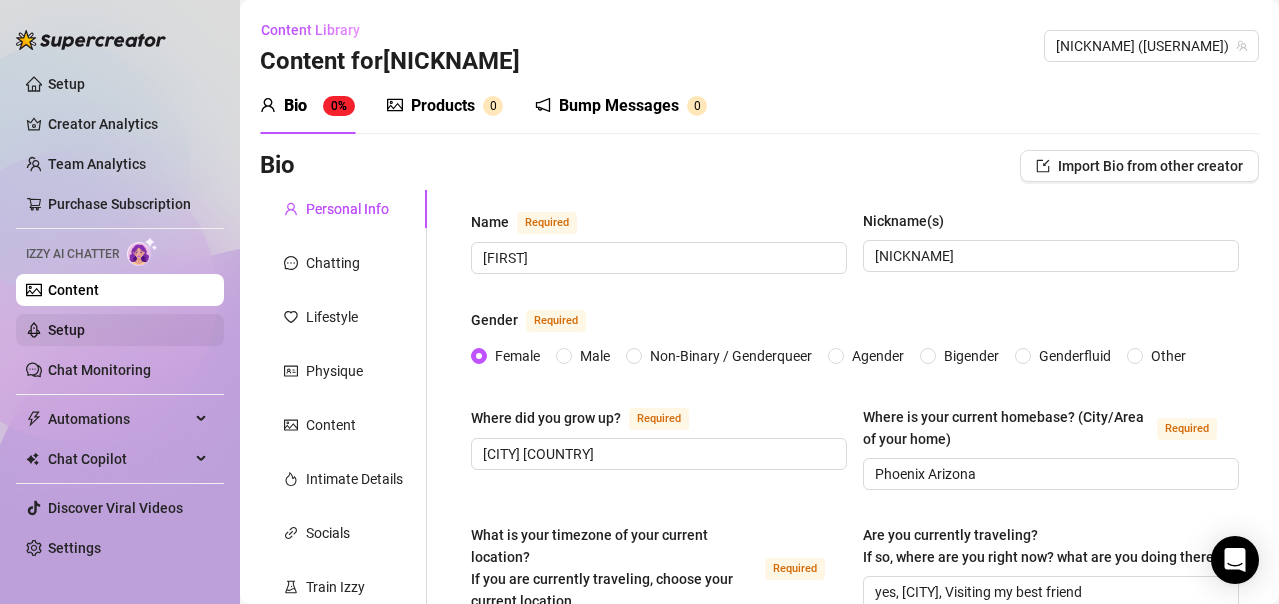 click on "Setup" at bounding box center [66, 330] 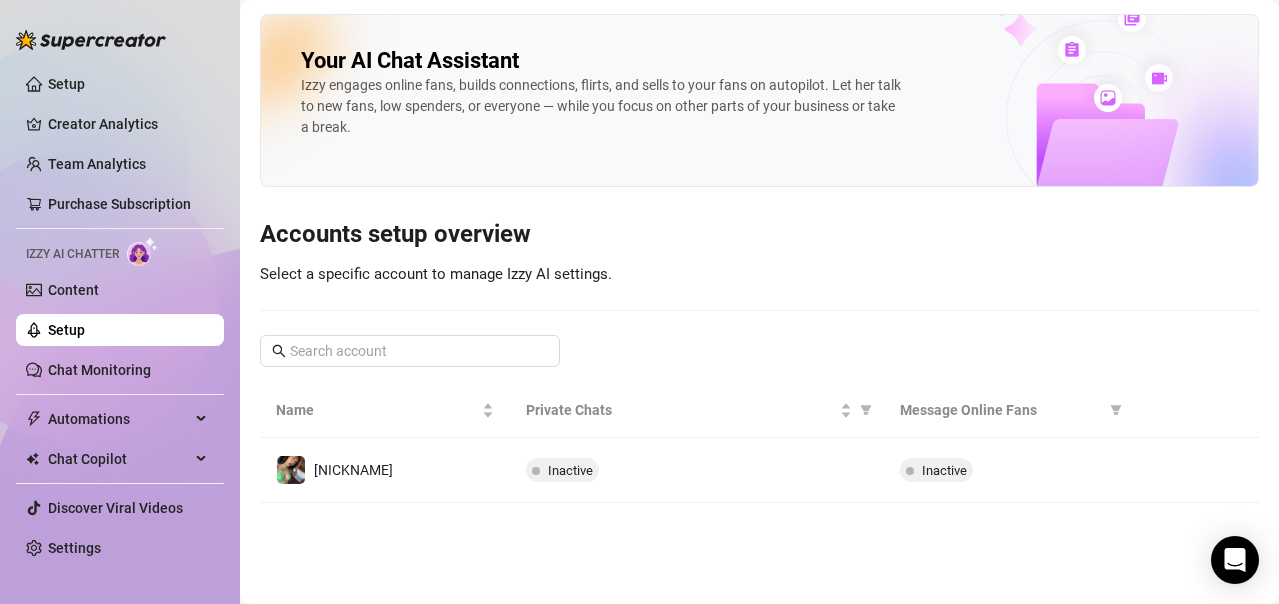 click on "Setup" at bounding box center (66, 330) 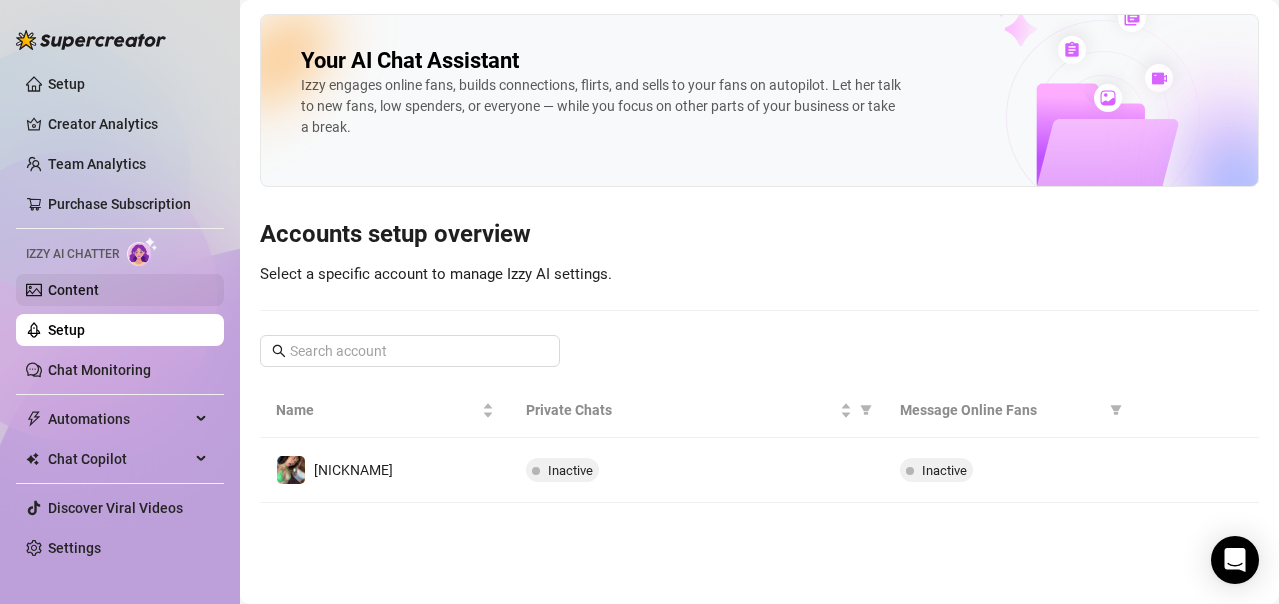 click on "Content" at bounding box center [73, 290] 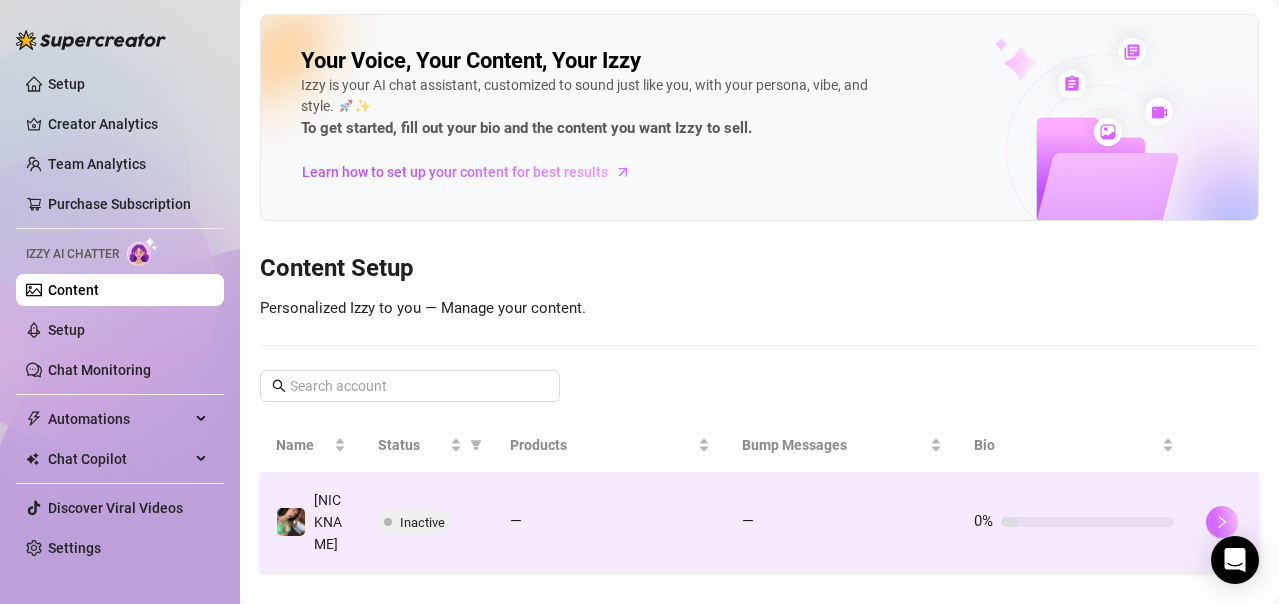 click 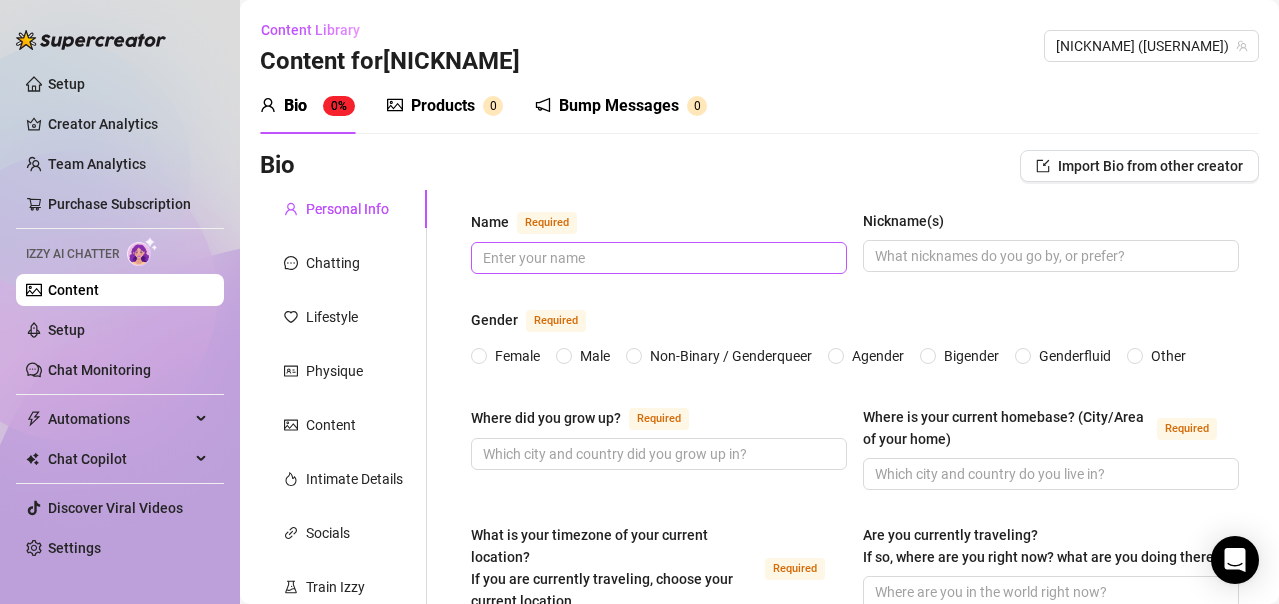 click on "Name Required" at bounding box center [657, 258] 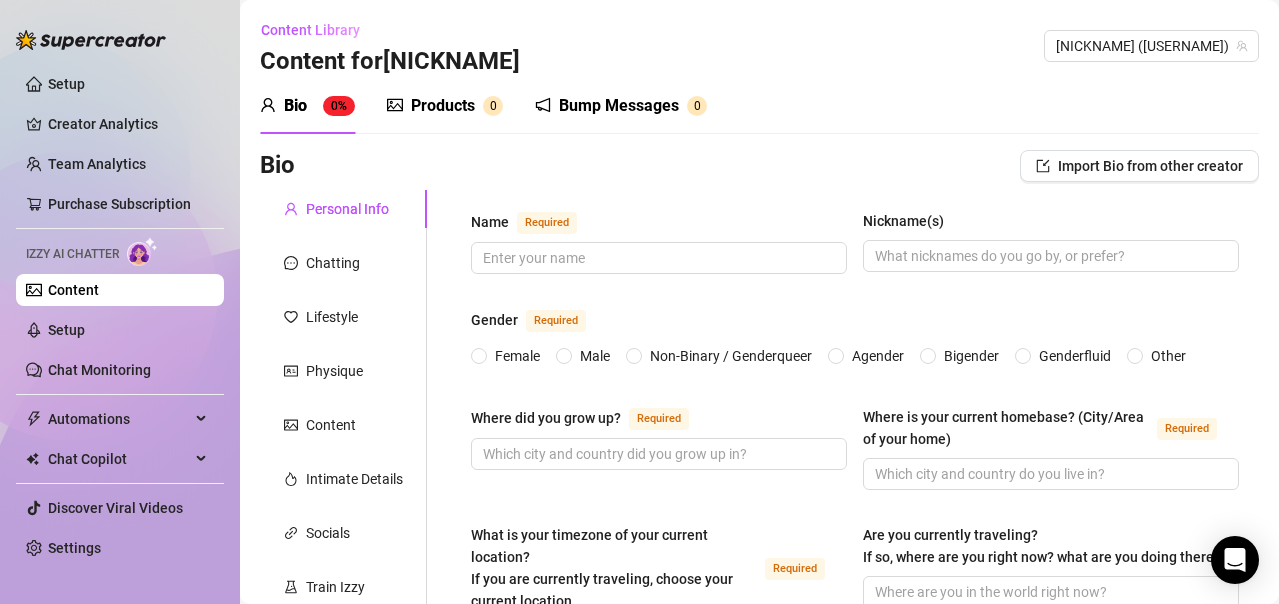 click on "Products" at bounding box center (443, 106) 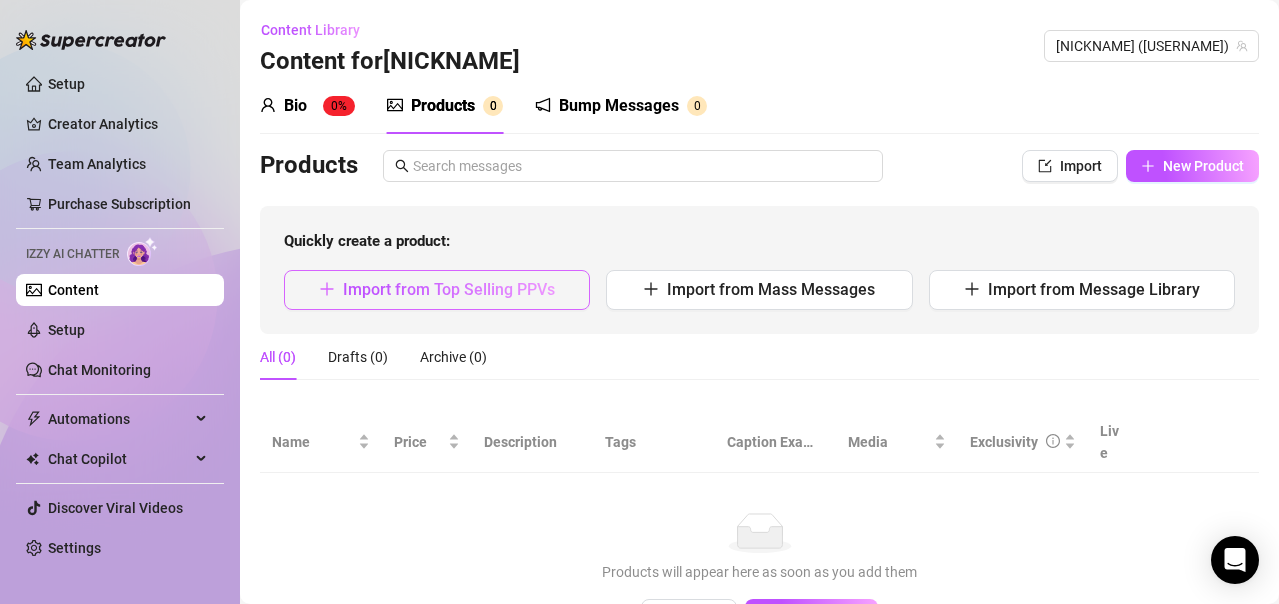 click on "Import from Top Selling PPVs" at bounding box center (437, 290) 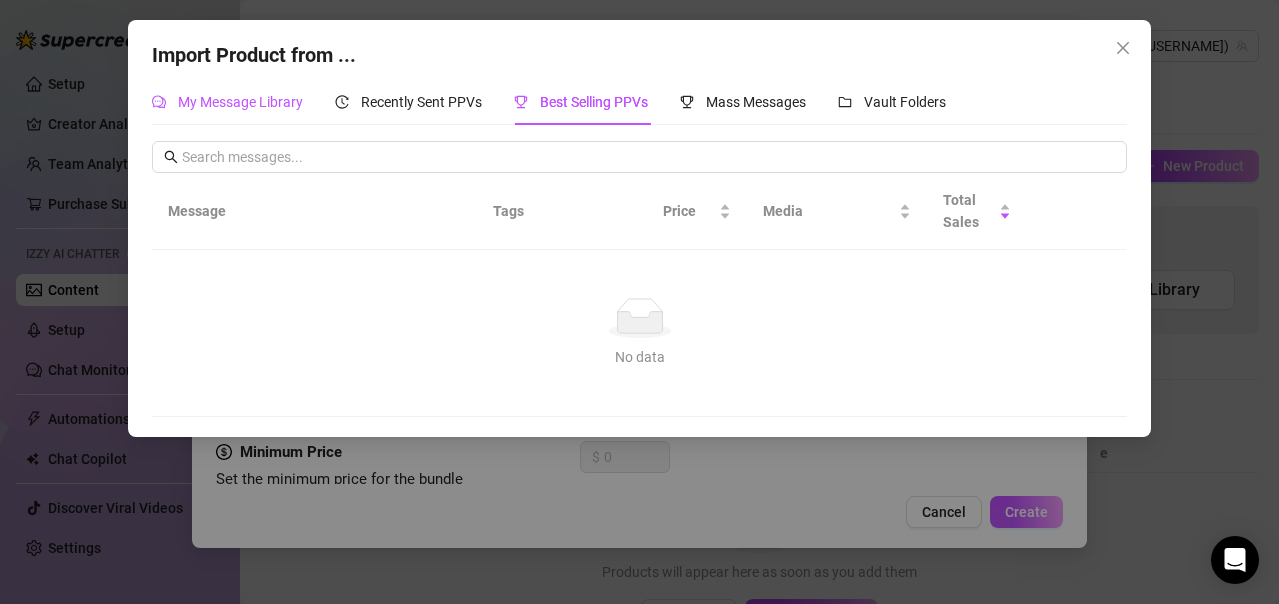 click on "My Message Library" at bounding box center (227, 102) 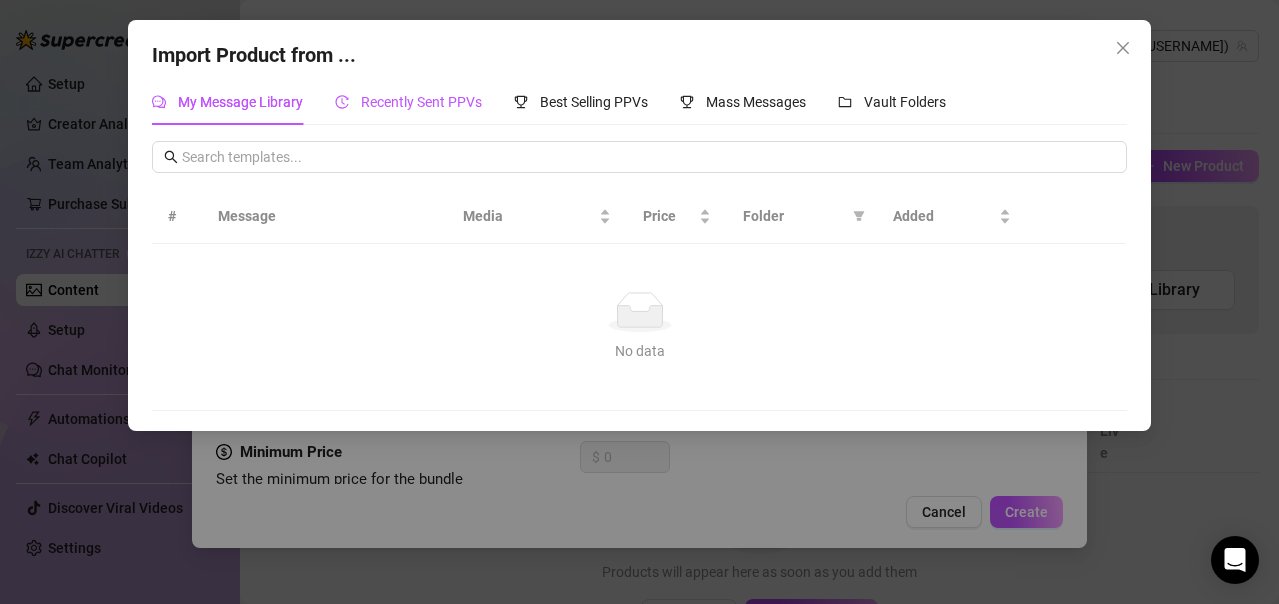 click on "Recently Sent PPVs" at bounding box center (421, 102) 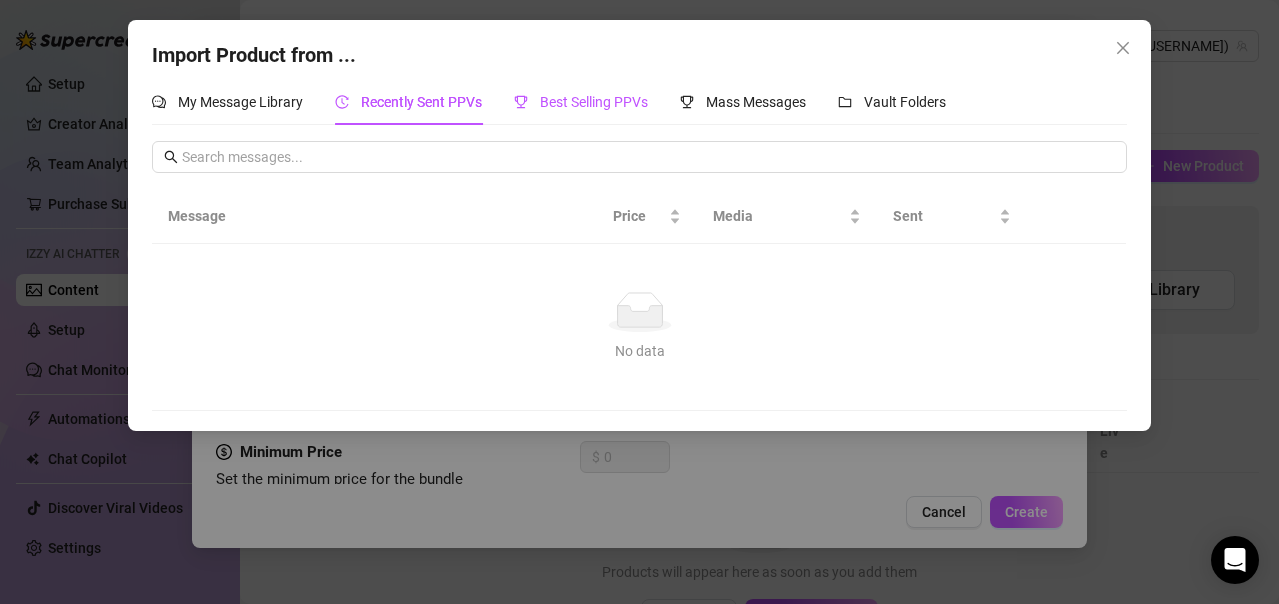 click on "Best Selling PPVs" at bounding box center [594, 102] 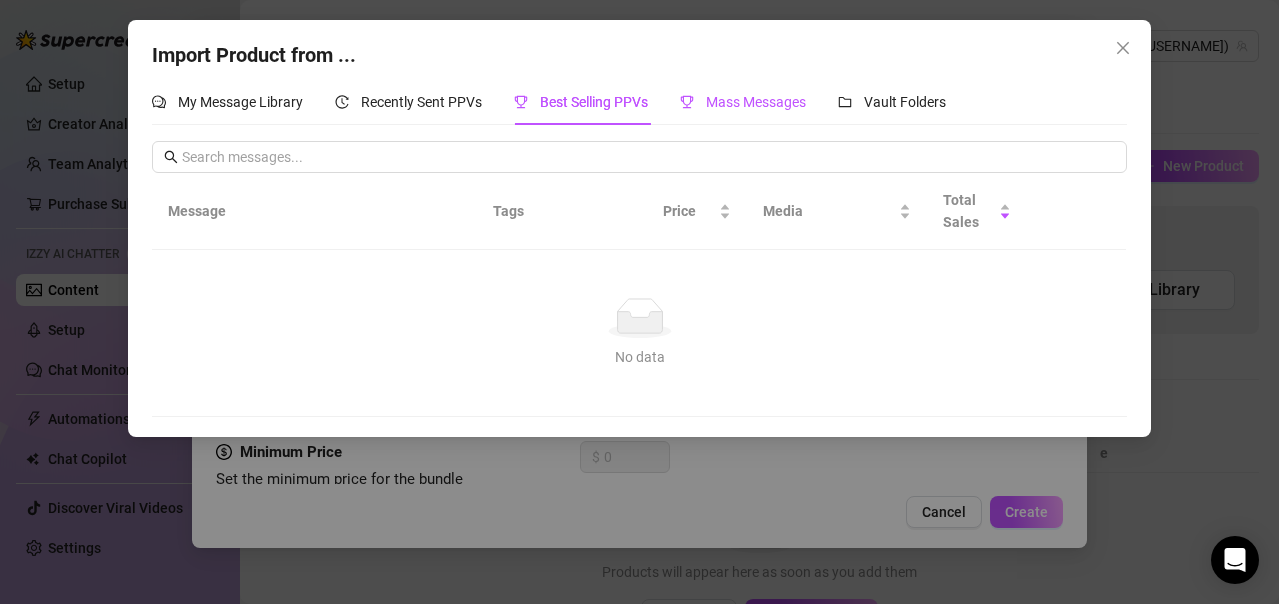 click on "Mass Messages" at bounding box center (756, 102) 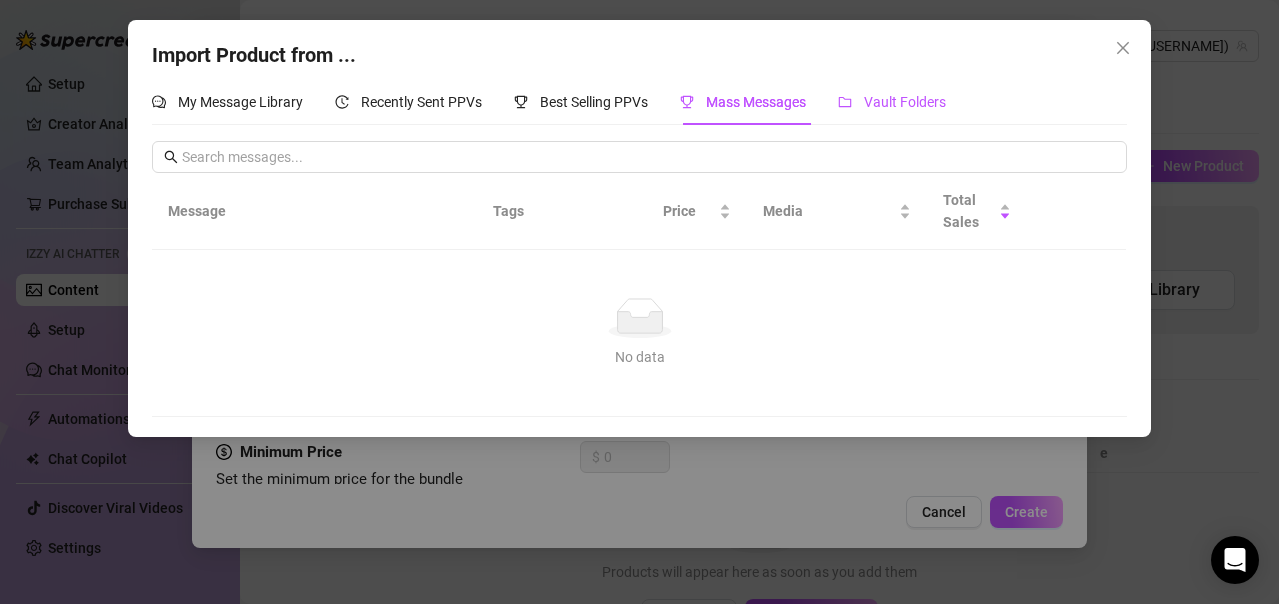 click on "Vault Folders" at bounding box center [892, 102] 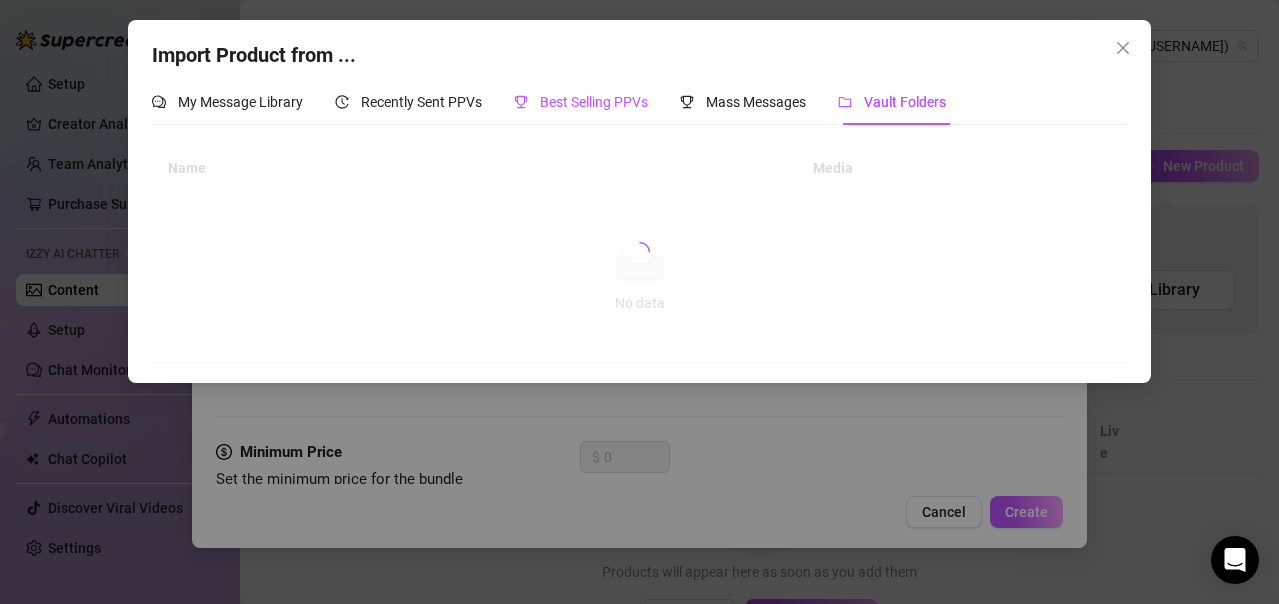 click on "Best Selling PPVs" at bounding box center [594, 102] 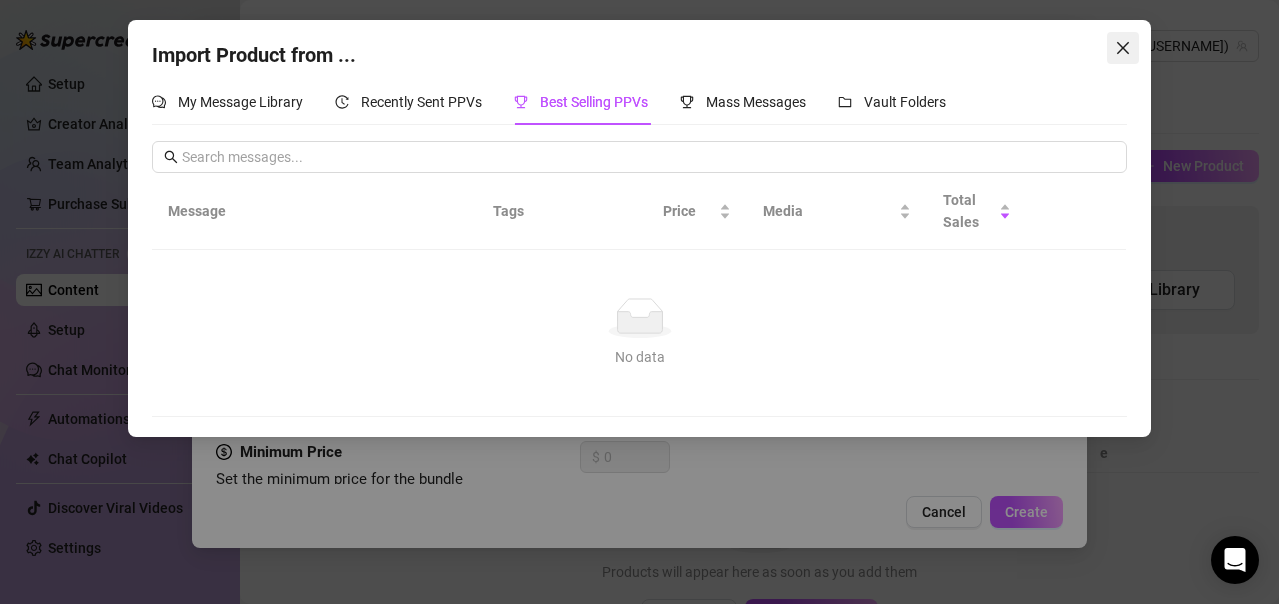 click 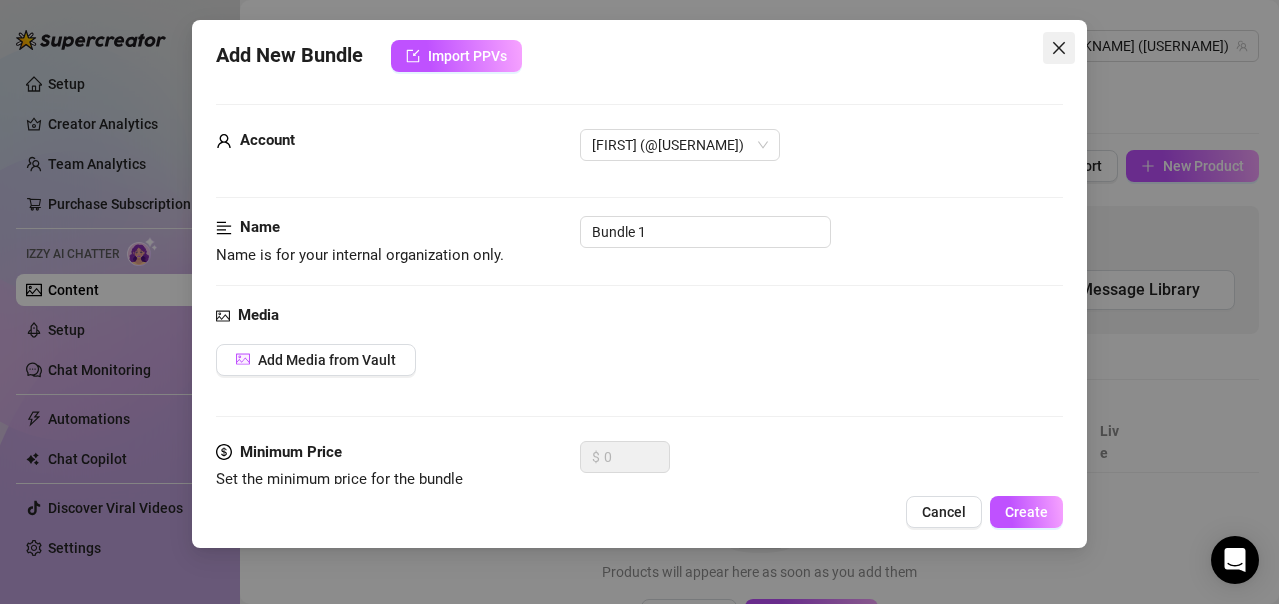 click 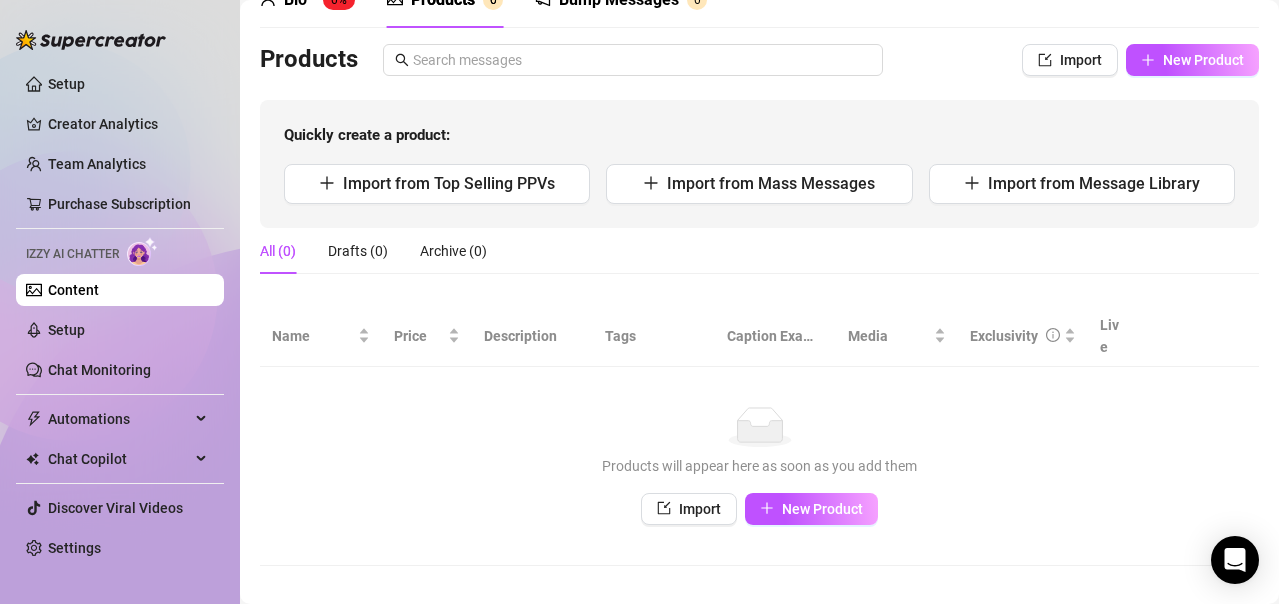 scroll, scrollTop: 0, scrollLeft: 0, axis: both 